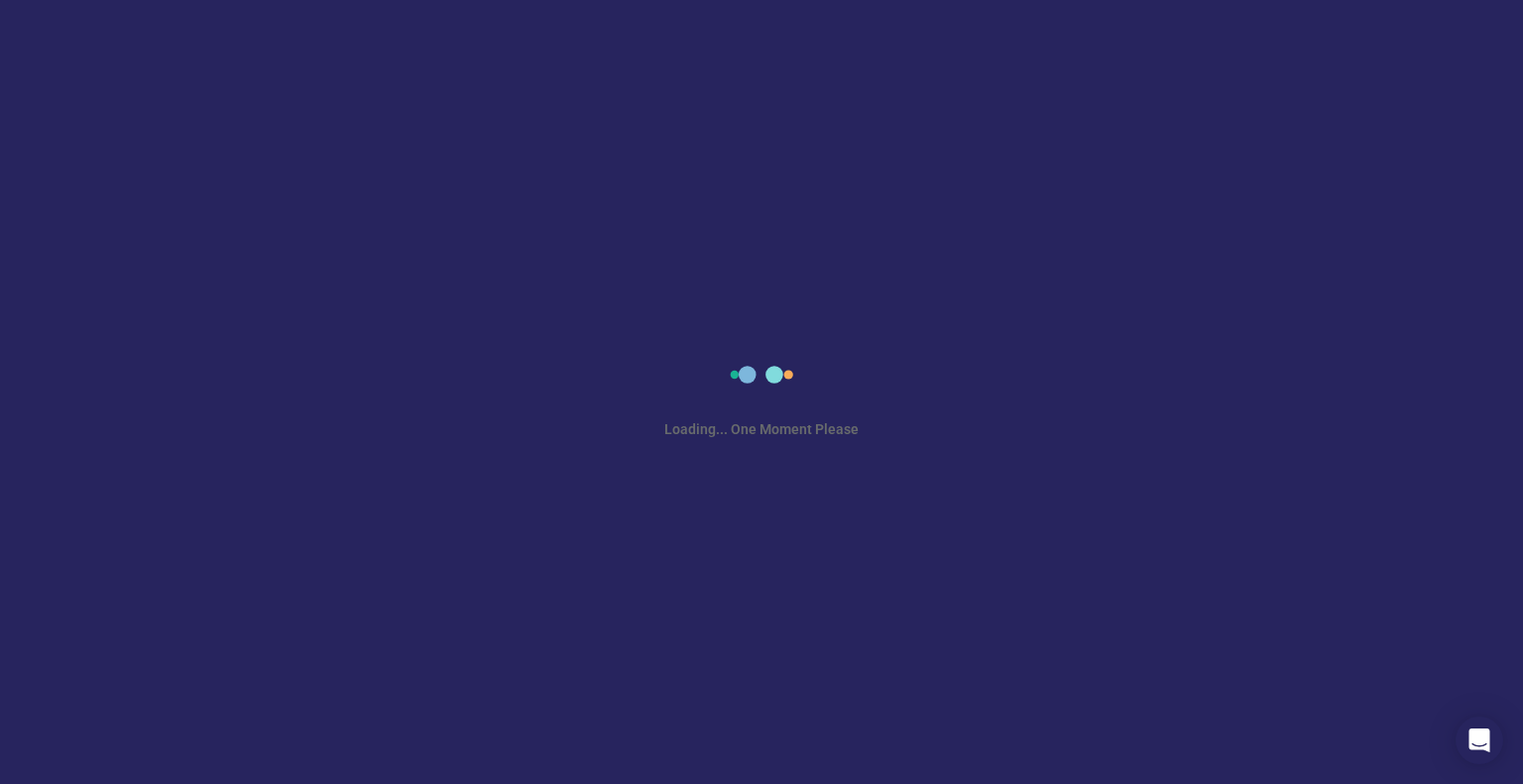 scroll, scrollTop: 0, scrollLeft: 0, axis: both 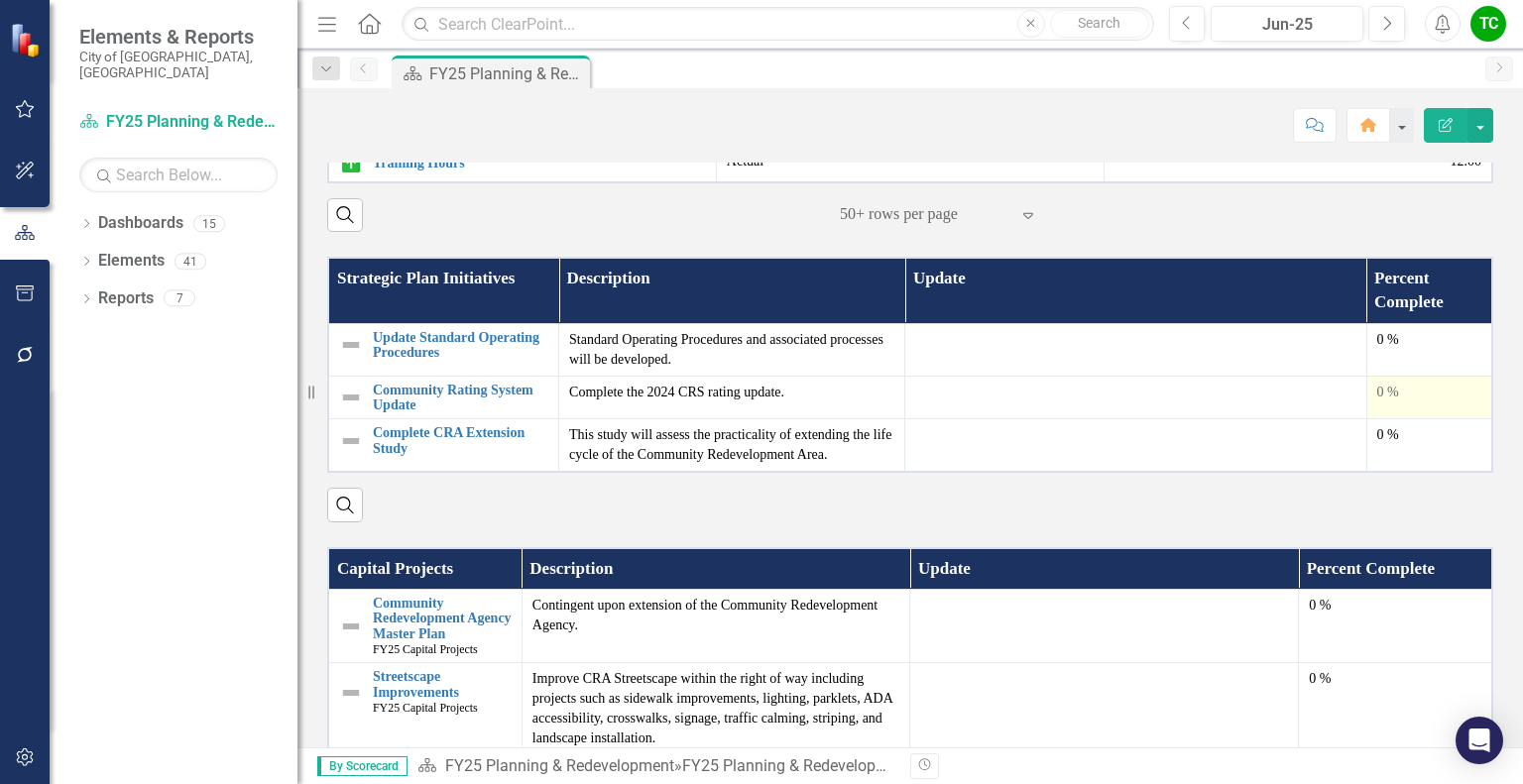 click on "0 %" at bounding box center [1429, 392] 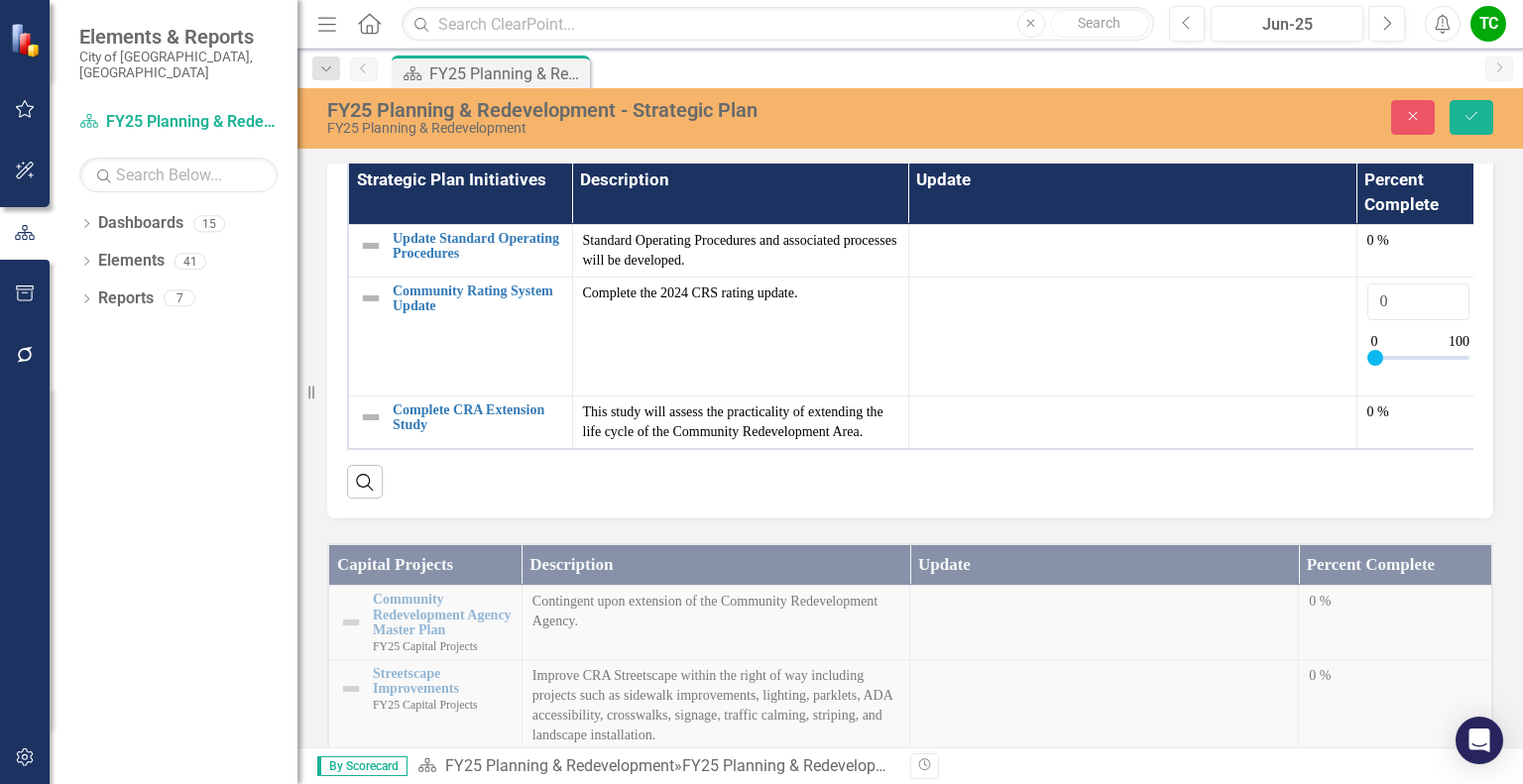 scroll, scrollTop: 1002, scrollLeft: 0, axis: vertical 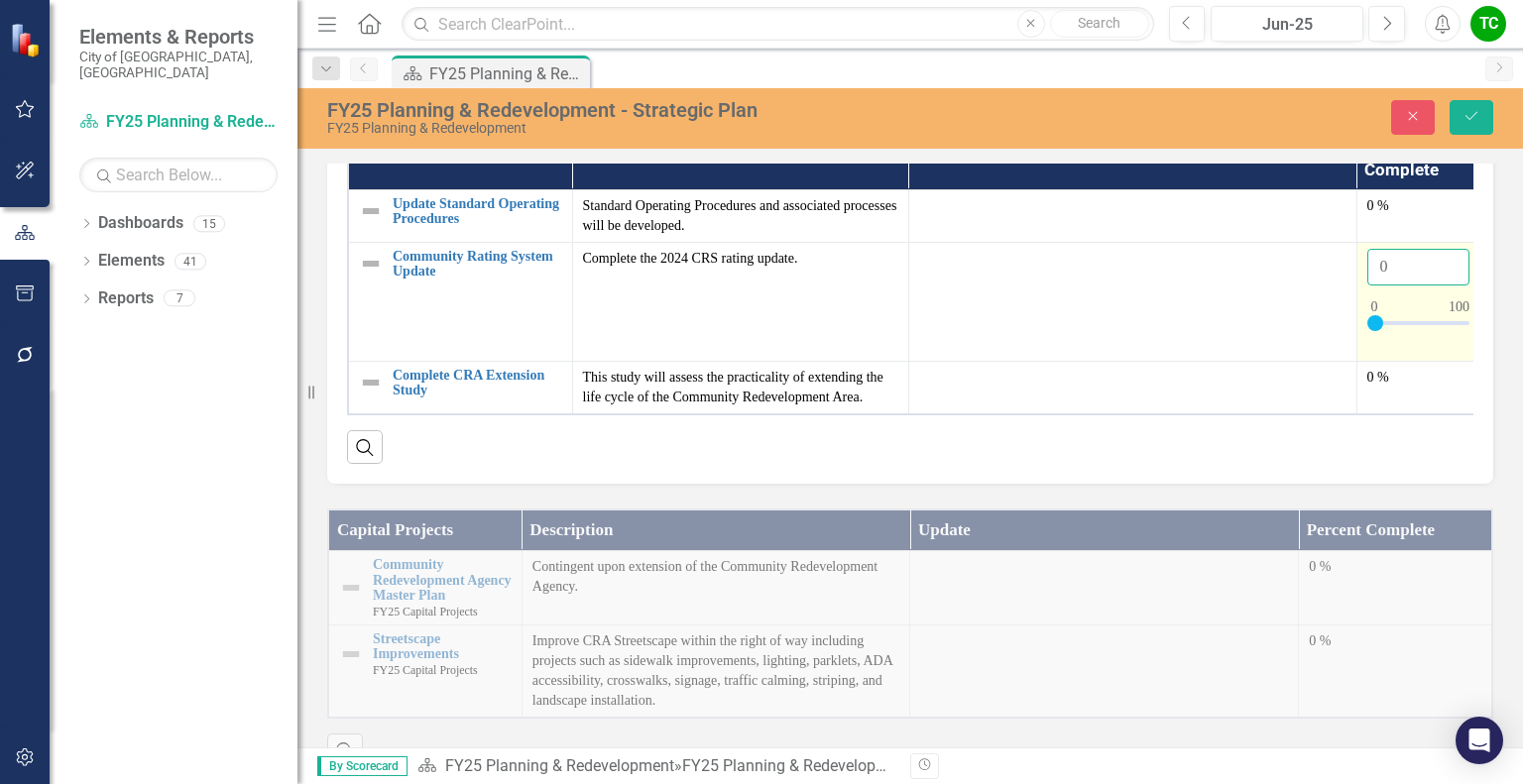 drag, startPoint x: 1399, startPoint y: 392, endPoint x: 1374, endPoint y: 394, distance: 25.079872 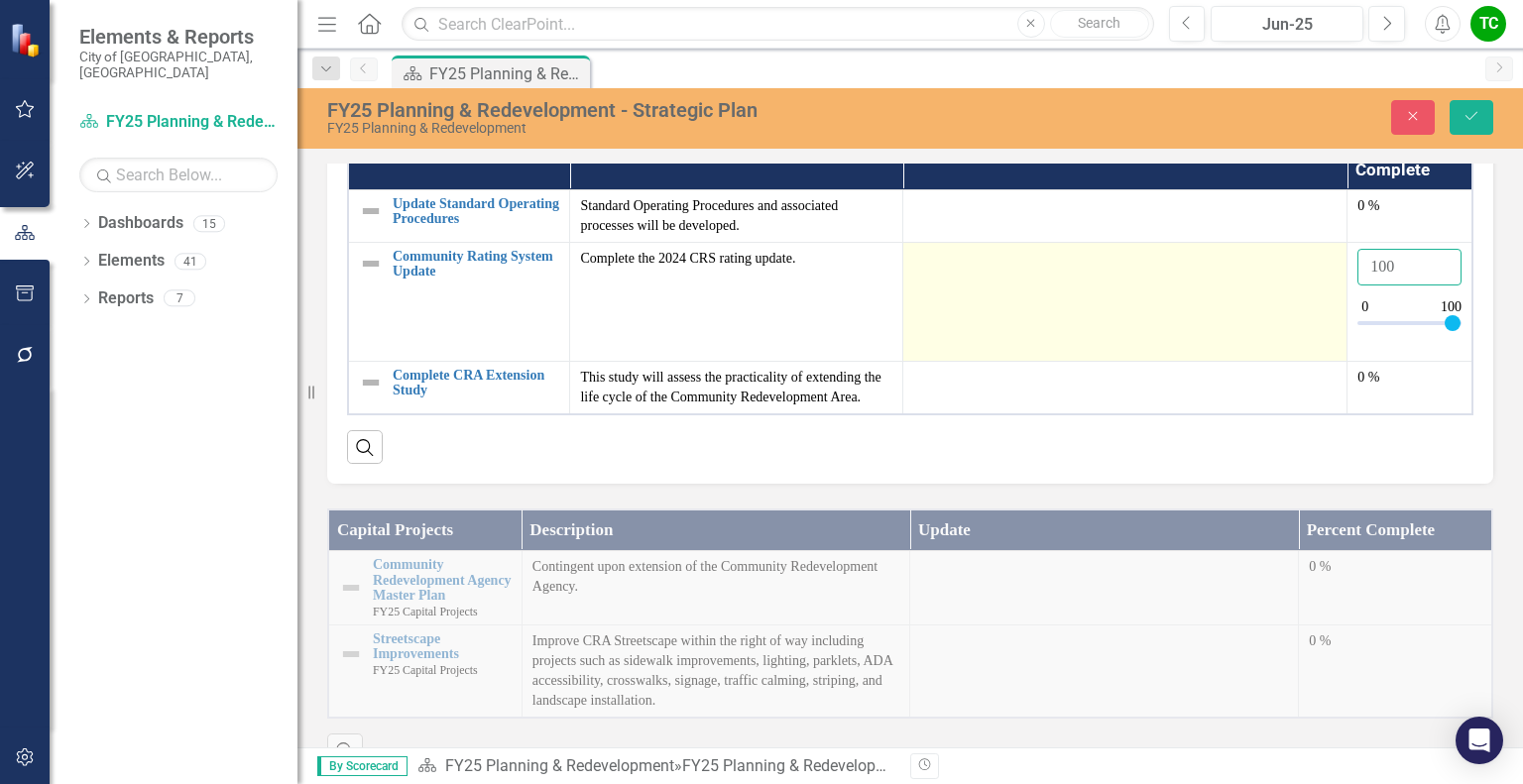 type on "100" 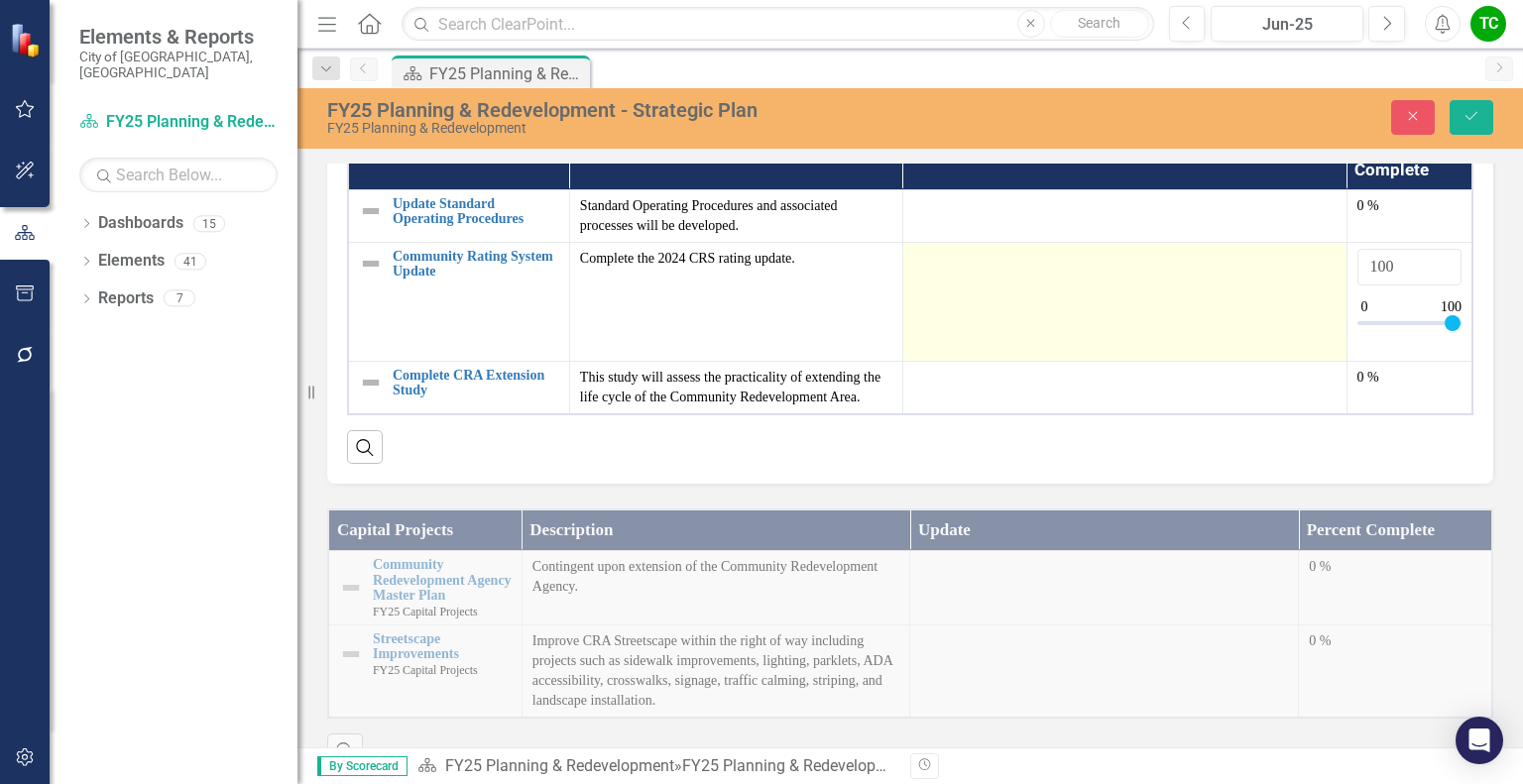 click at bounding box center [1124, 302] 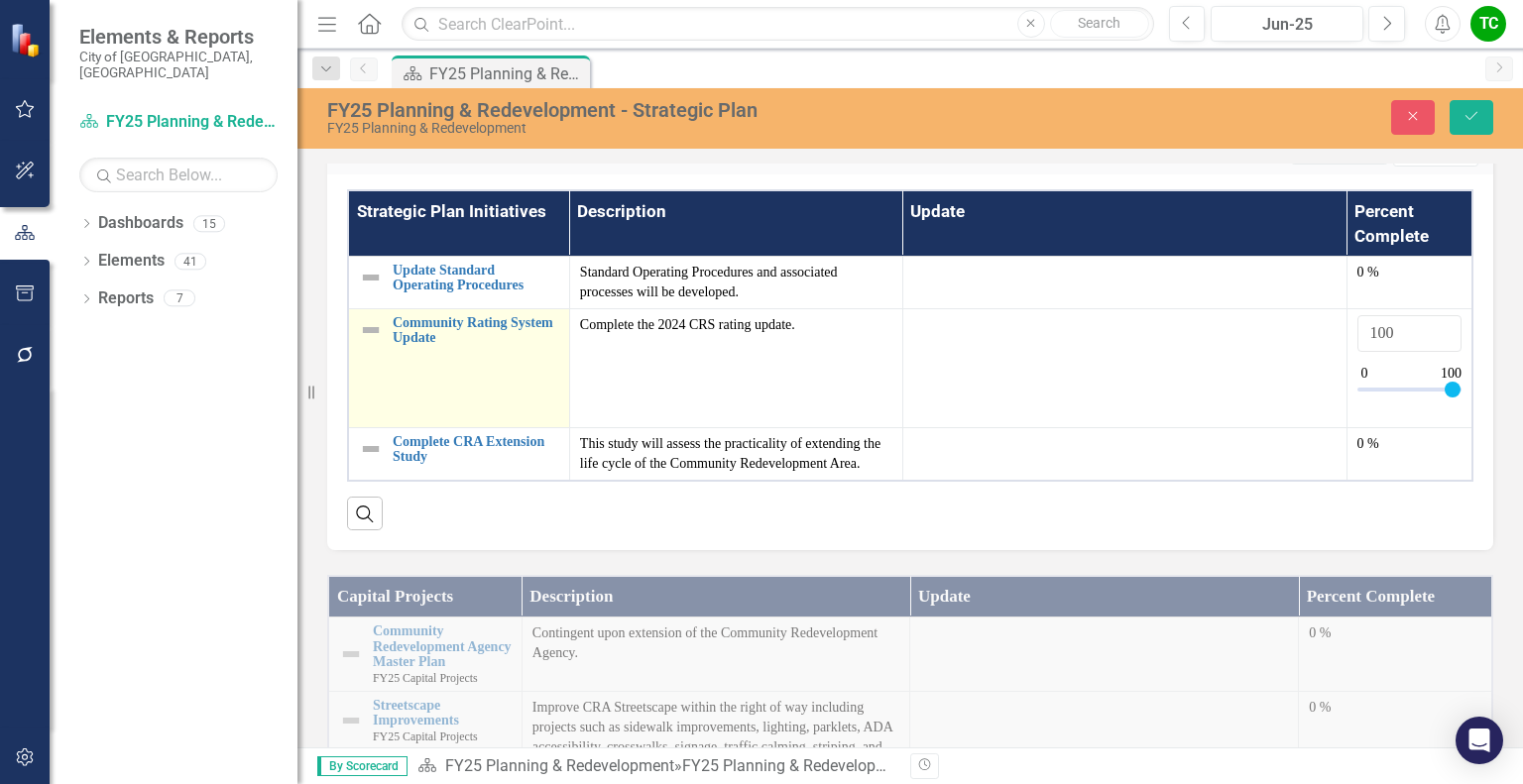 scroll, scrollTop: 903, scrollLeft: 0, axis: vertical 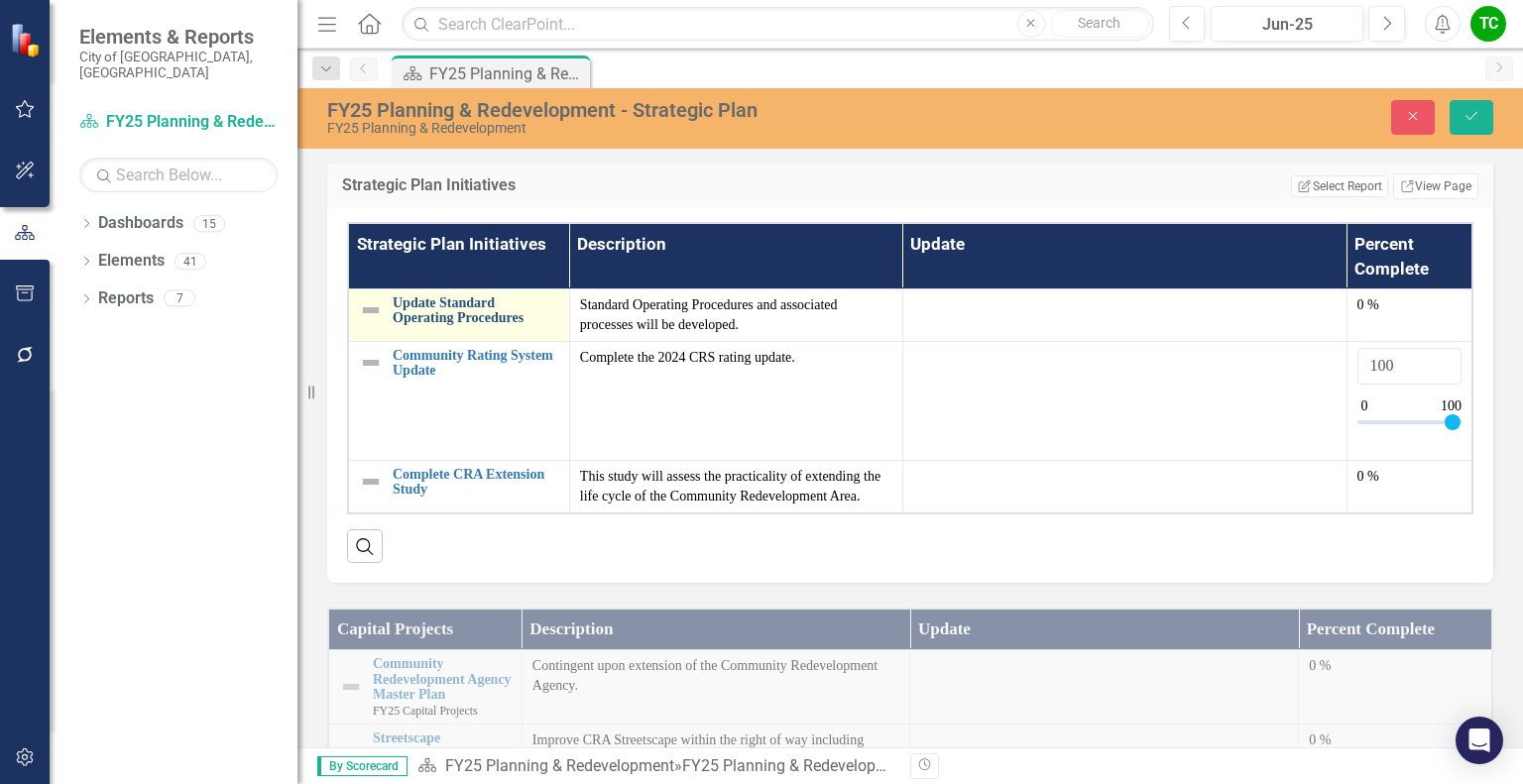 click on "Update Standard Operating Procedures" at bounding box center (476, 310) 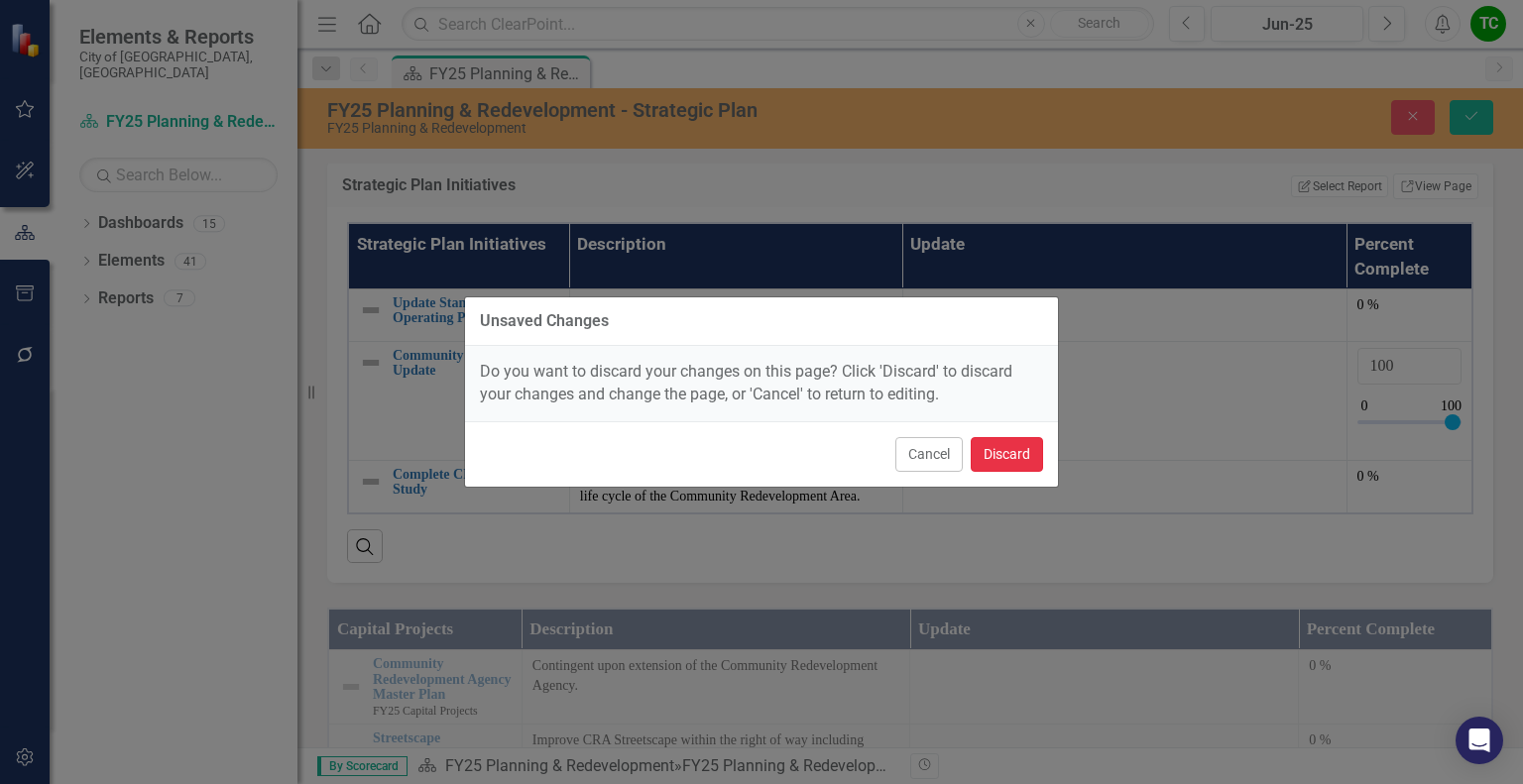 click on "Discard" at bounding box center (1006, 454) 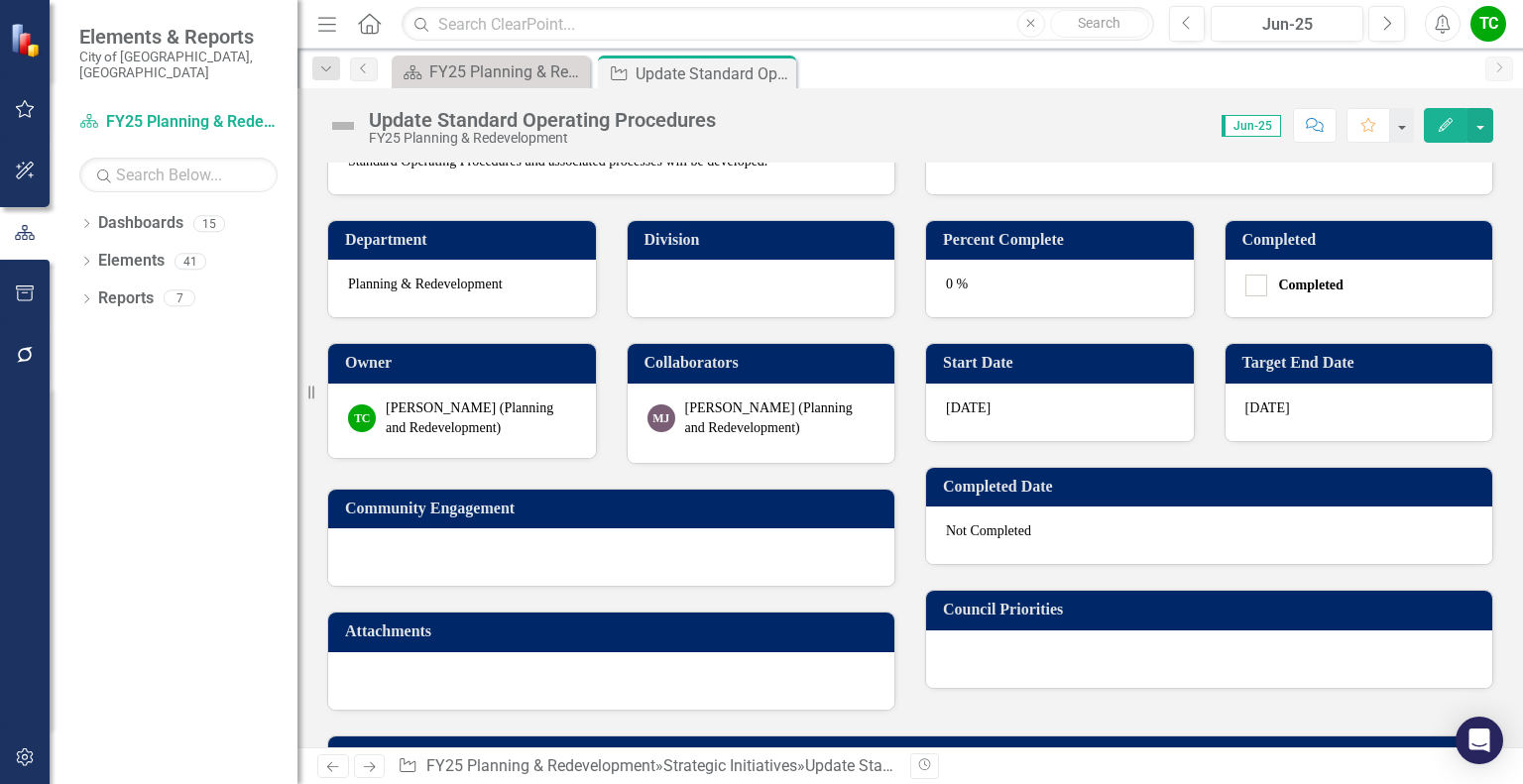 scroll, scrollTop: 0, scrollLeft: 0, axis: both 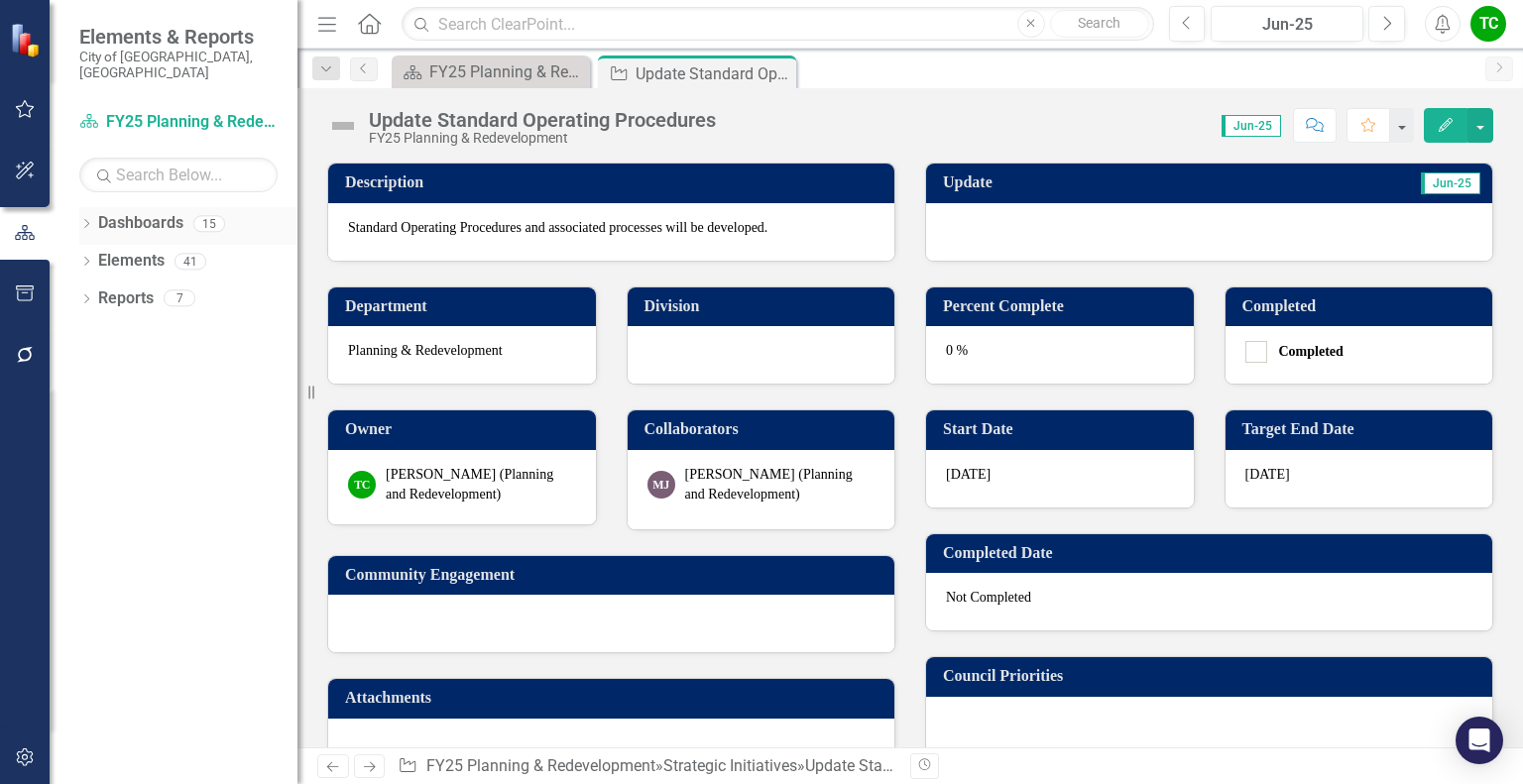 click on "Dashboards" at bounding box center [141, 223] 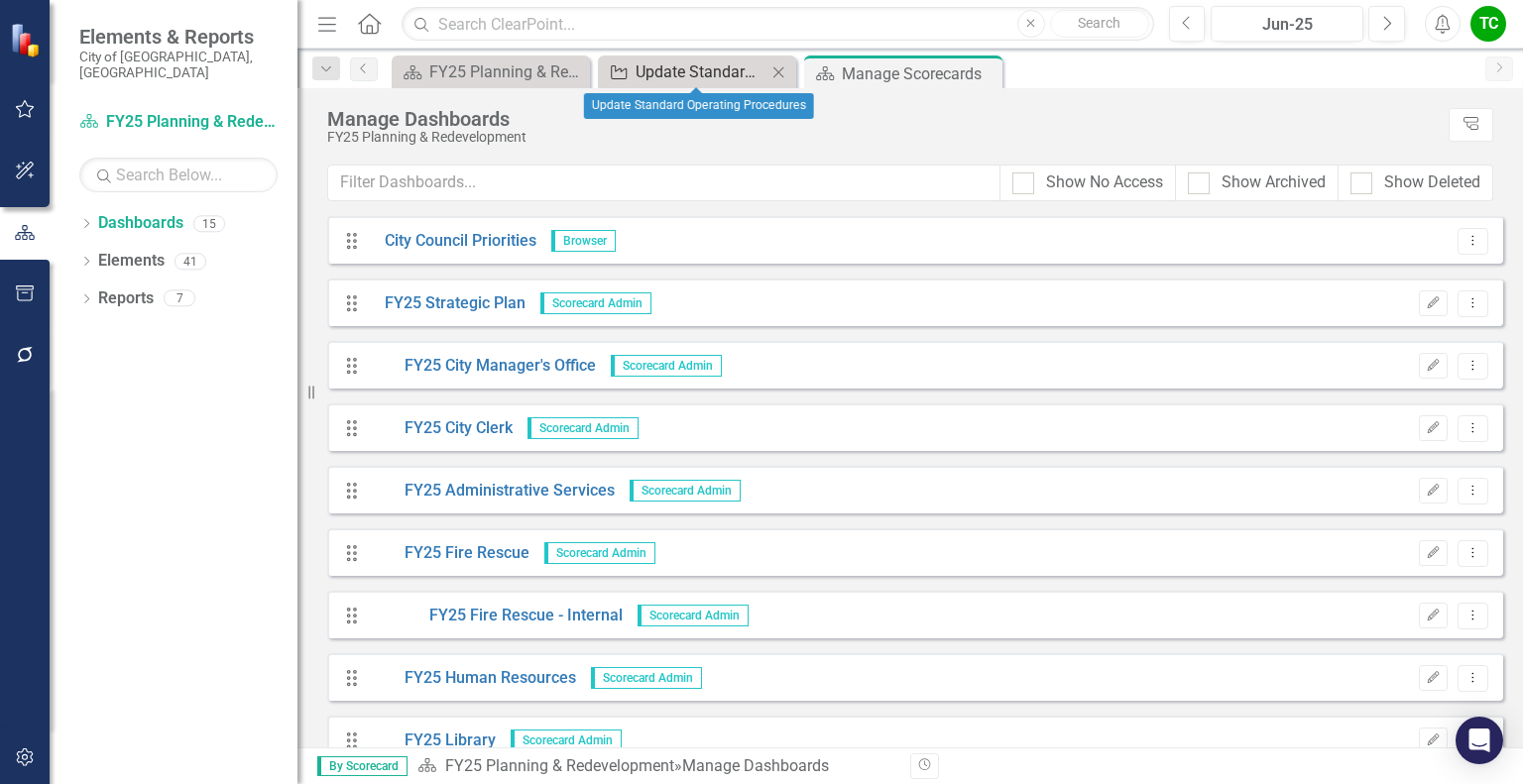 click on "Update Standard Operating Procedures" at bounding box center [701, 71] 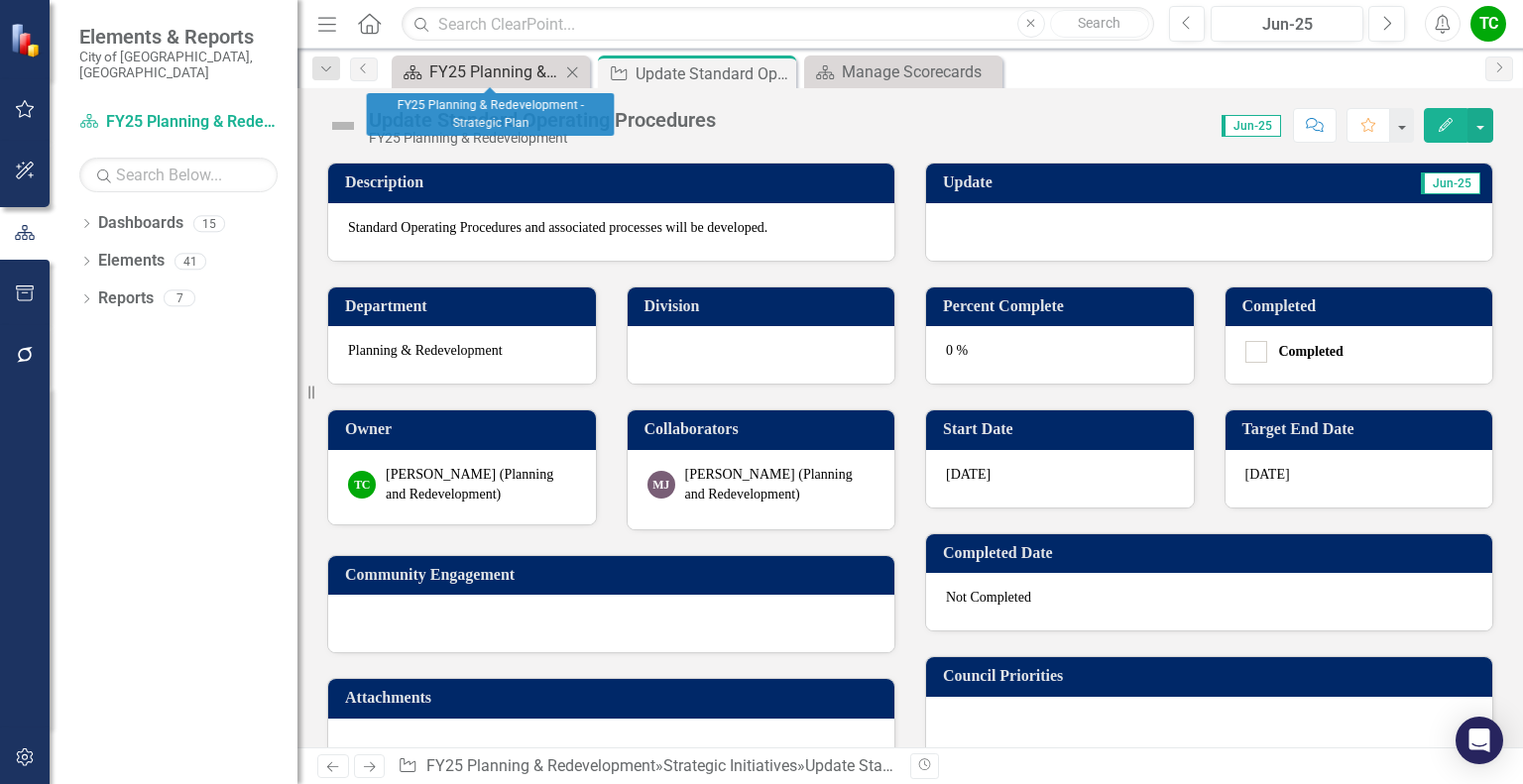 click on "FY25 Planning & Redevelopment - Strategic Plan" at bounding box center [495, 71] 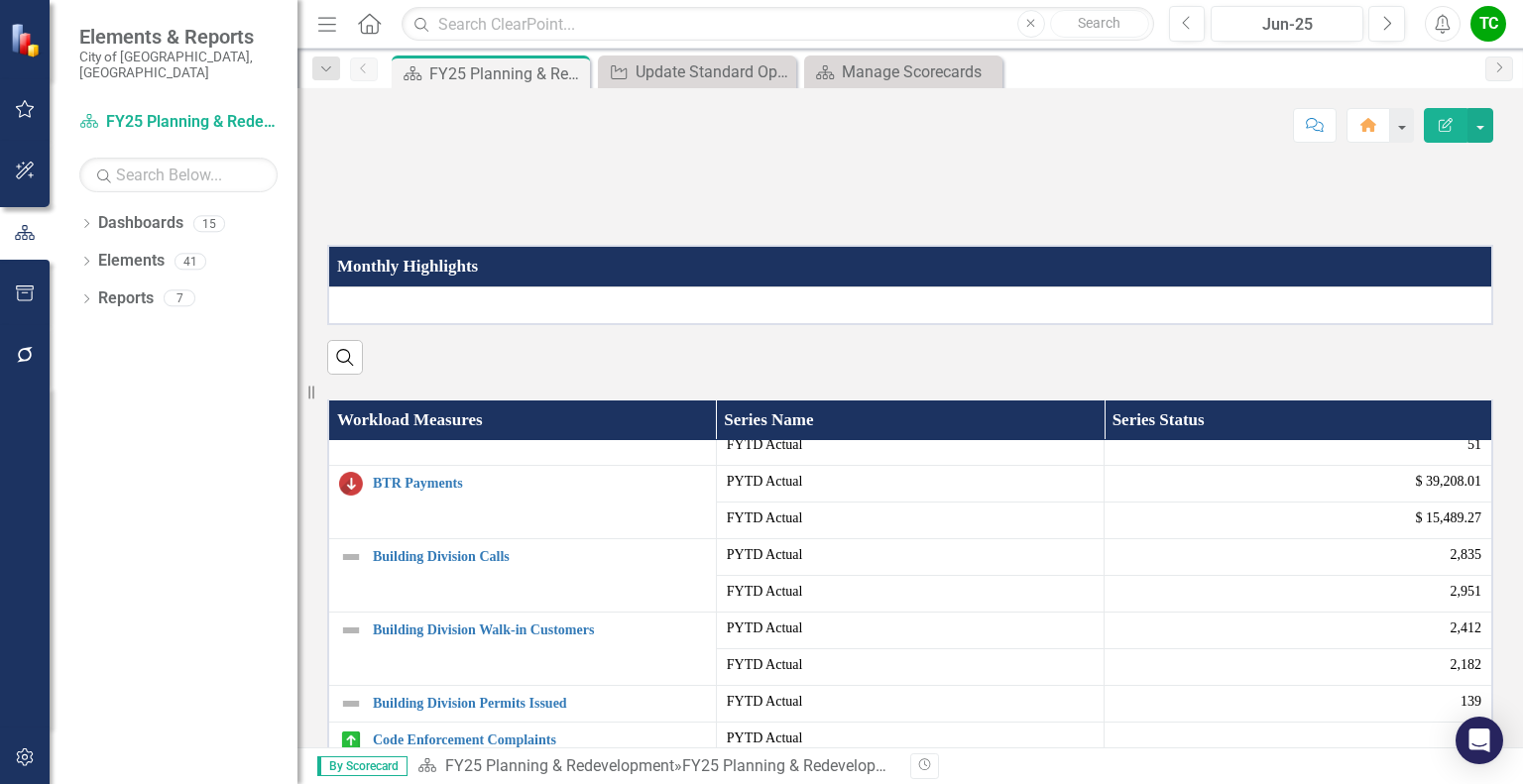 scroll, scrollTop: 198, scrollLeft: 0, axis: vertical 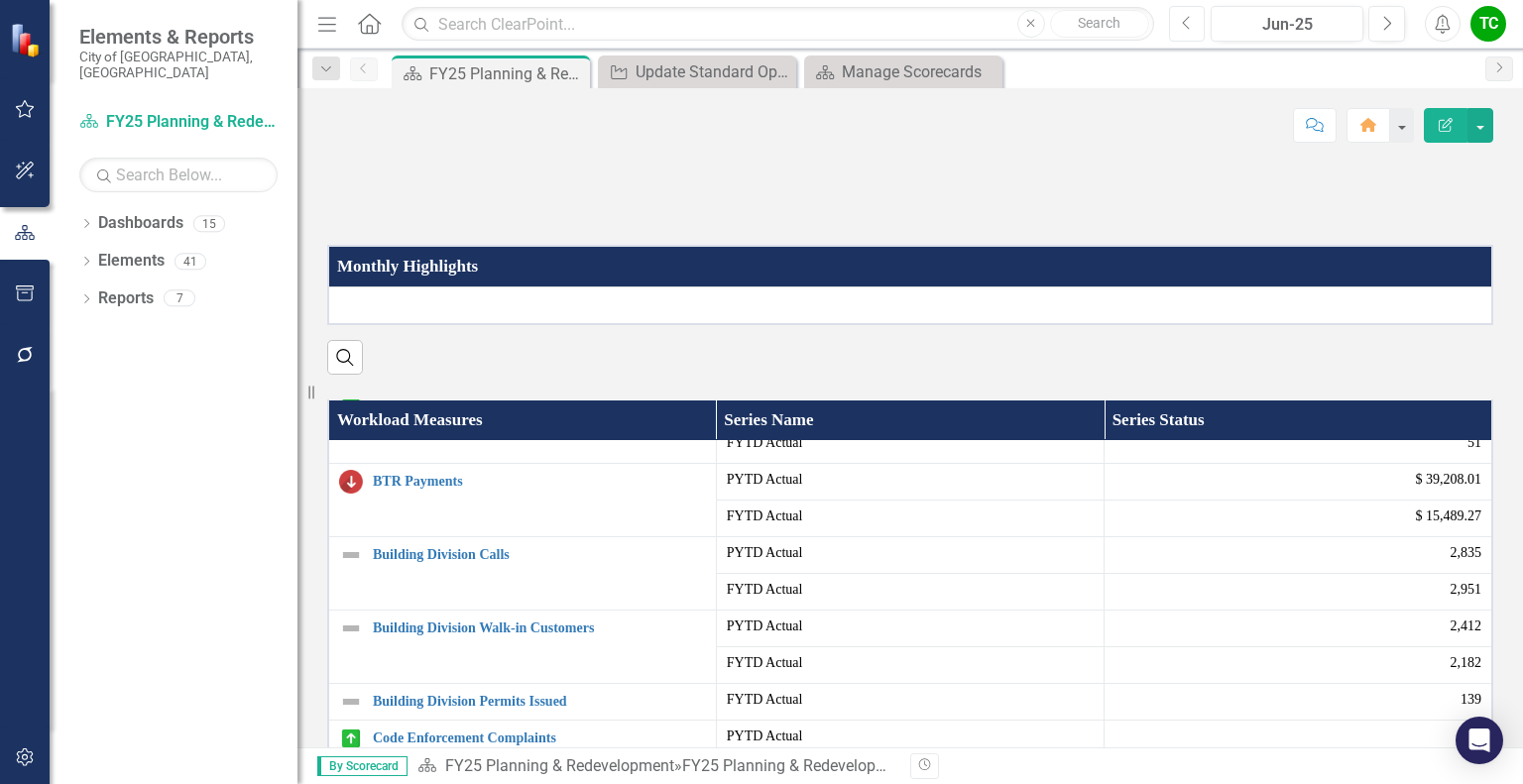 click on "Previous" 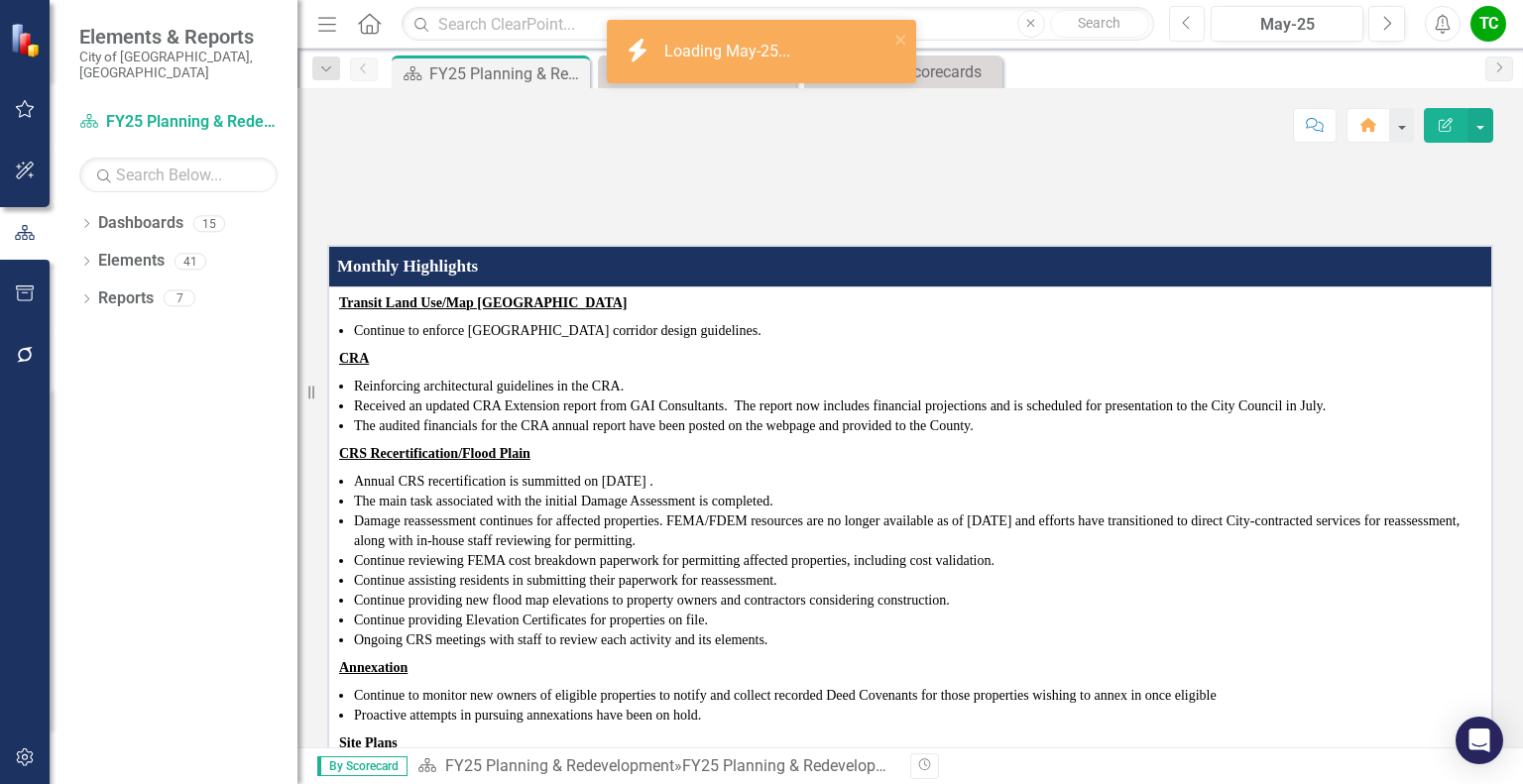 click on "Previous" 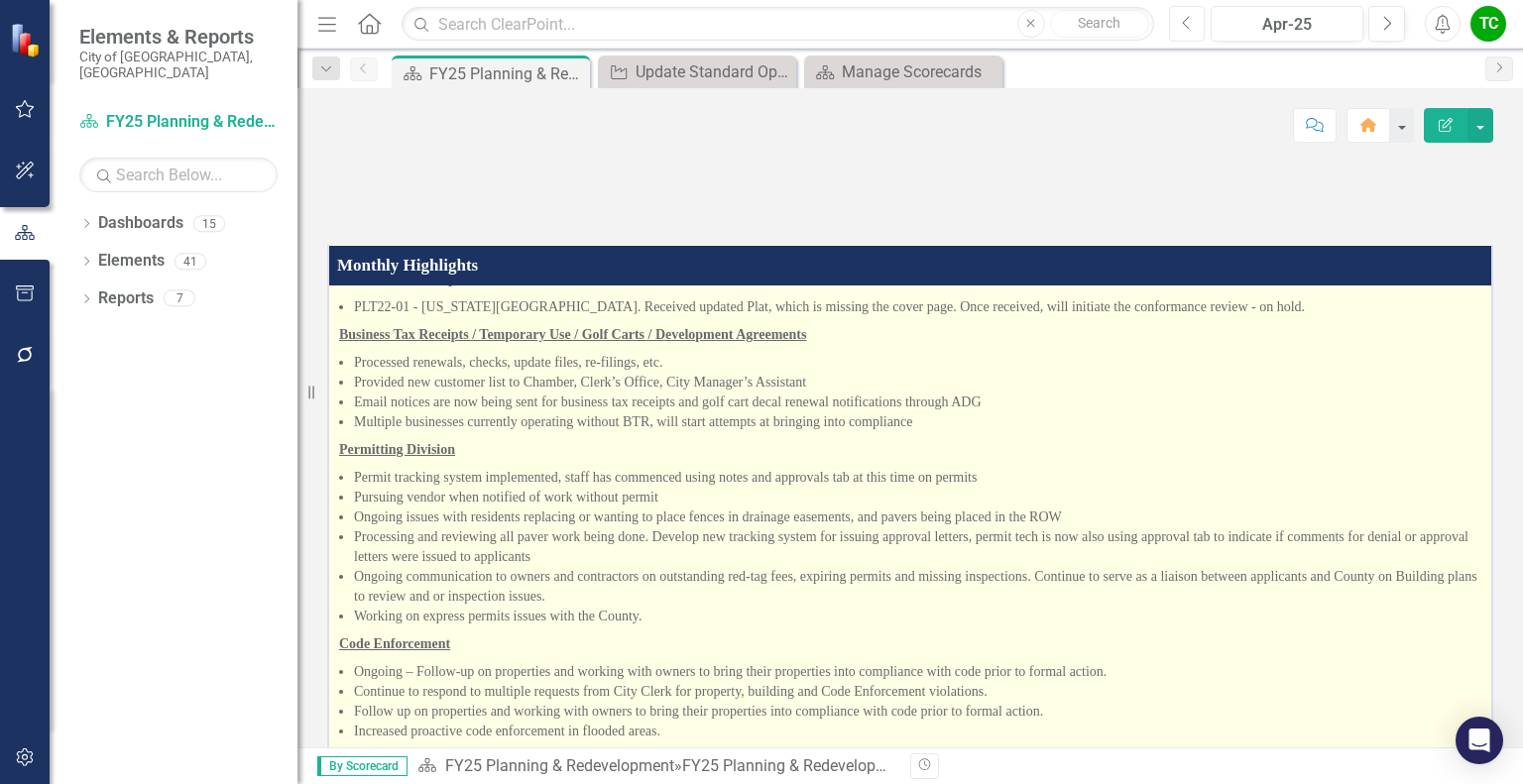 scroll, scrollTop: 912, scrollLeft: 0, axis: vertical 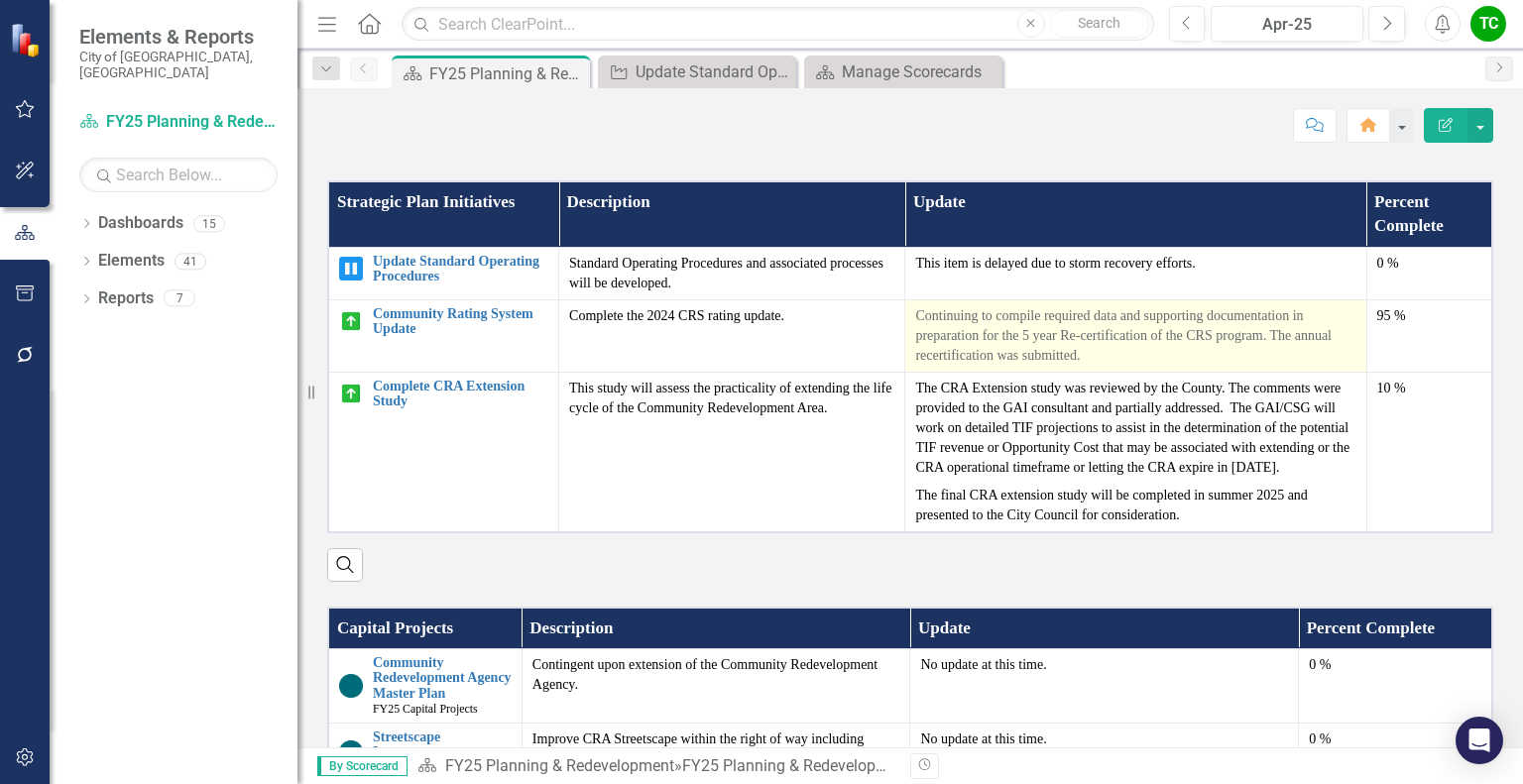 click on "Continuing to compile required data and supporting documentation in preparation for the 5 year Re-certification of the CRS program. The annual recertification was submitted." at bounding box center [1135, 336] 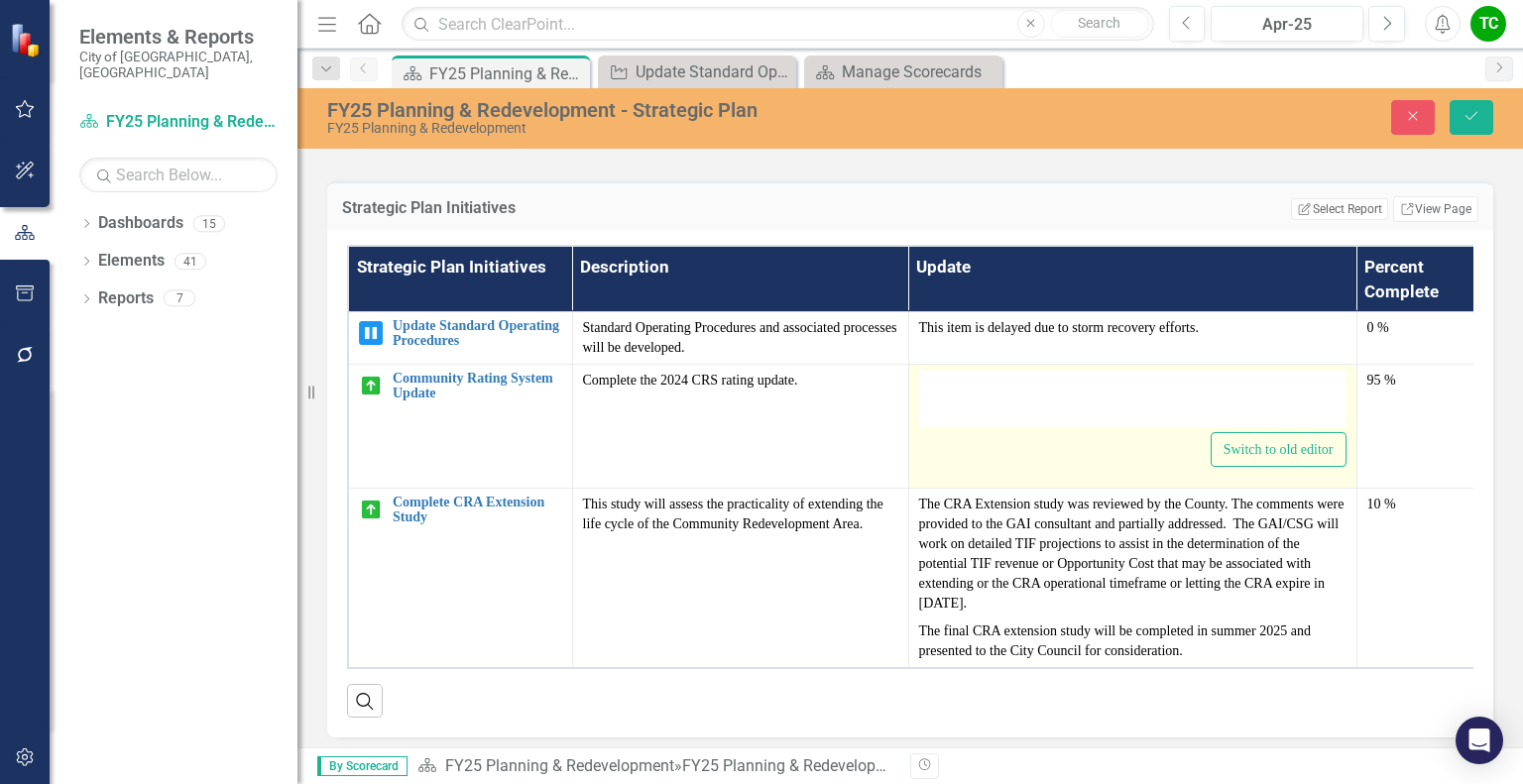 type on "<p>Continuing to compile required data and supporting documentation in preparation for the 5 year Re-certification of the CRS program. The annual recertification was submitted.</p>" 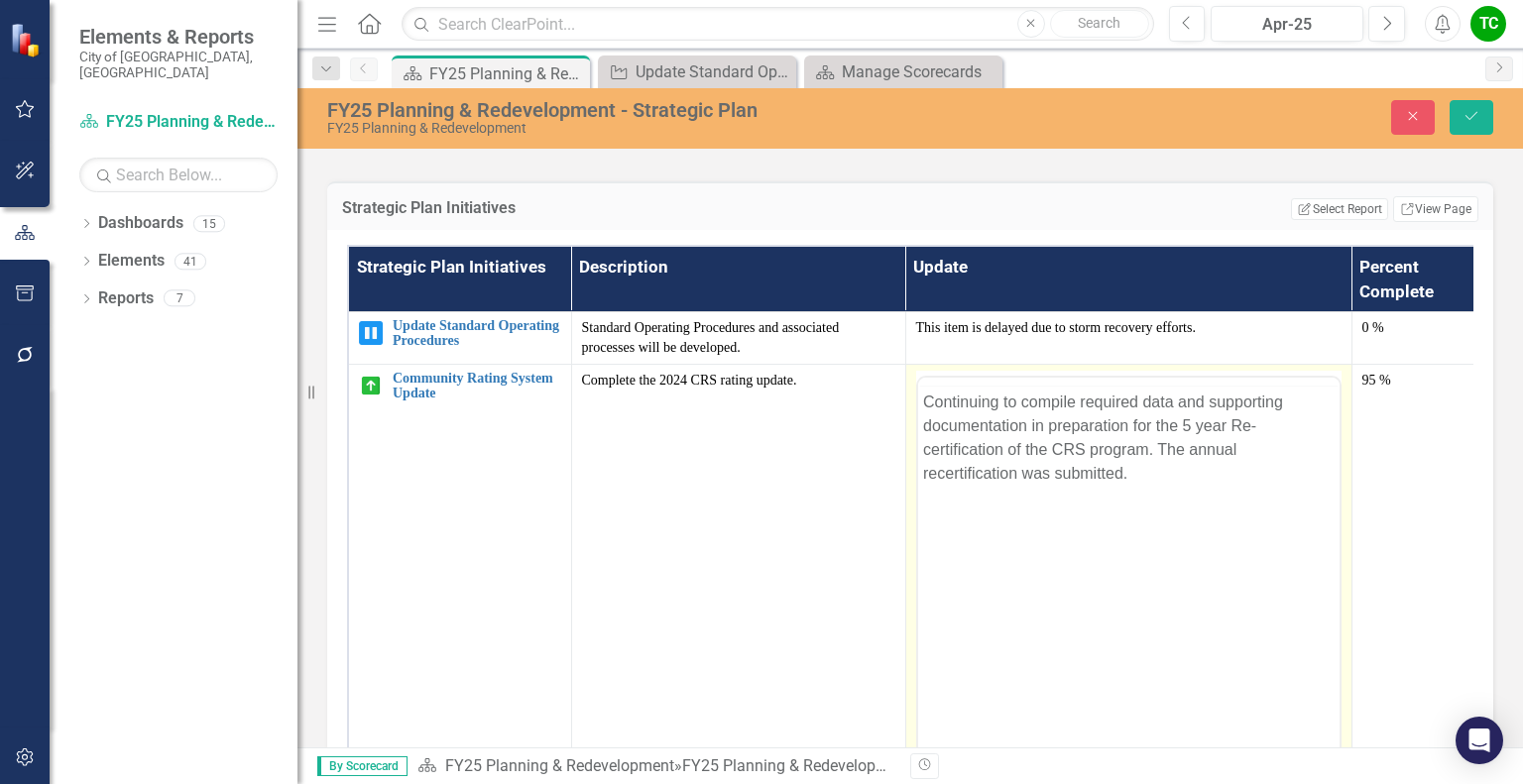 scroll, scrollTop: 0, scrollLeft: 0, axis: both 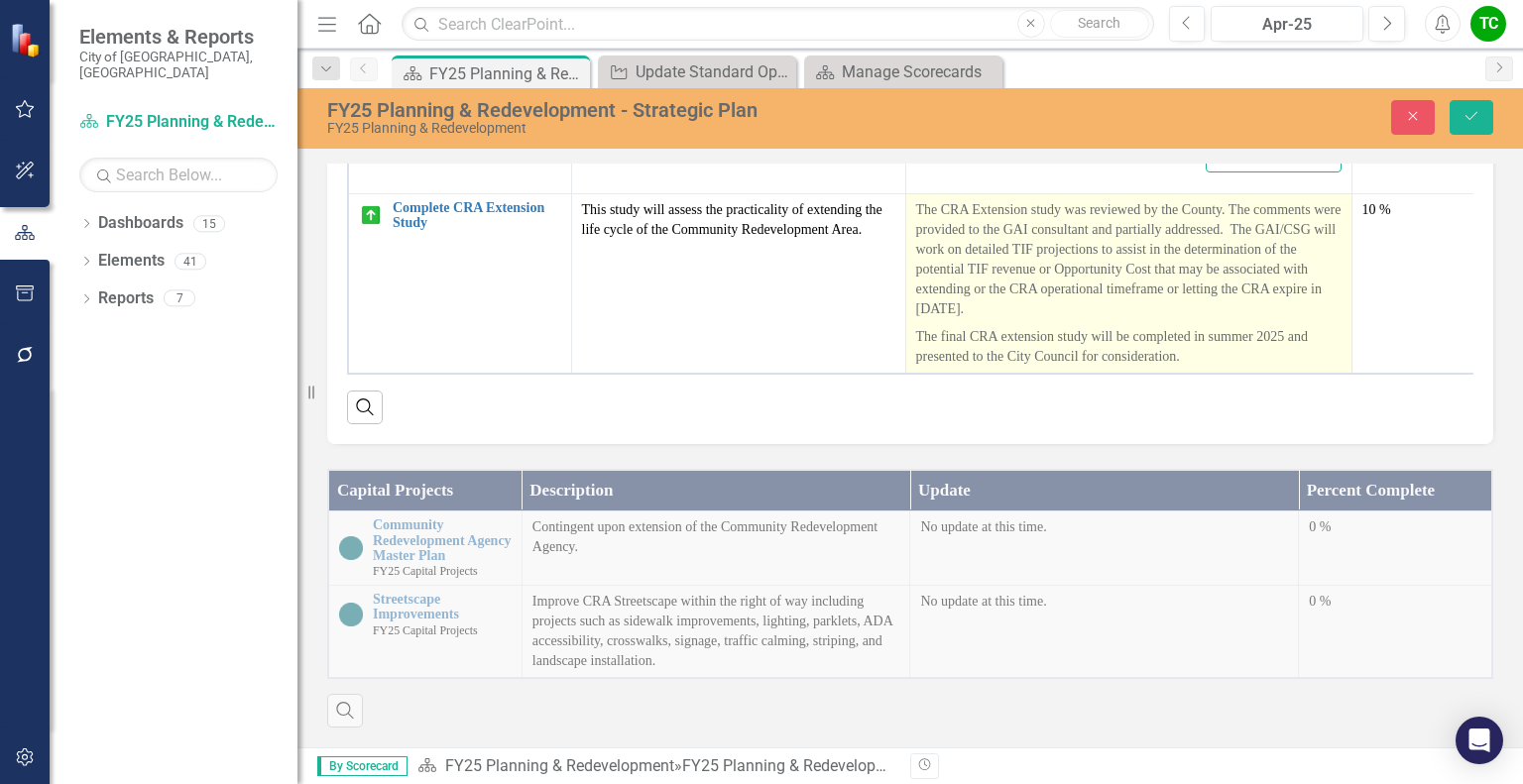 click on "The CRA Extension study was reviewed by the County. The comments were provided to the GAI consultant and partially addressed.  The GAI/CSG will work on detailed TIF projections to assist in the determination of the potential TIF revenue or Opportunity Cost that may be associated with extending or the CRA operational timeframe or letting the CRA expire in [DATE]." at bounding box center (1128, 262) 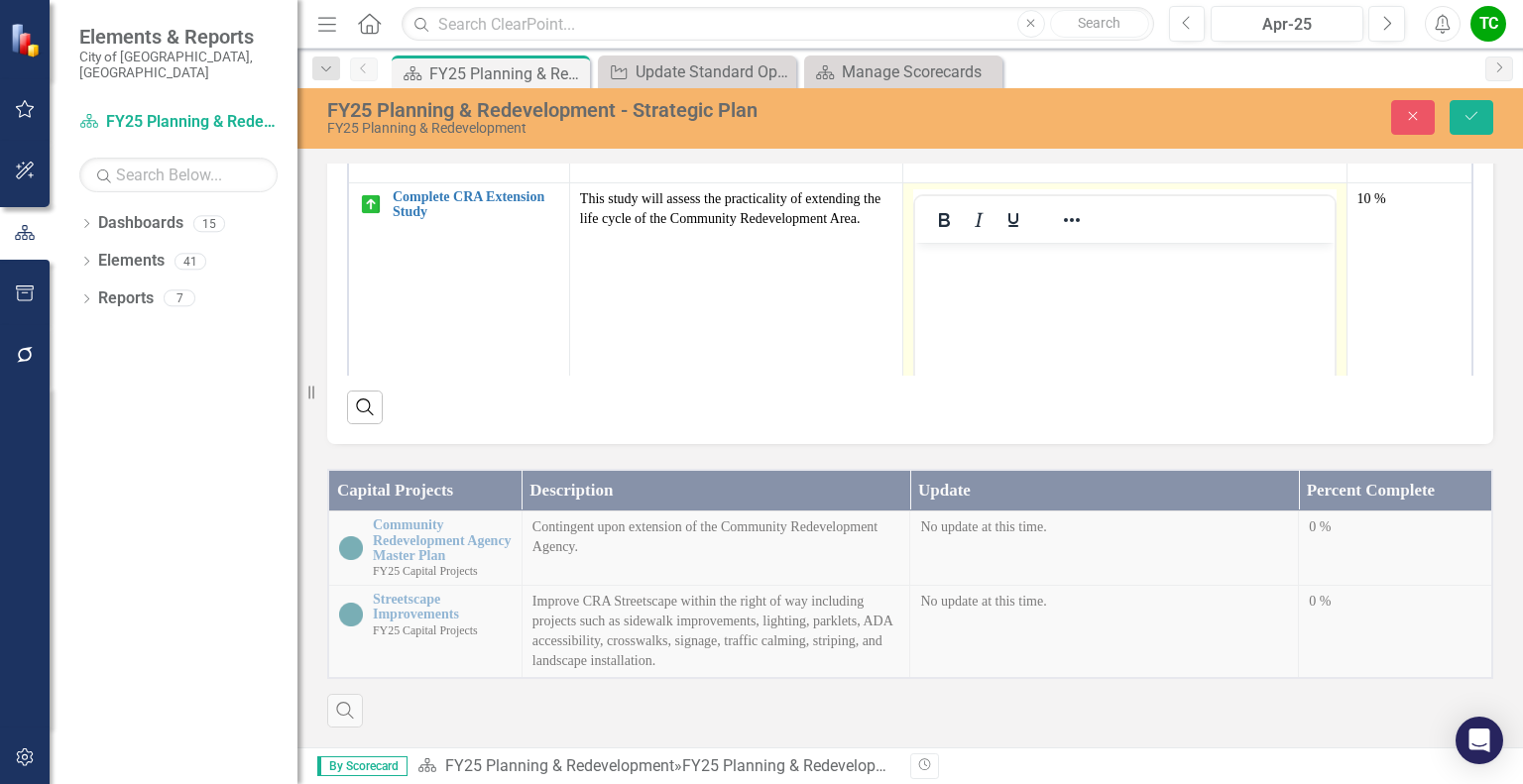 scroll, scrollTop: 136, scrollLeft: 0, axis: vertical 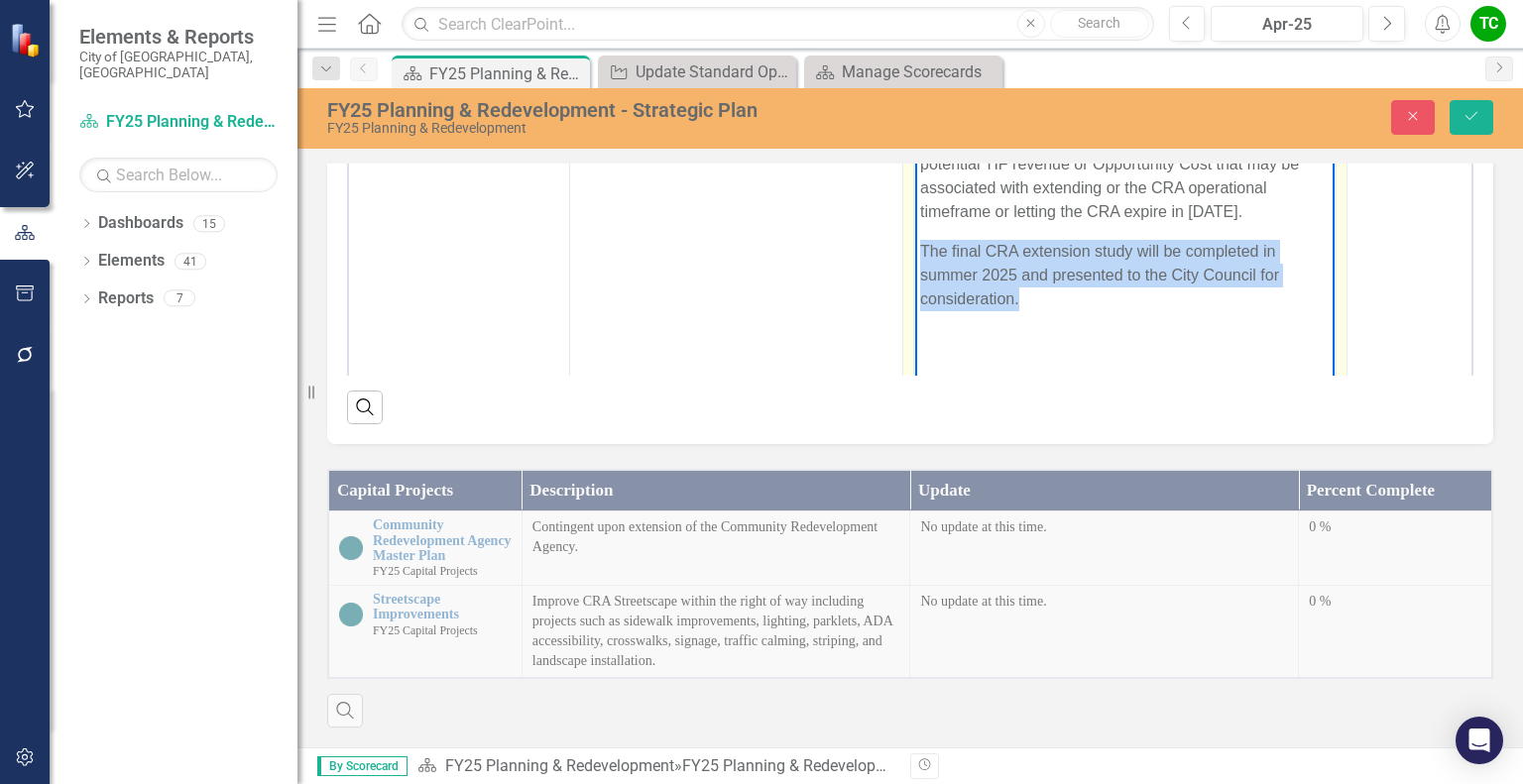 drag, startPoint x: 1035, startPoint y: 304, endPoint x: 921, endPoint y: 251, distance: 125.71794 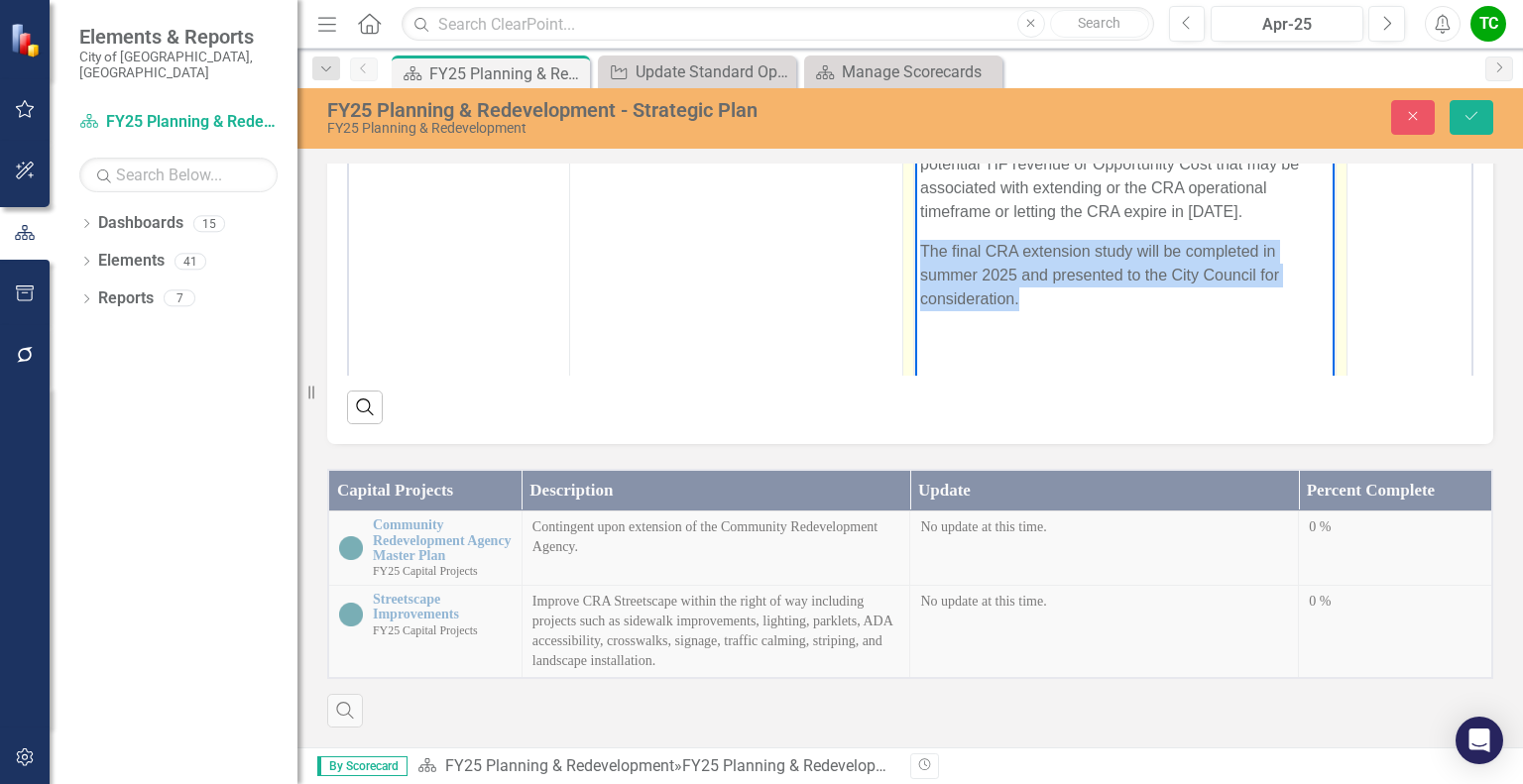 click on "The final CRA extension study will be completed in summer 2025 and presented to the City Council for consideration." at bounding box center [1123, 276] 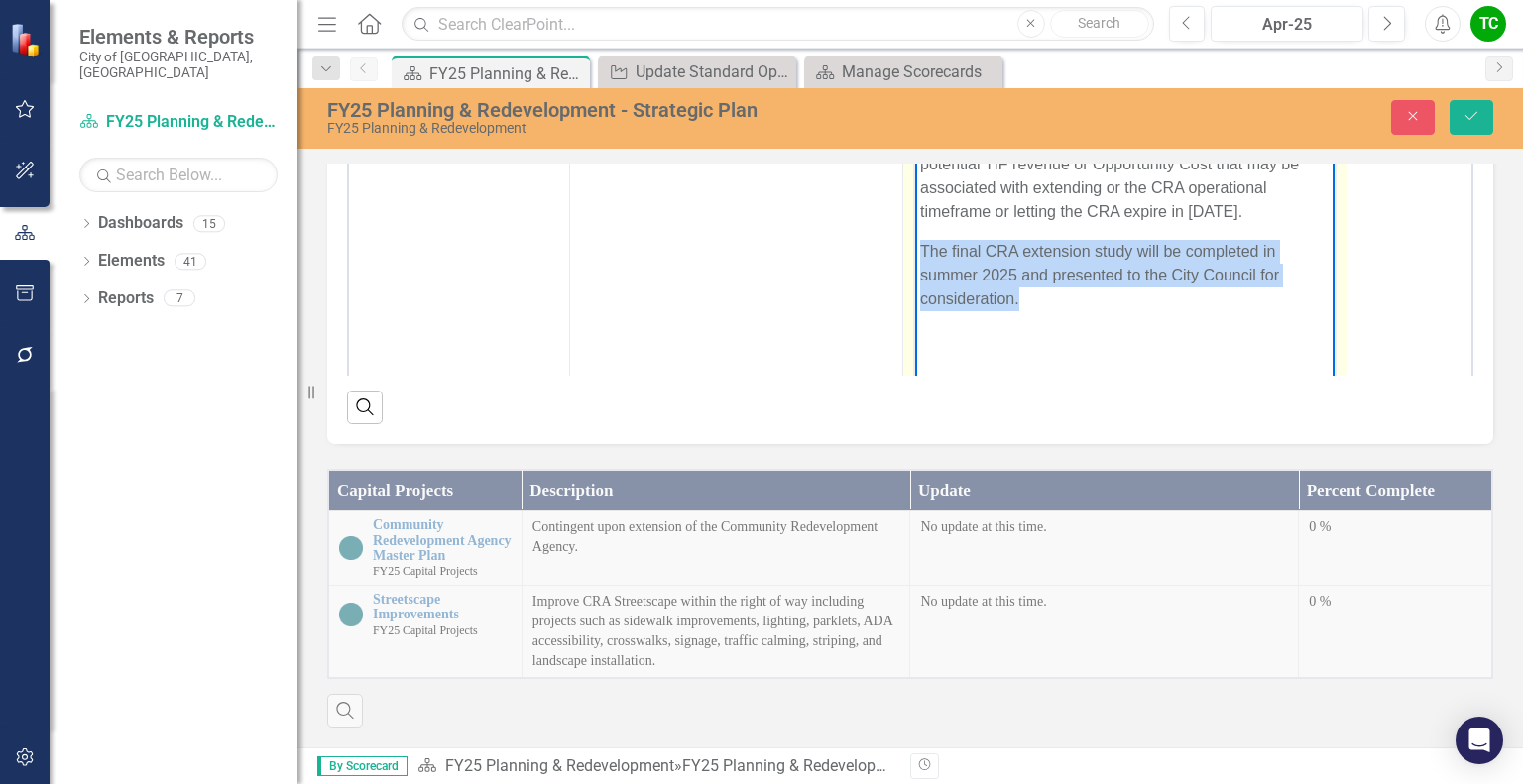 copy on "The final CRA extension study will be completed in summer 2025 and presented to the City Council for consideration." 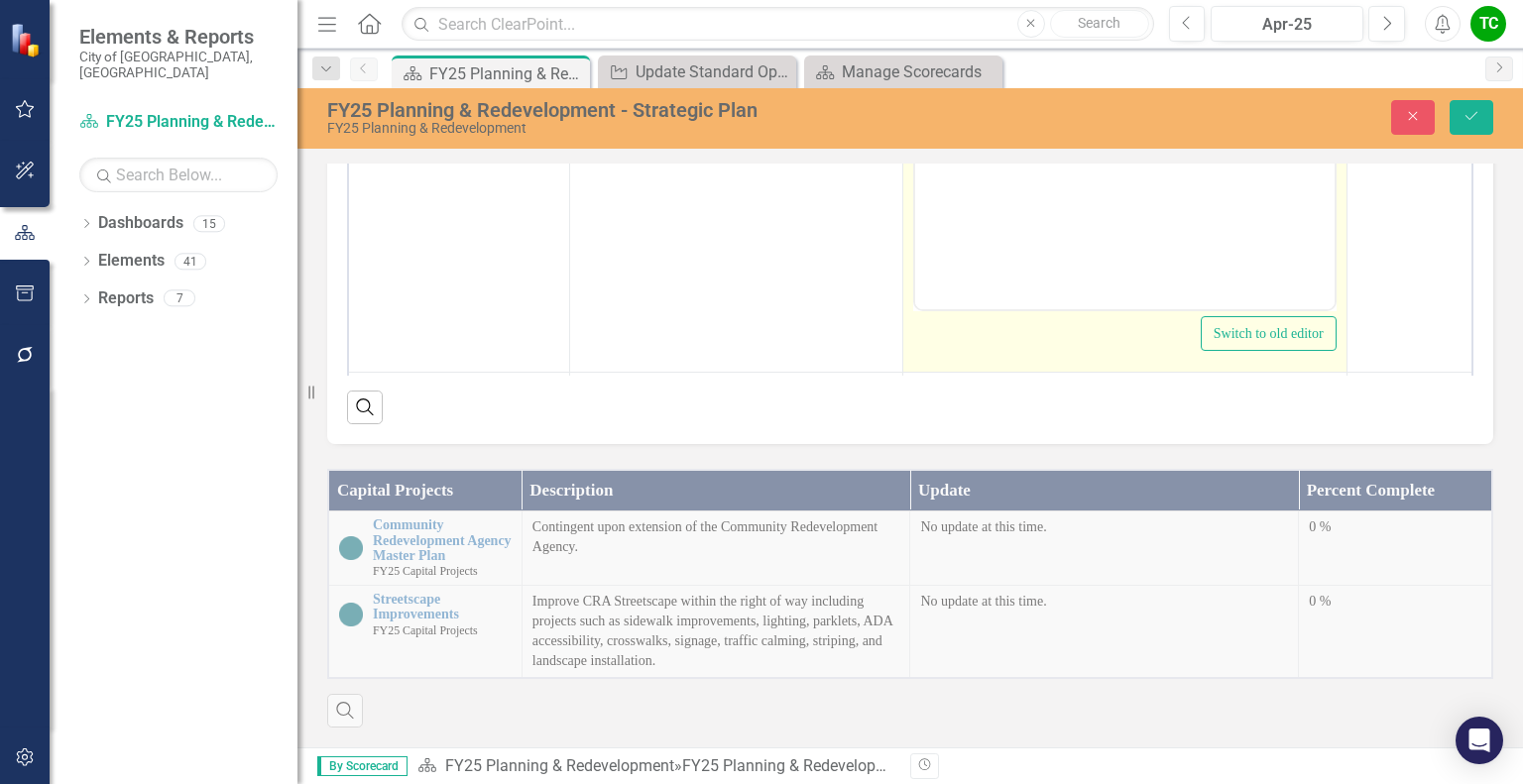 scroll, scrollTop: 0, scrollLeft: 0, axis: both 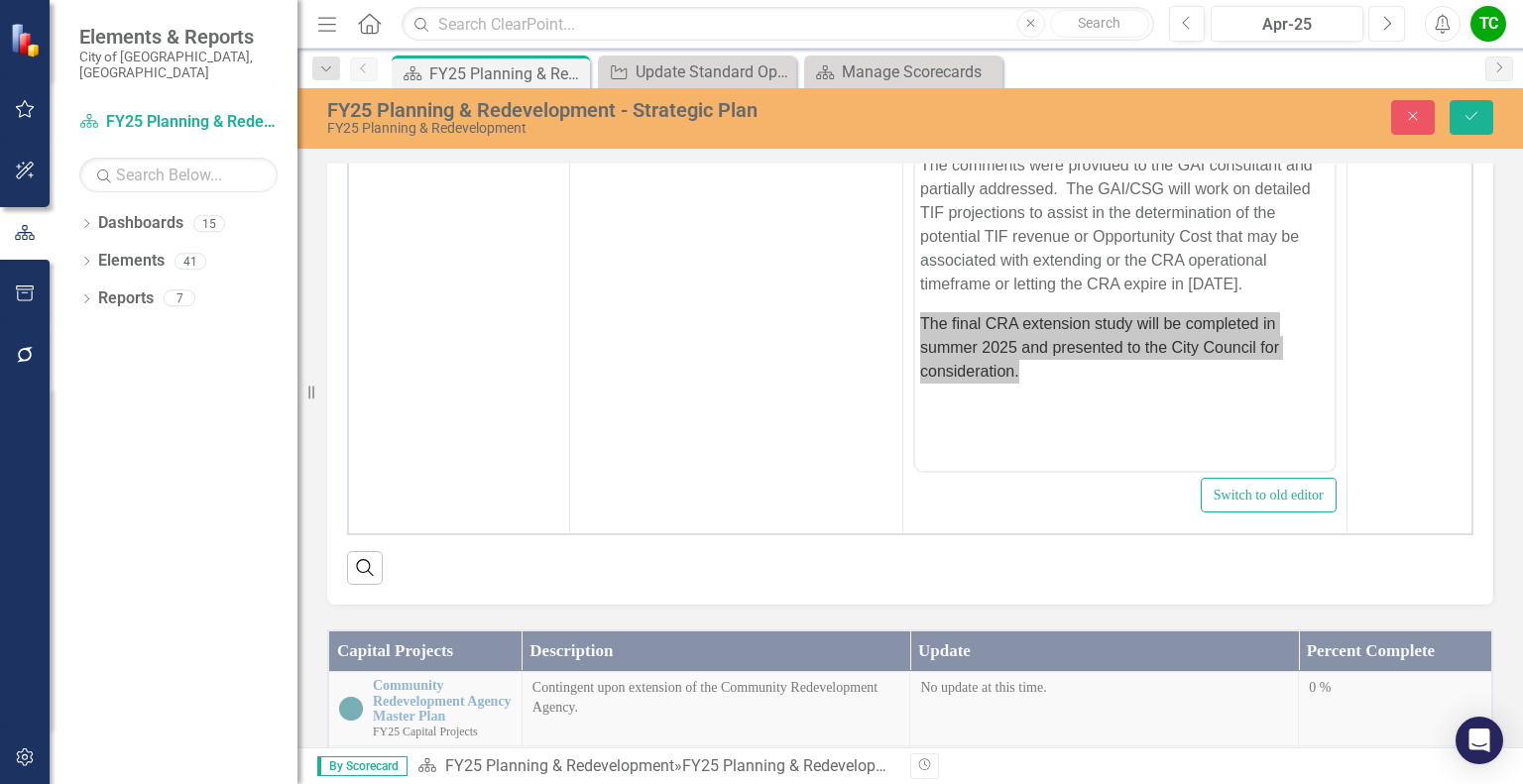 click on "Next" 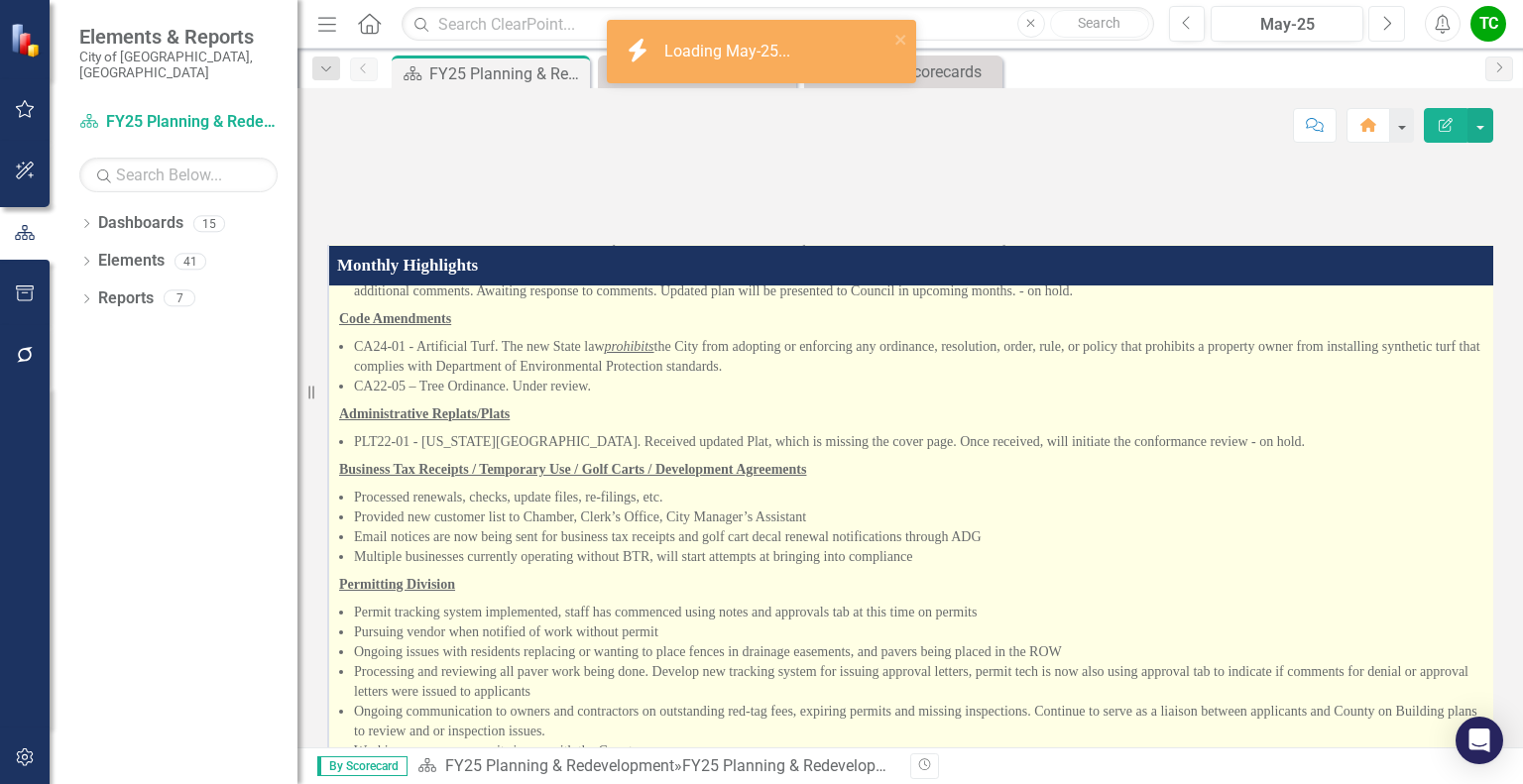 scroll, scrollTop: 892, scrollLeft: 0, axis: vertical 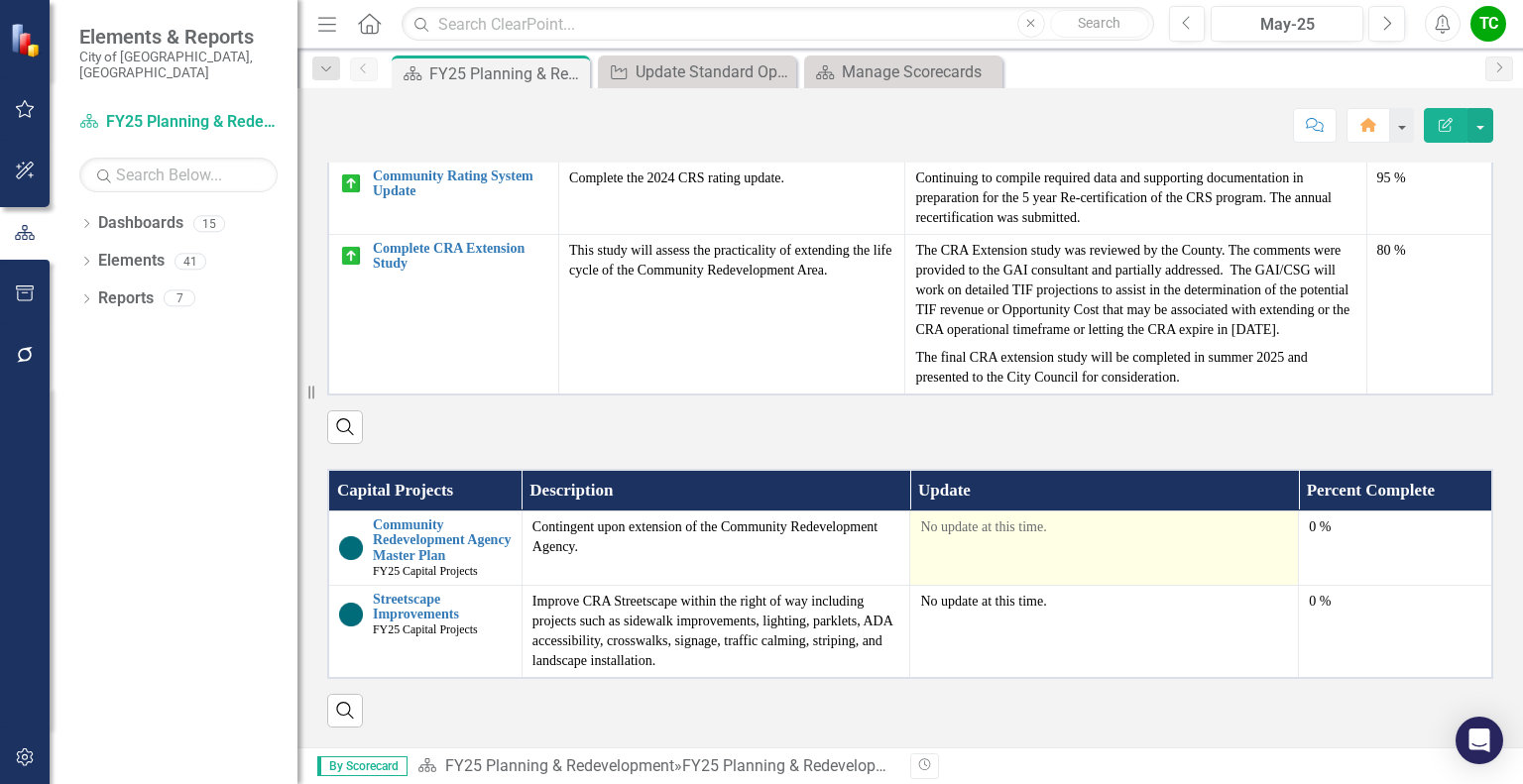 click on "No update at this time." at bounding box center [1104, 527] 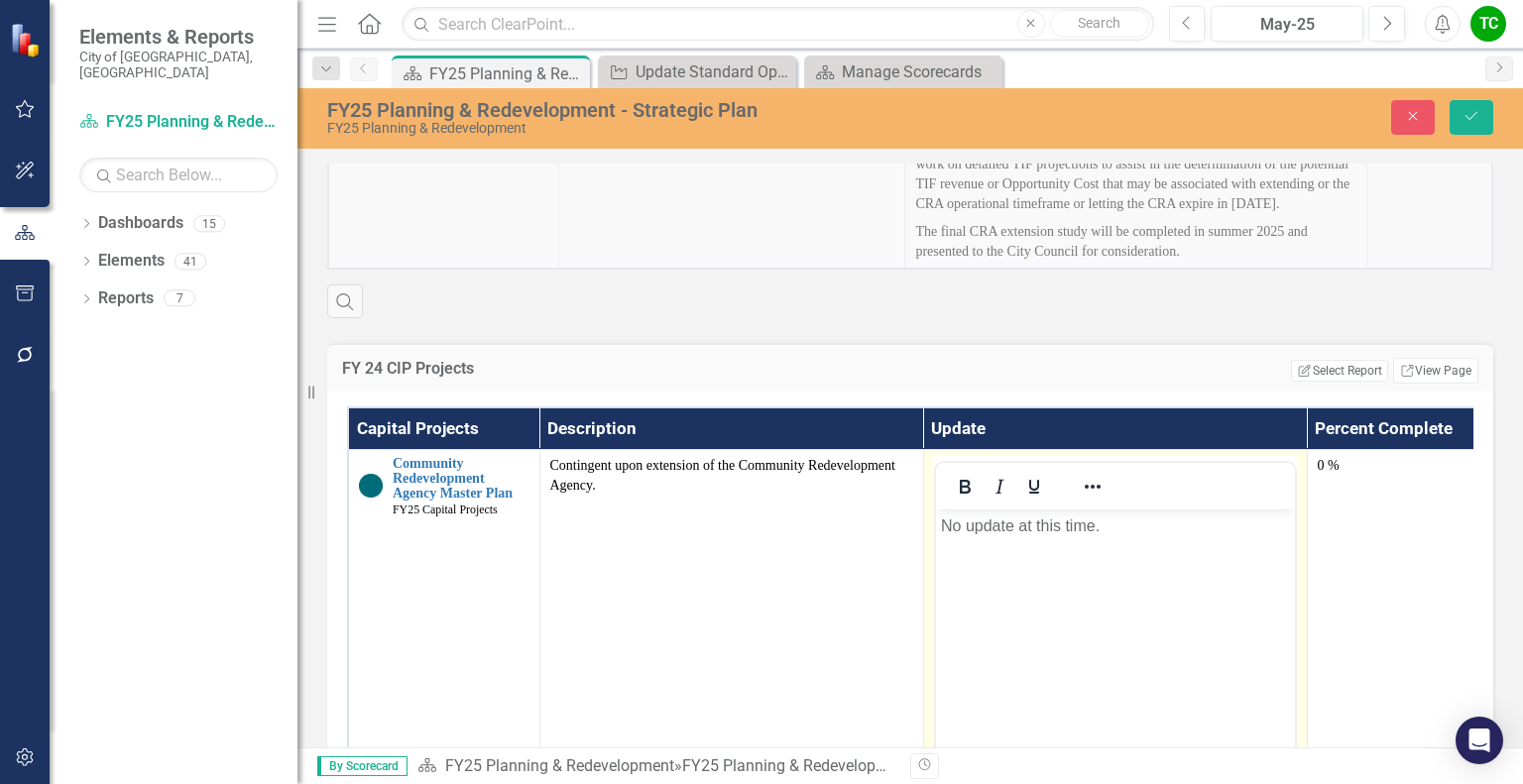 scroll, scrollTop: 0, scrollLeft: 0, axis: both 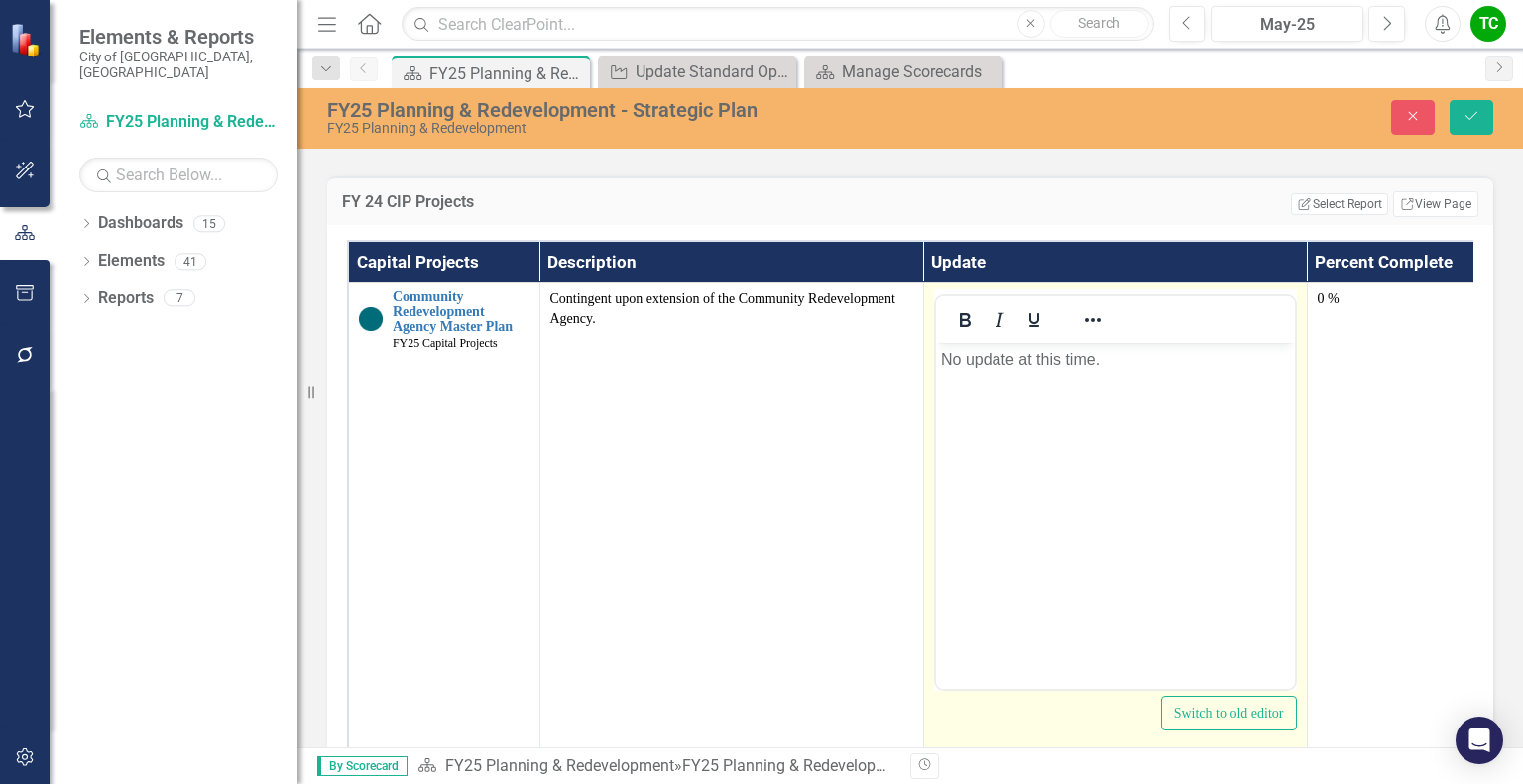 click on "No update at this time." at bounding box center (1114, 359) 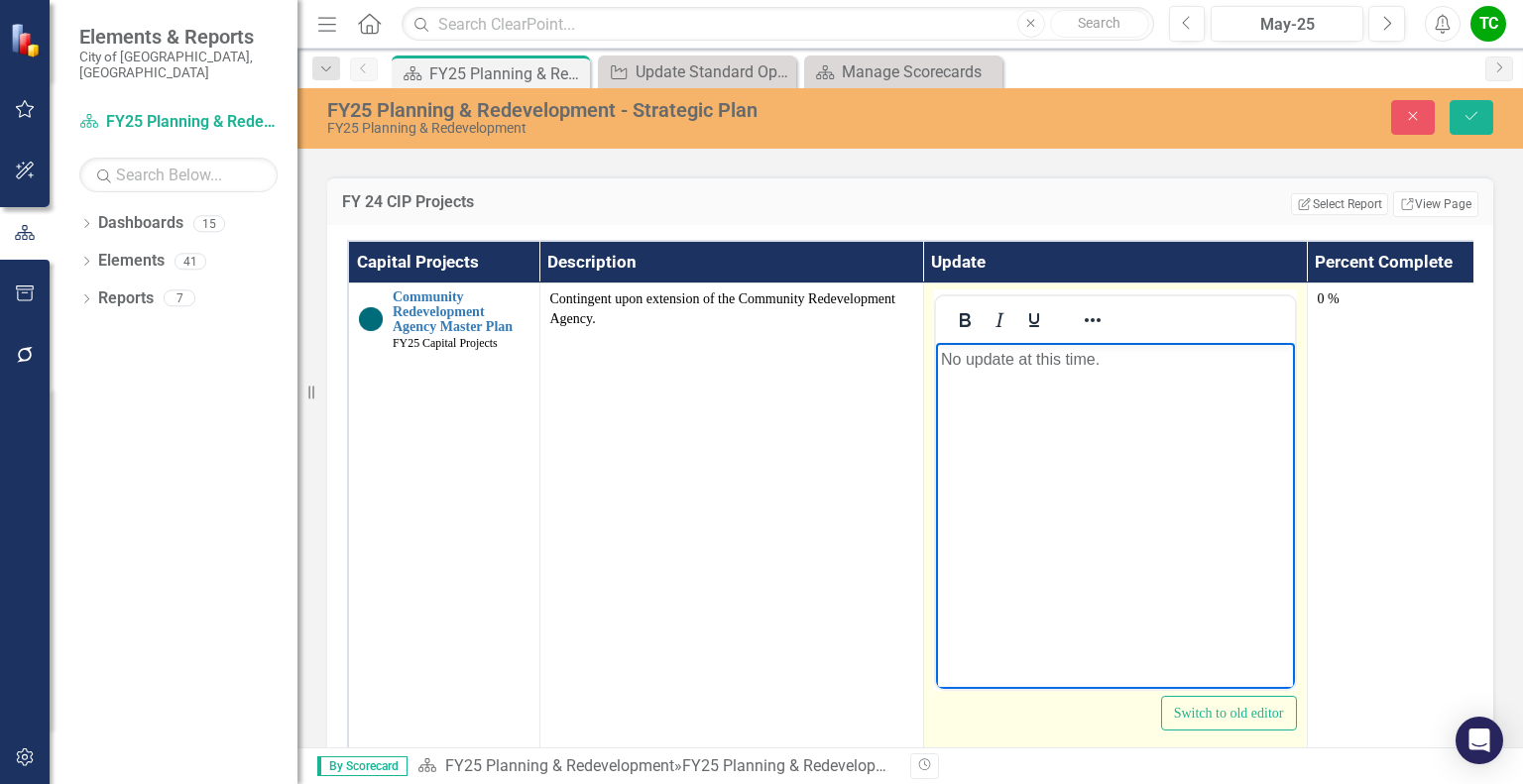 drag, startPoint x: 1118, startPoint y: 363, endPoint x: 1867, endPoint y: 824, distance: 879.501 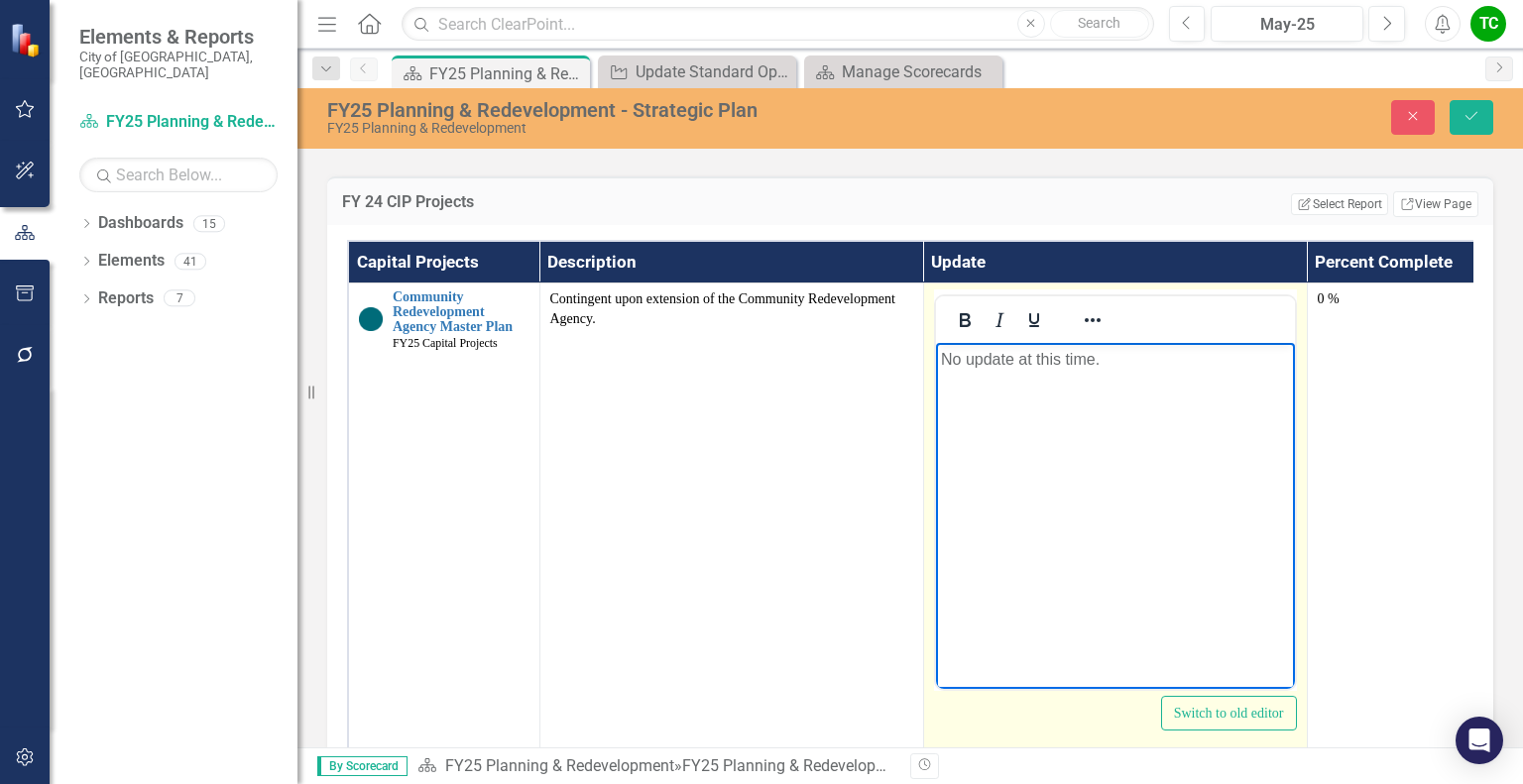 paste 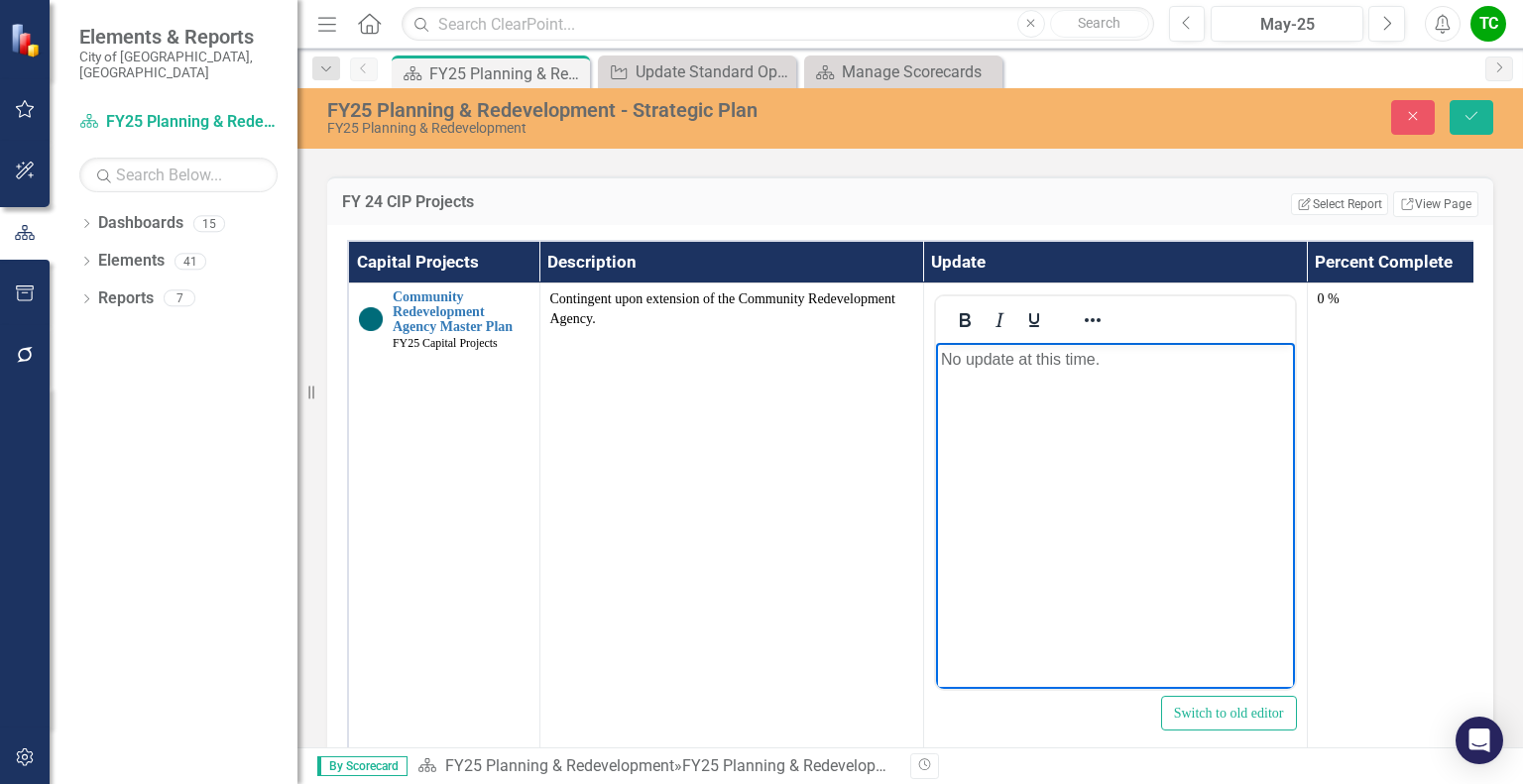 type 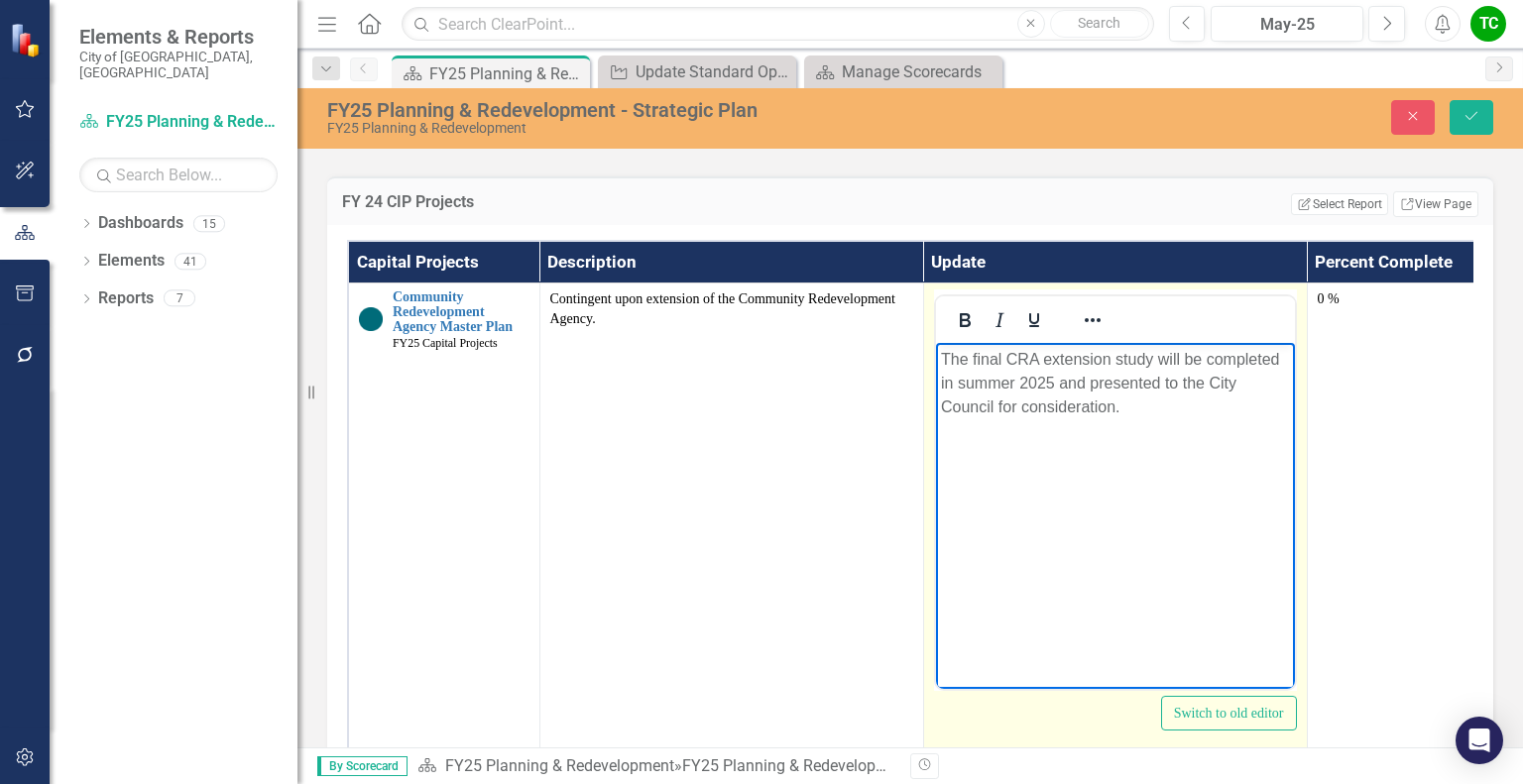 click on "The final CRA extension study will be completed in summer 2025 and presented to the City Council for consideration." at bounding box center (1114, 383) 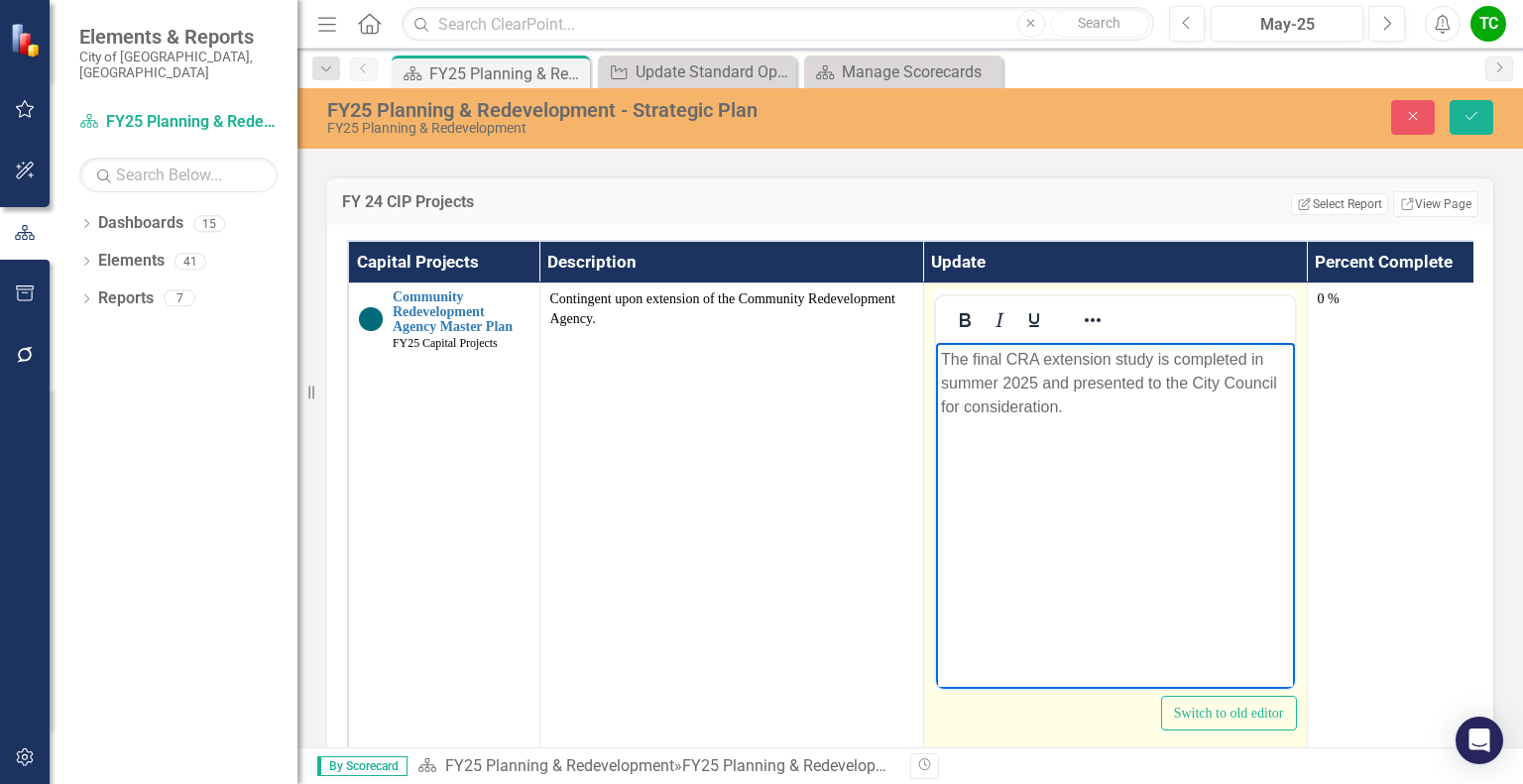 click on "The final CRA extension study is completed in summer 2025 and presented to the City Council for consideration." at bounding box center [1114, 383] 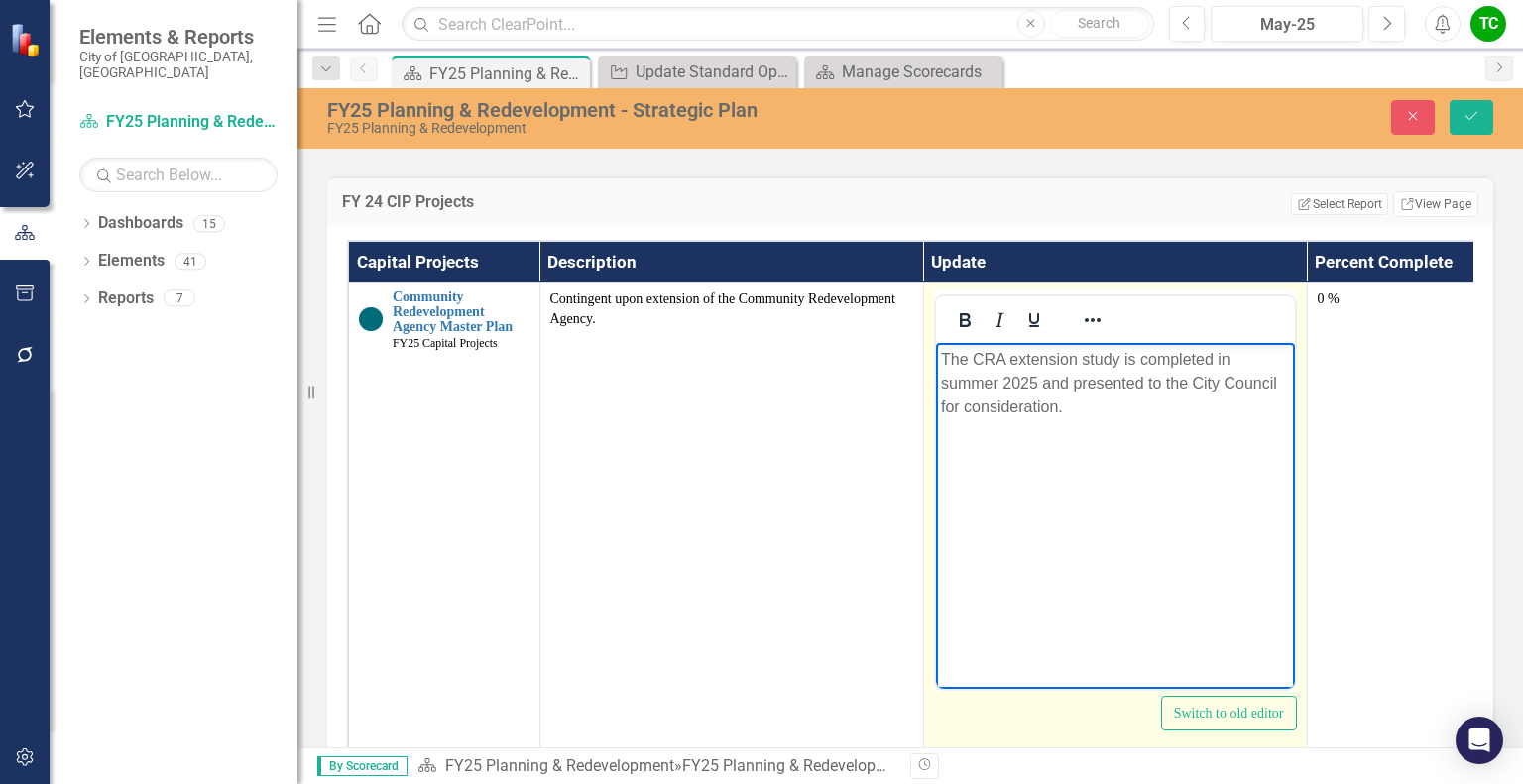click on "The CRA extension study is completed in summer 2025 and presented to the City Council for consideration." at bounding box center (1114, 383) 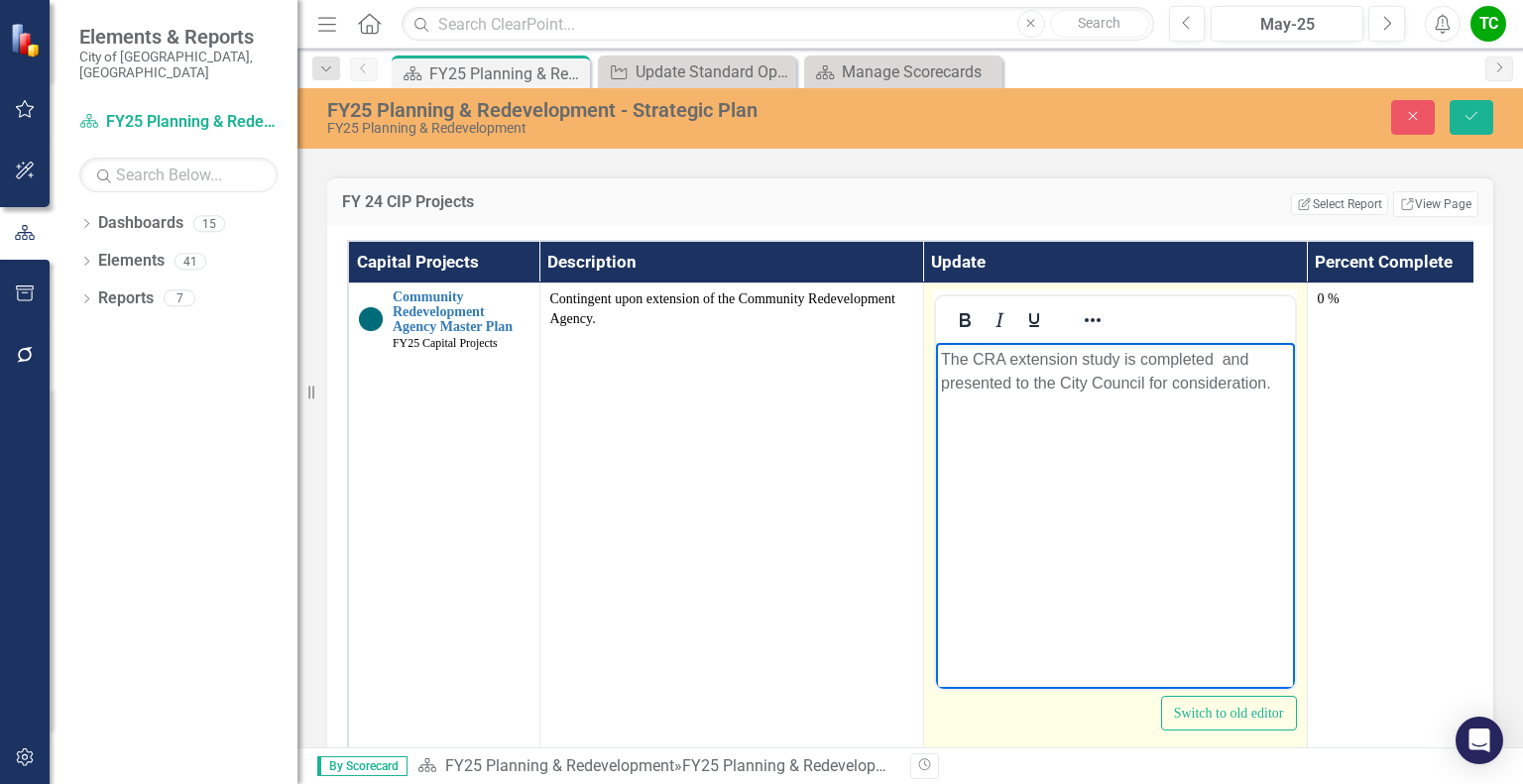 click on "The CRA extension study is completed  and presented to the City Council for consideration." at bounding box center [1114, 371] 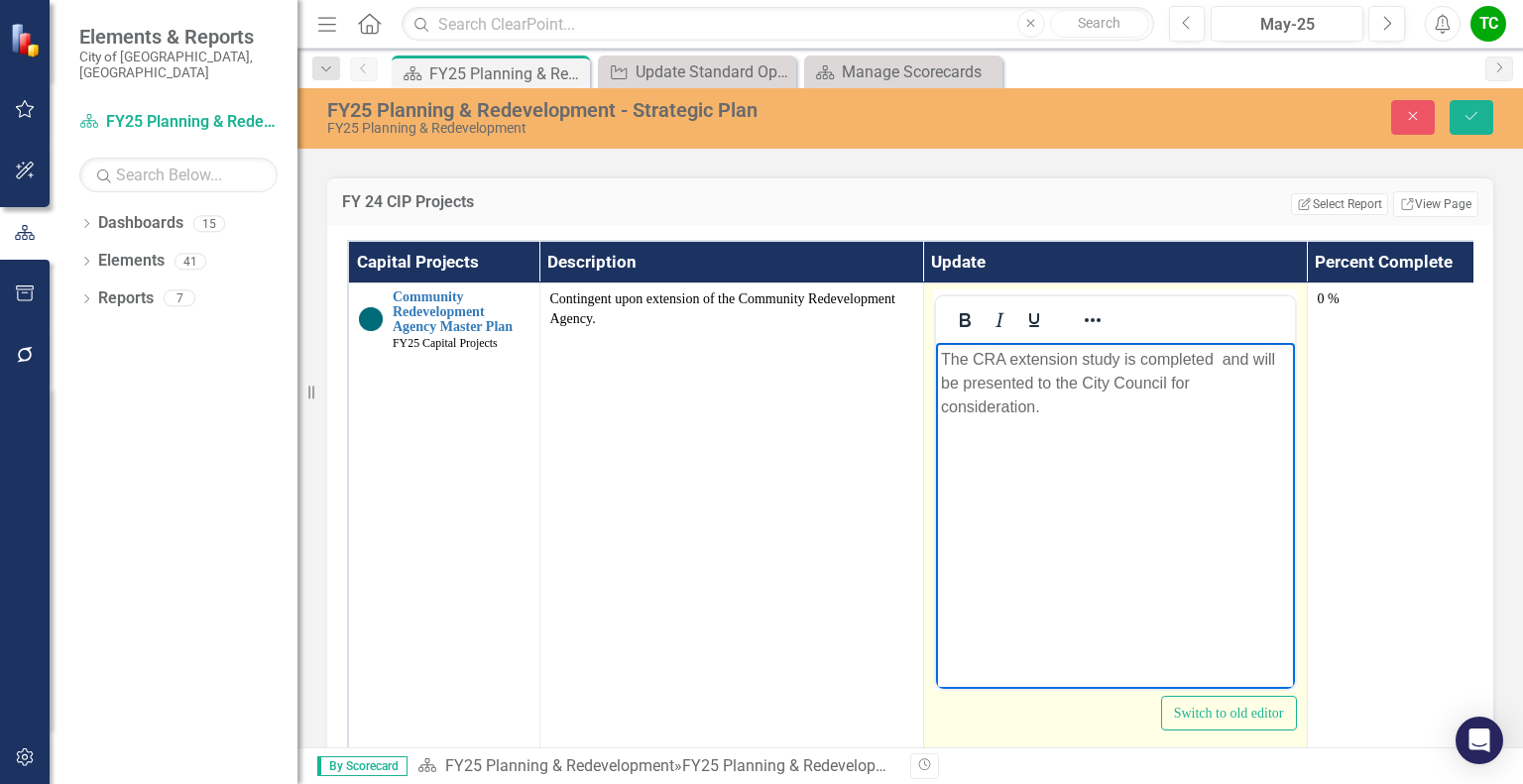 click on "The CRA extension study is completed  and will be presented to the City Council for consideration." at bounding box center [1114, 383] 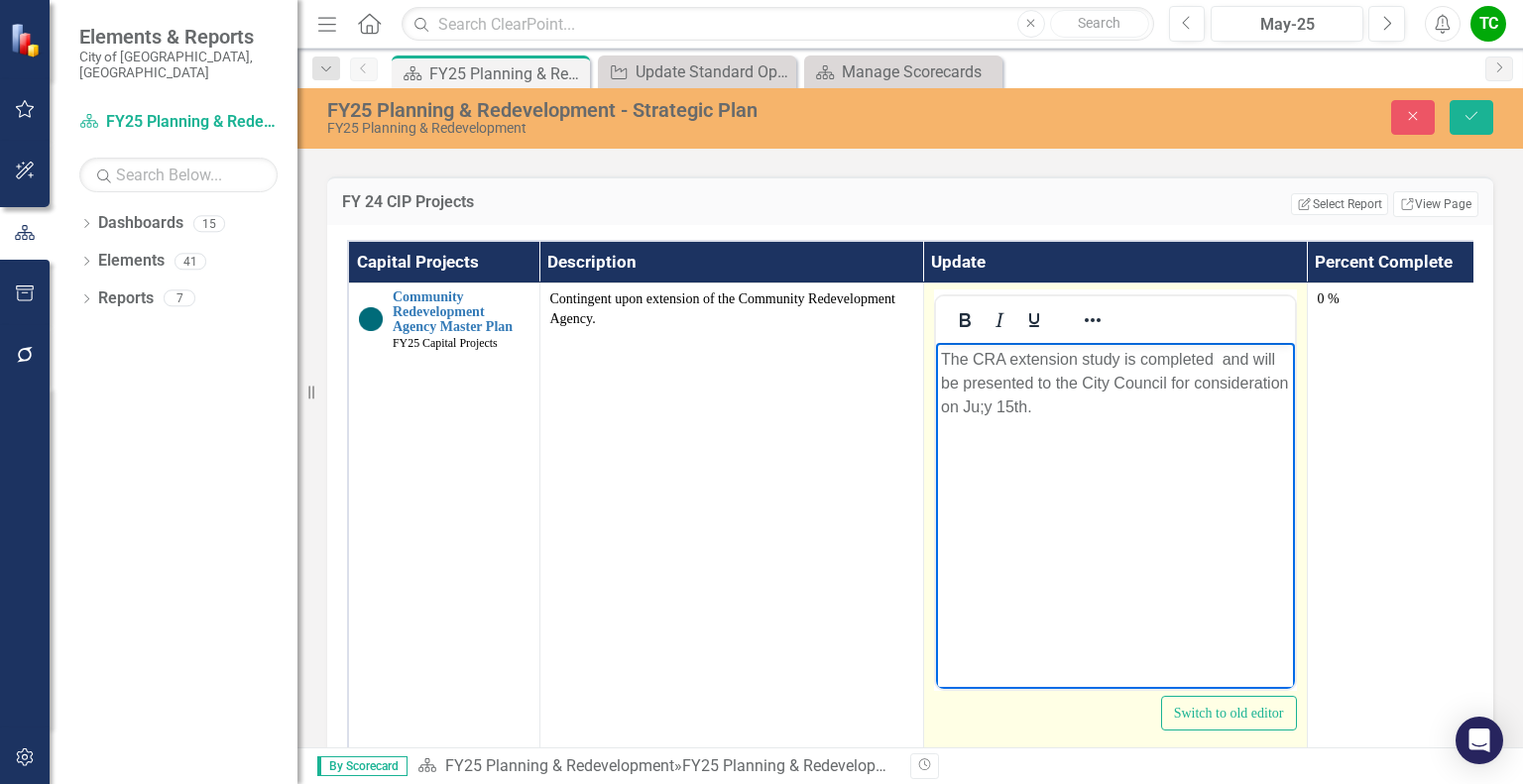 click on "The CRA extension study is completed  and will be presented to the City Council for consideration on Ju;y 15th." at bounding box center [1114, 383] 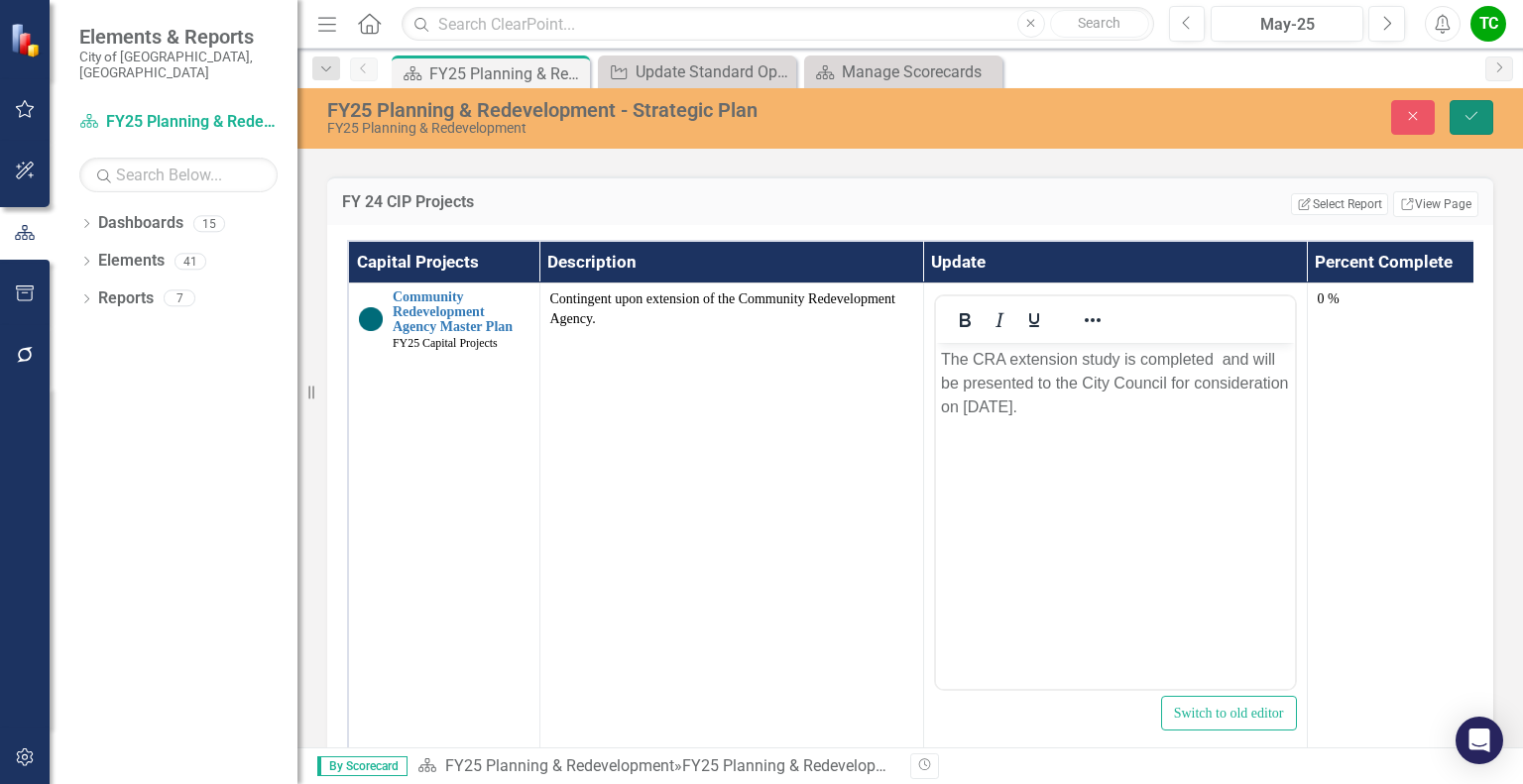 click on "Save" 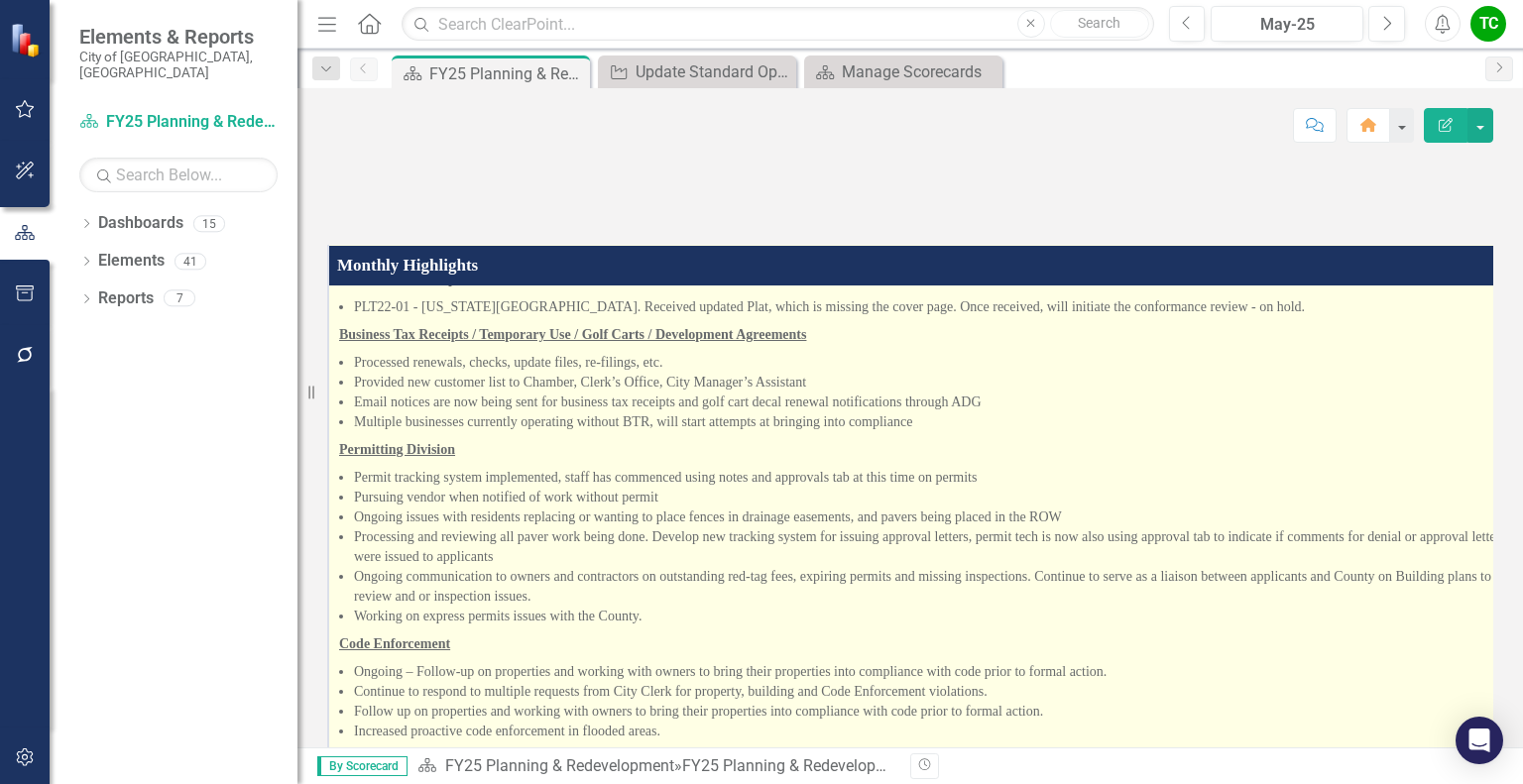 scroll, scrollTop: 892, scrollLeft: 0, axis: vertical 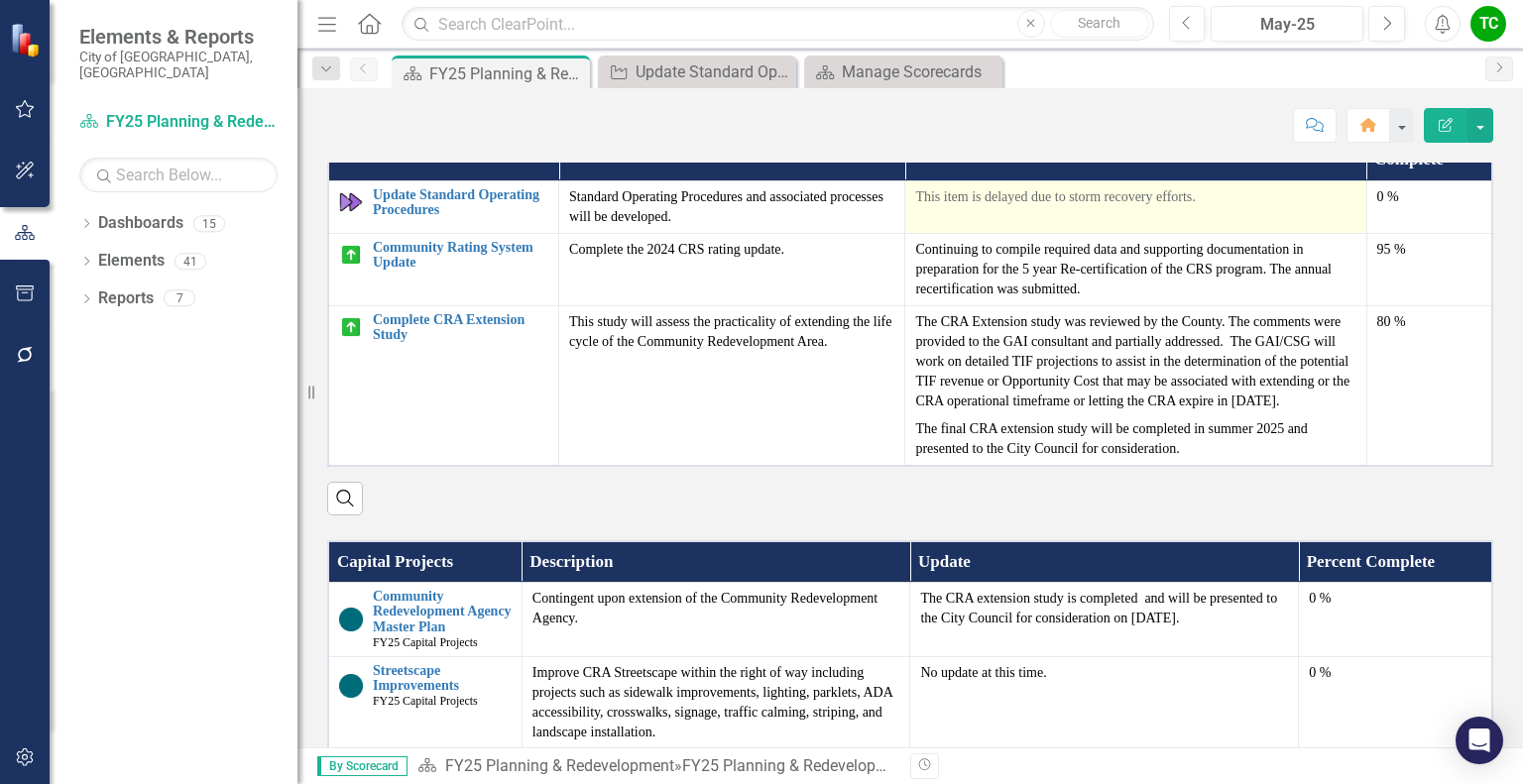 click on "This item is delayed due to storm recovery efforts." at bounding box center (1135, 197) 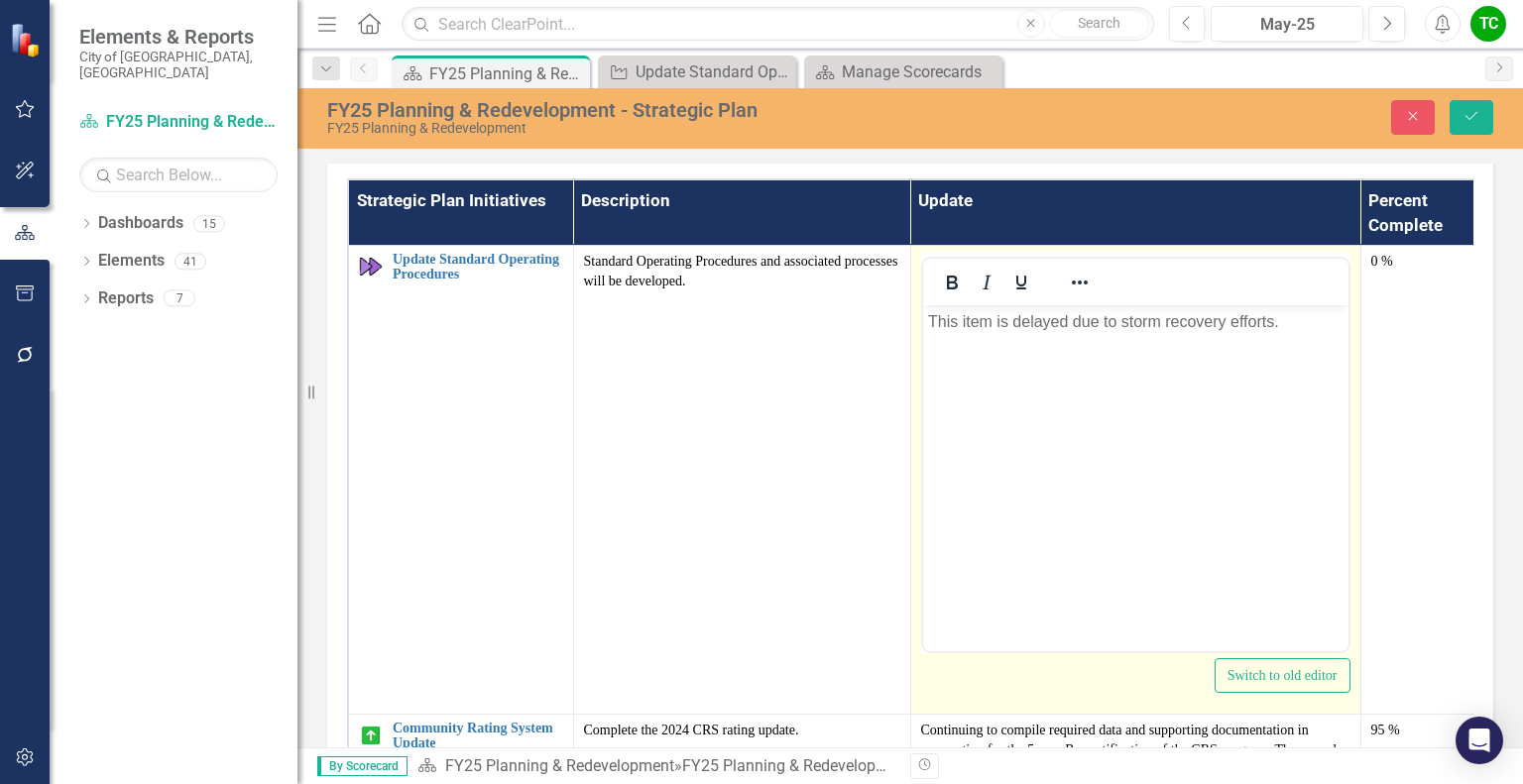 scroll, scrollTop: 0, scrollLeft: 0, axis: both 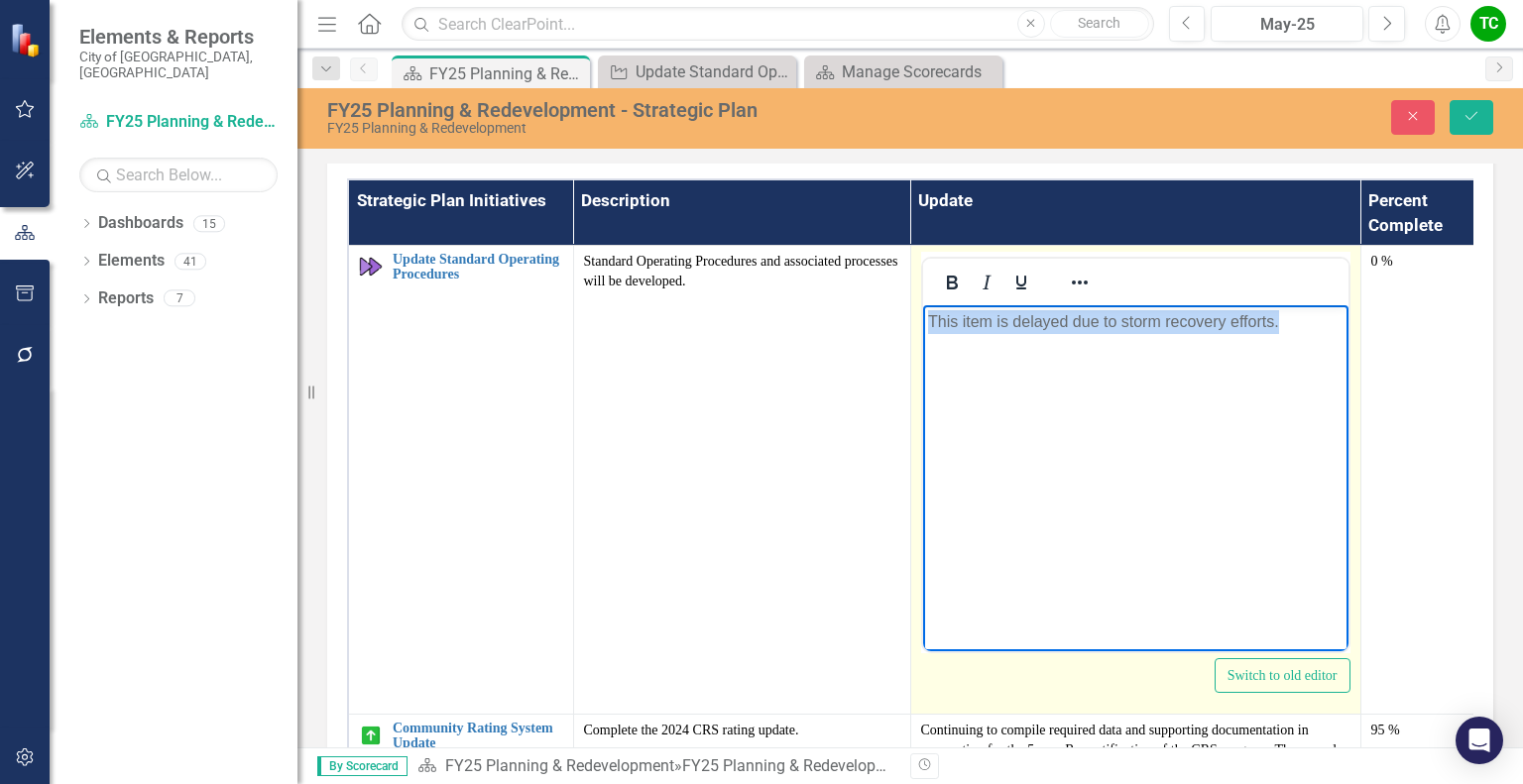 drag, startPoint x: 1300, startPoint y: 326, endPoint x: 909, endPoint y: 328, distance: 391.00512 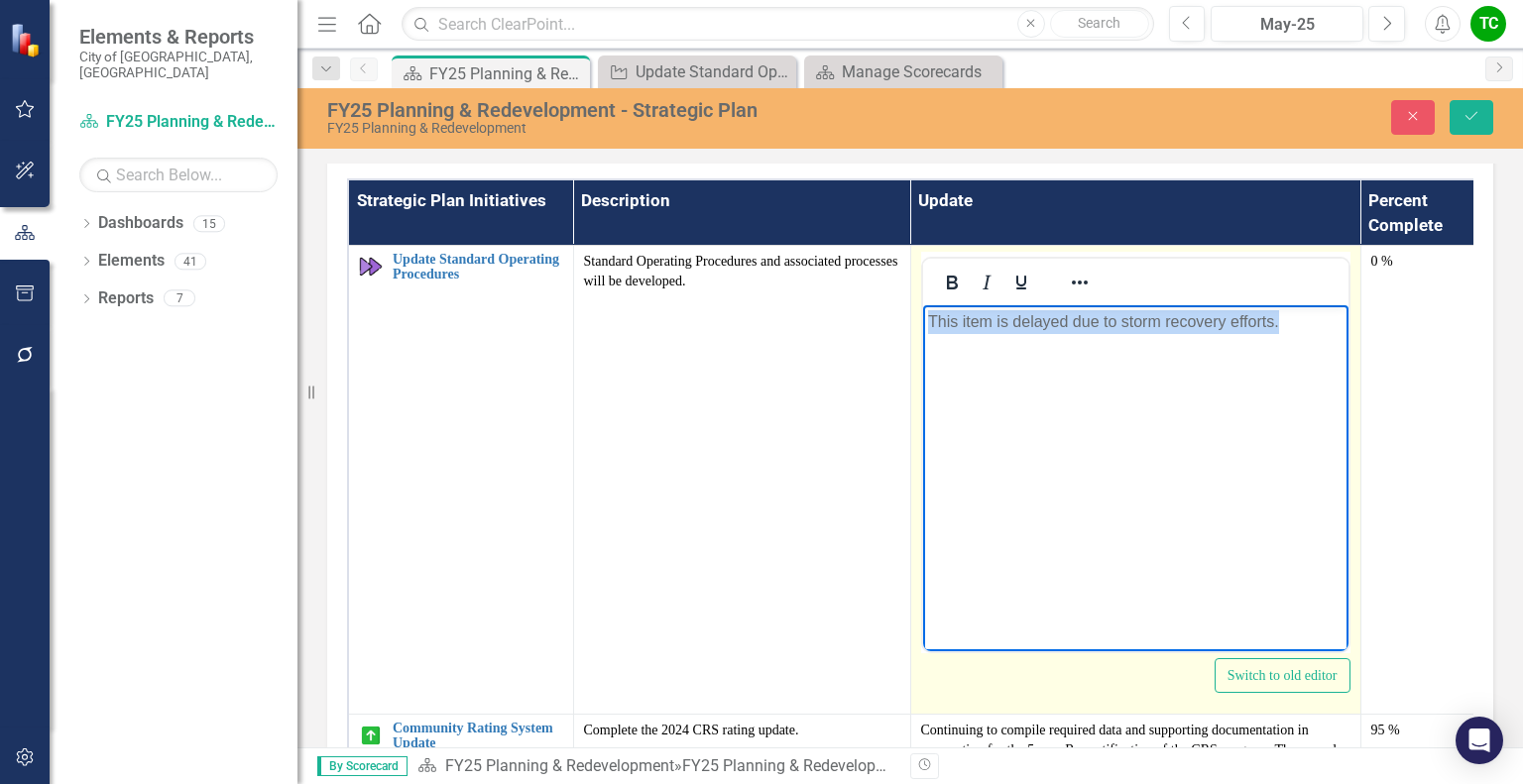 click on "This item is delayed due to storm recovery efforts." at bounding box center (1134, 454) 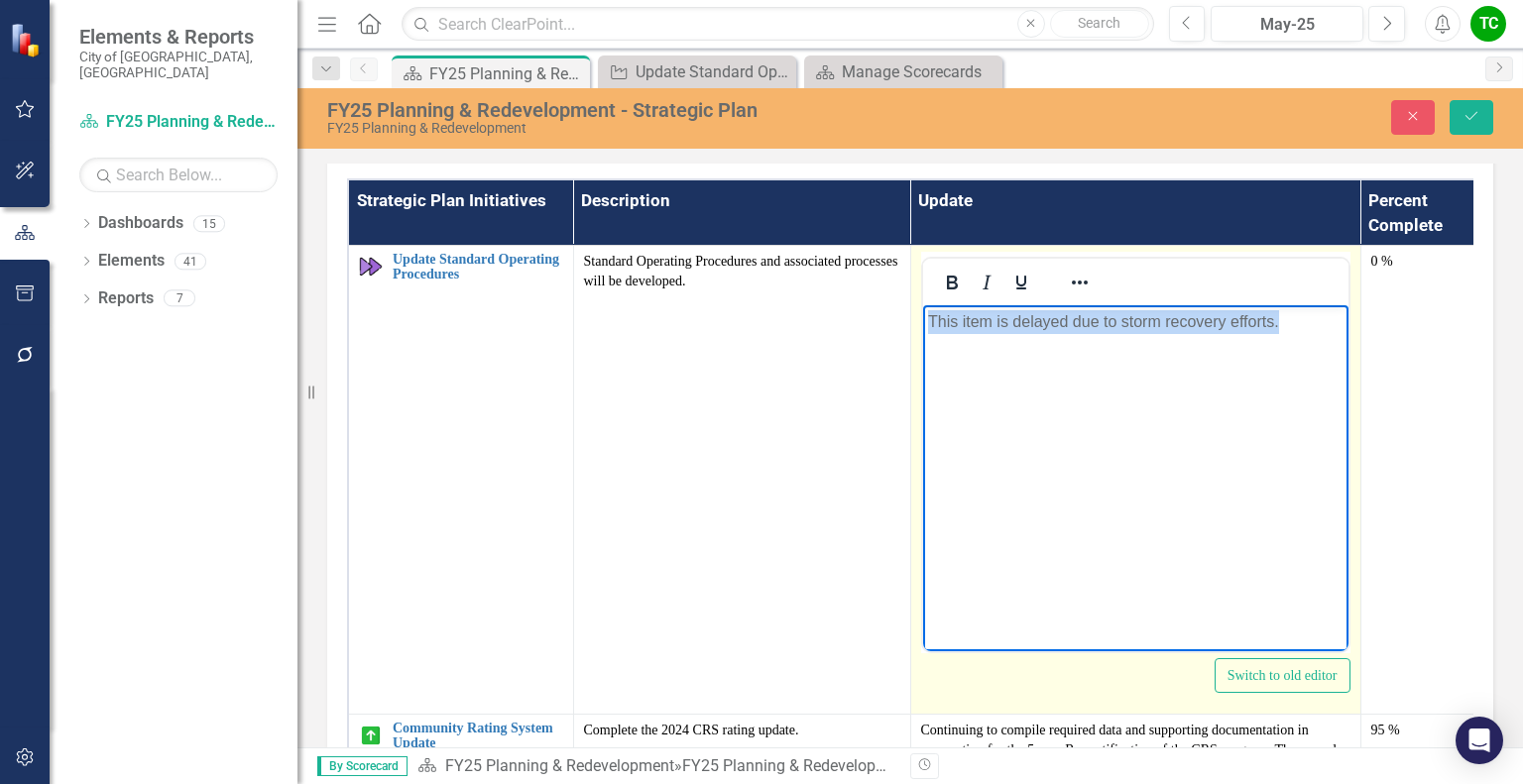 copy on "This item is delayed due to storm recovery efforts." 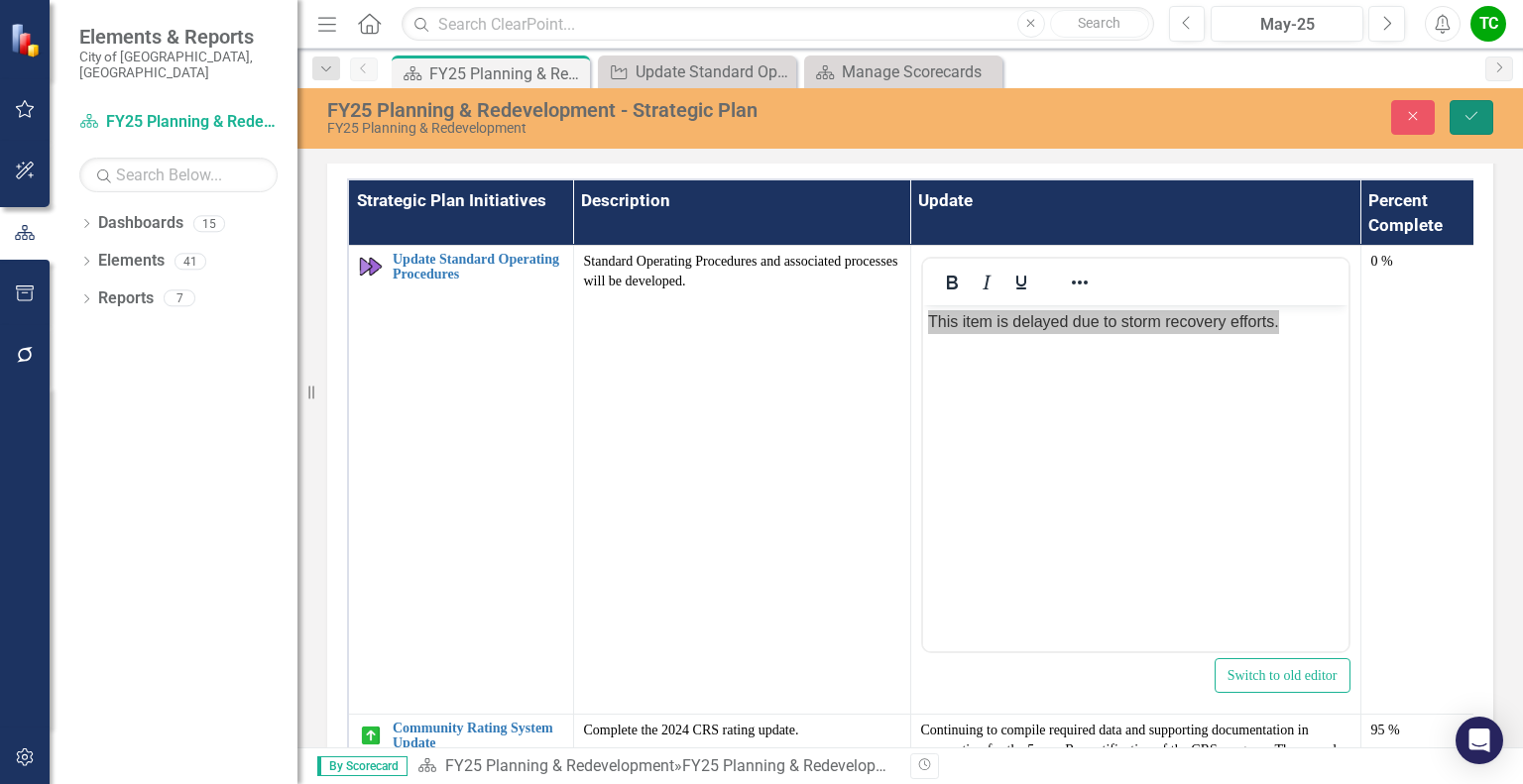 click on "Save" 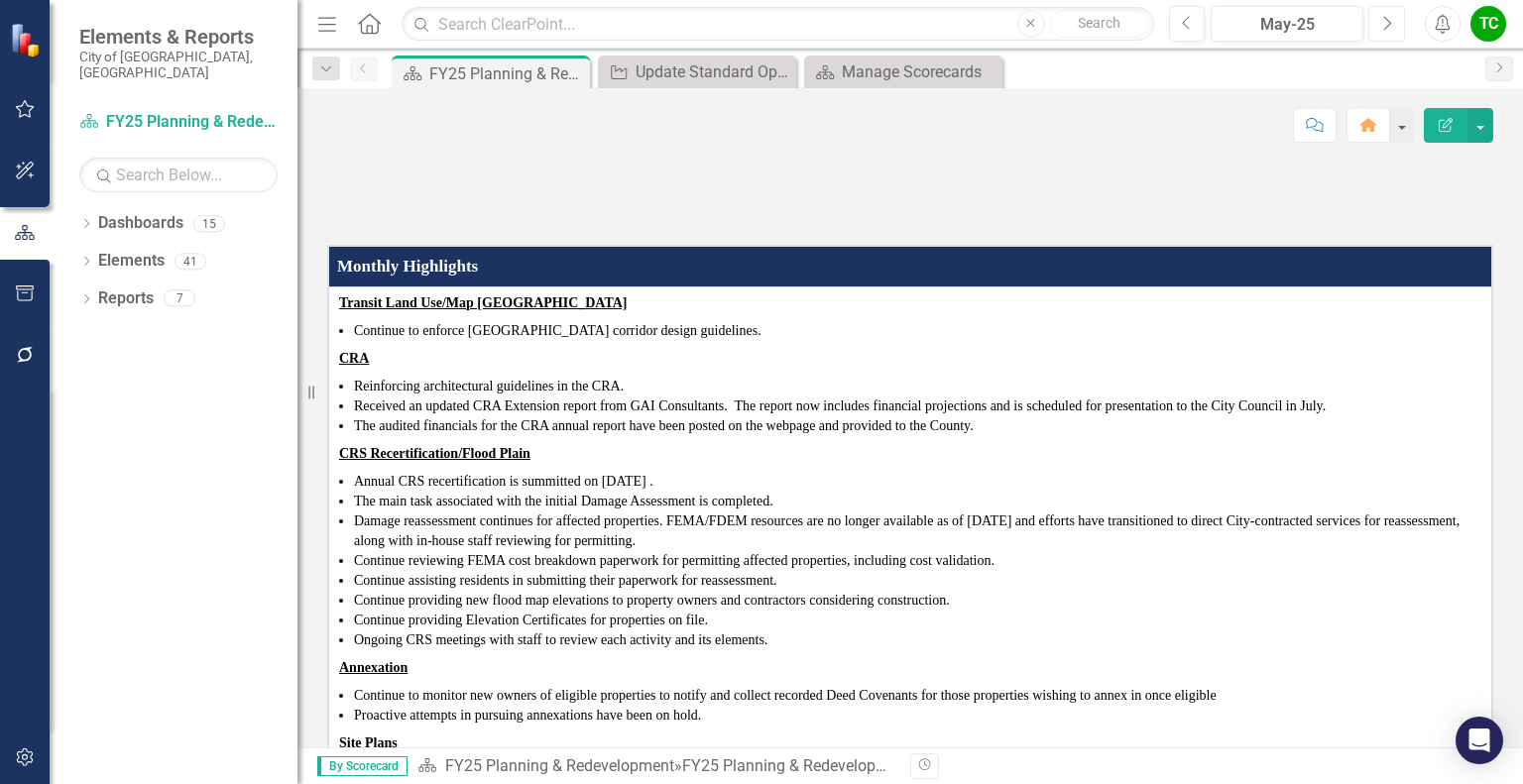 click on "Next" at bounding box center [1386, 24] 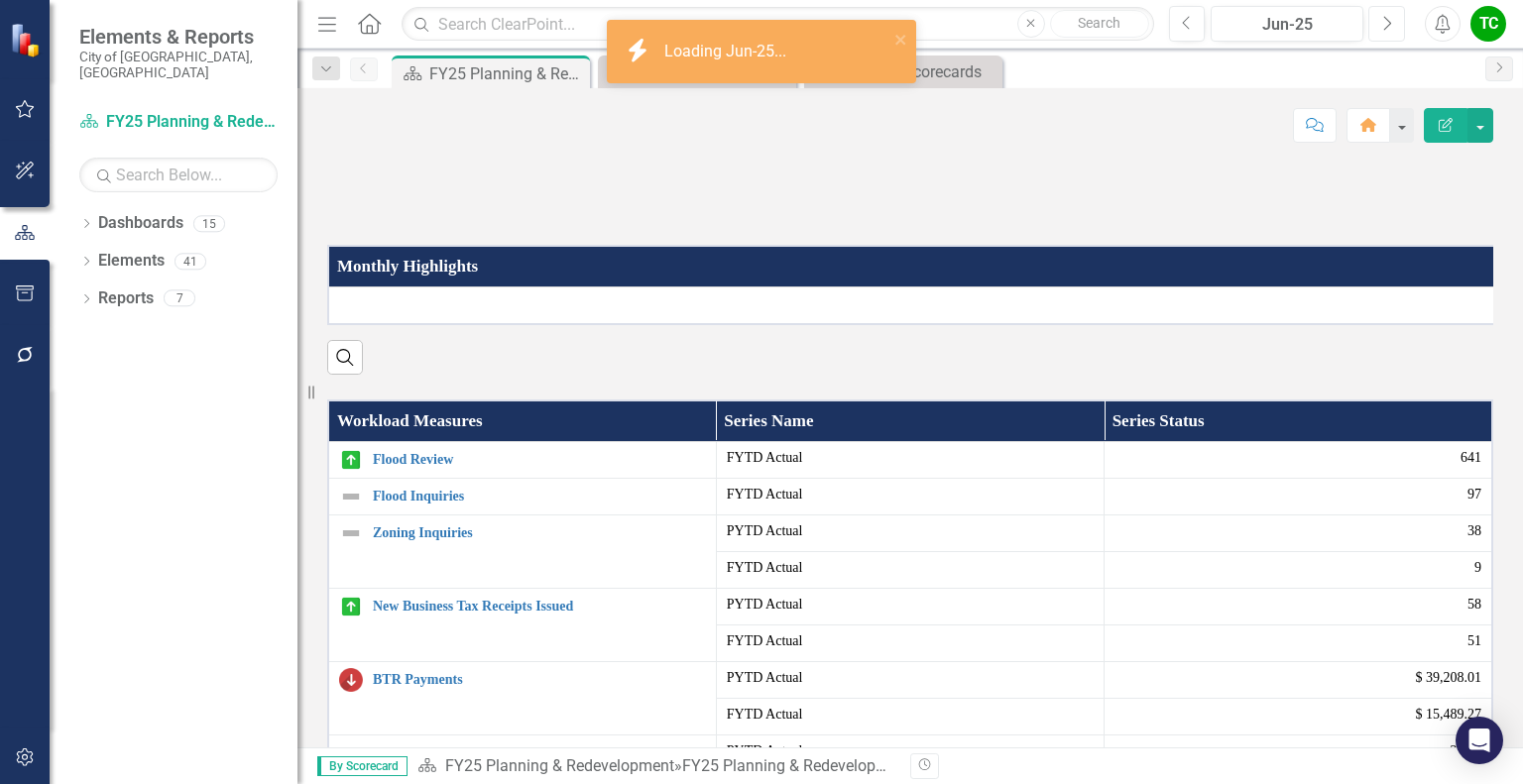 scroll, scrollTop: 396, scrollLeft: 0, axis: vertical 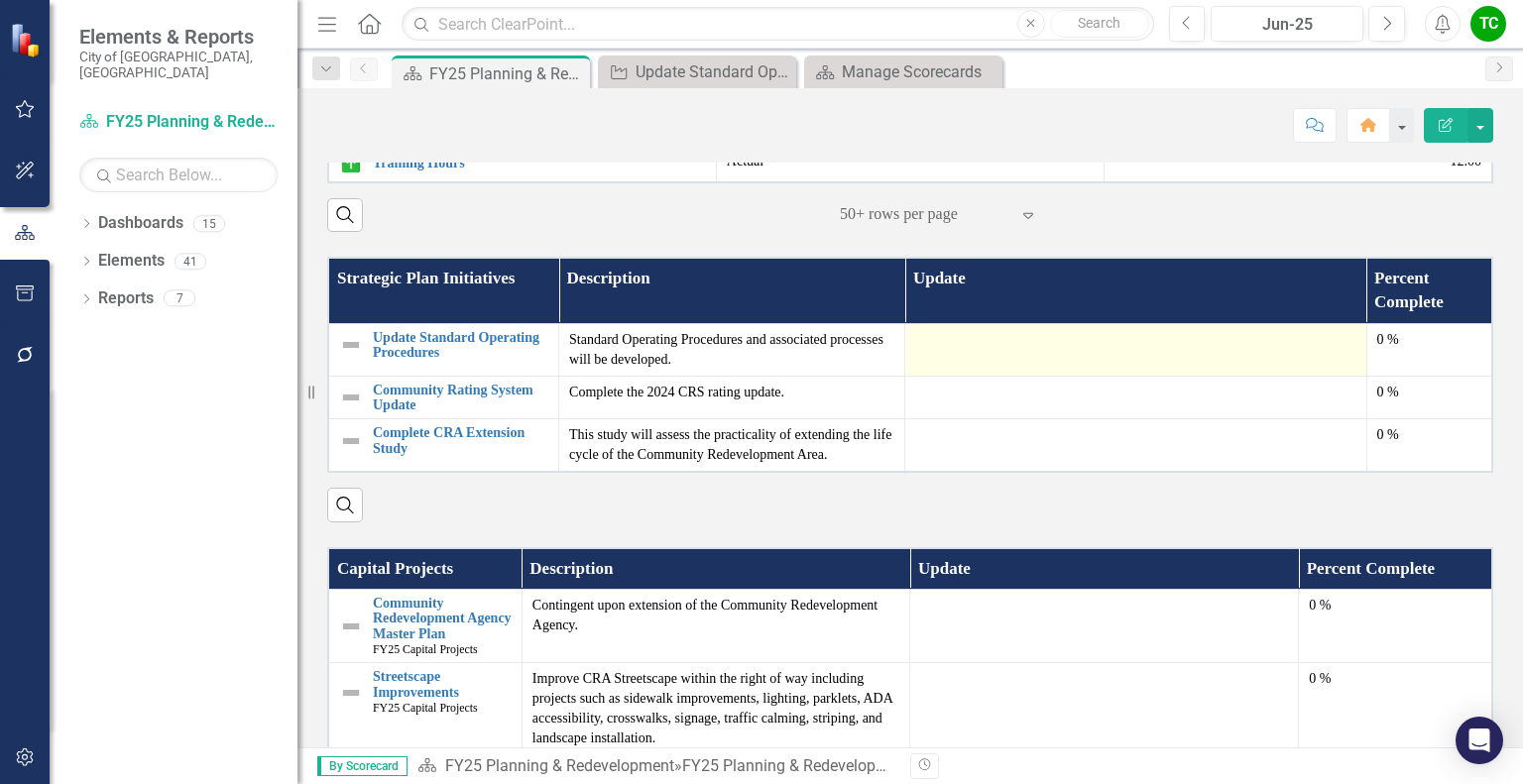 click at bounding box center (1135, 342) 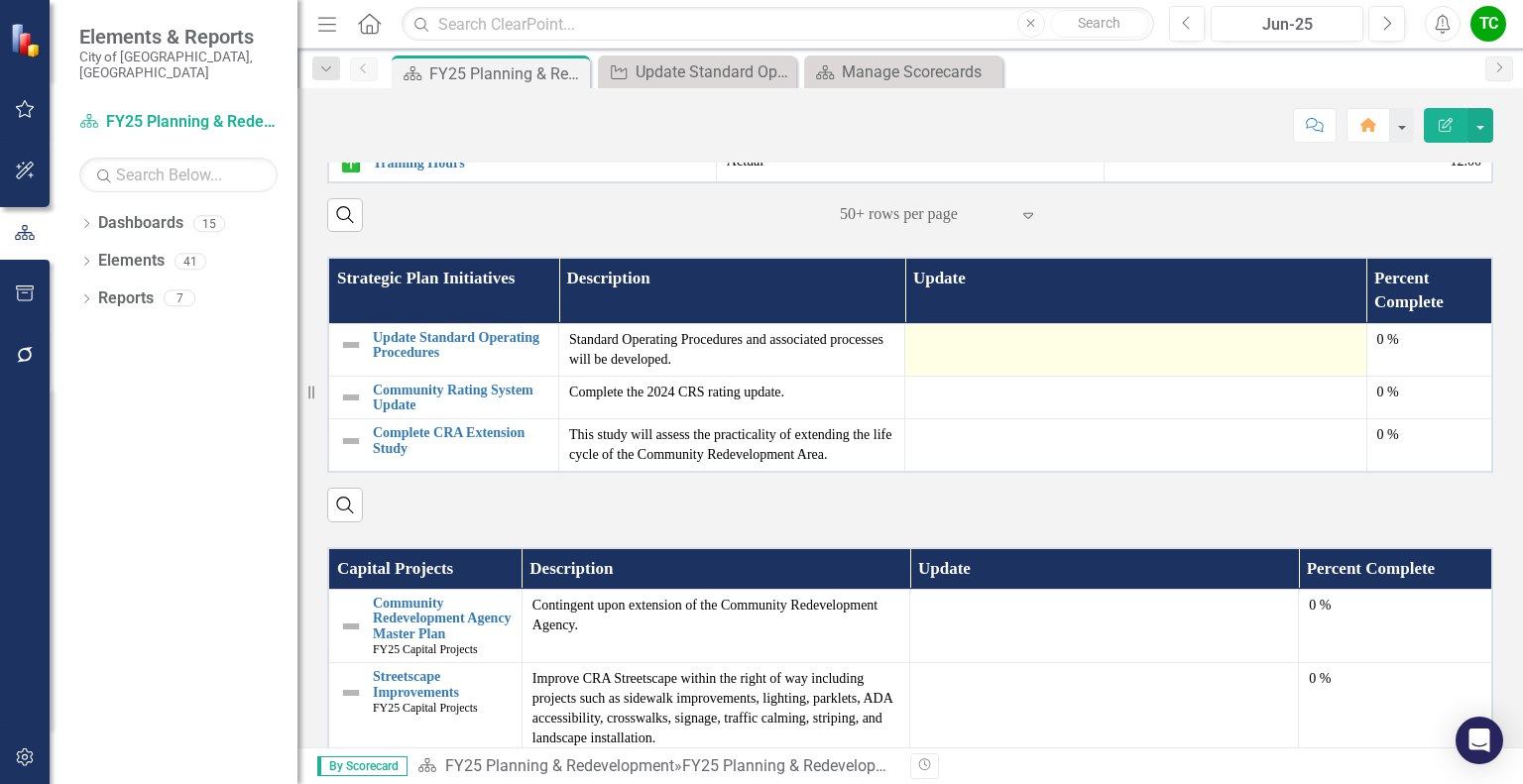 click at bounding box center [1135, 342] 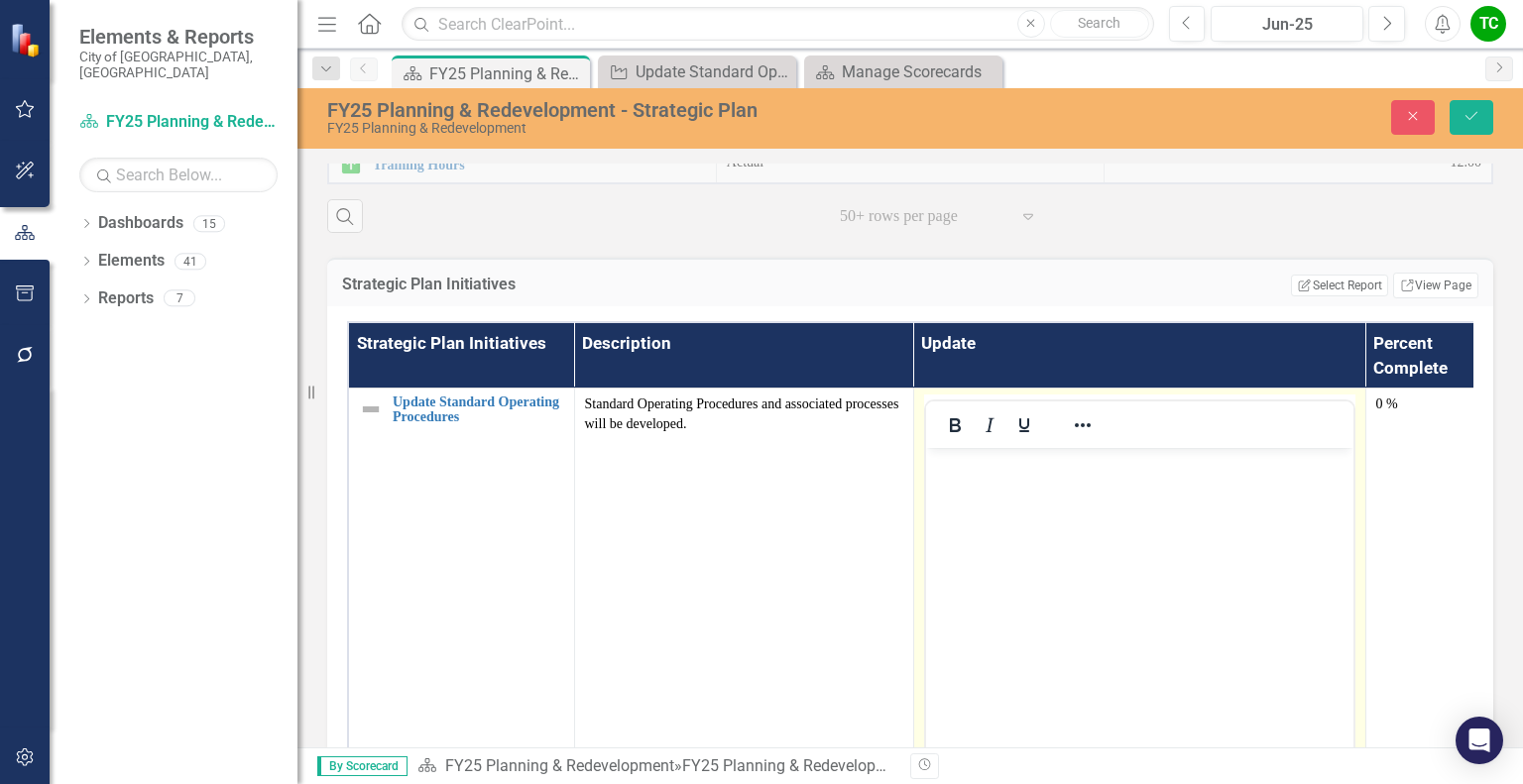 scroll, scrollTop: 0, scrollLeft: 0, axis: both 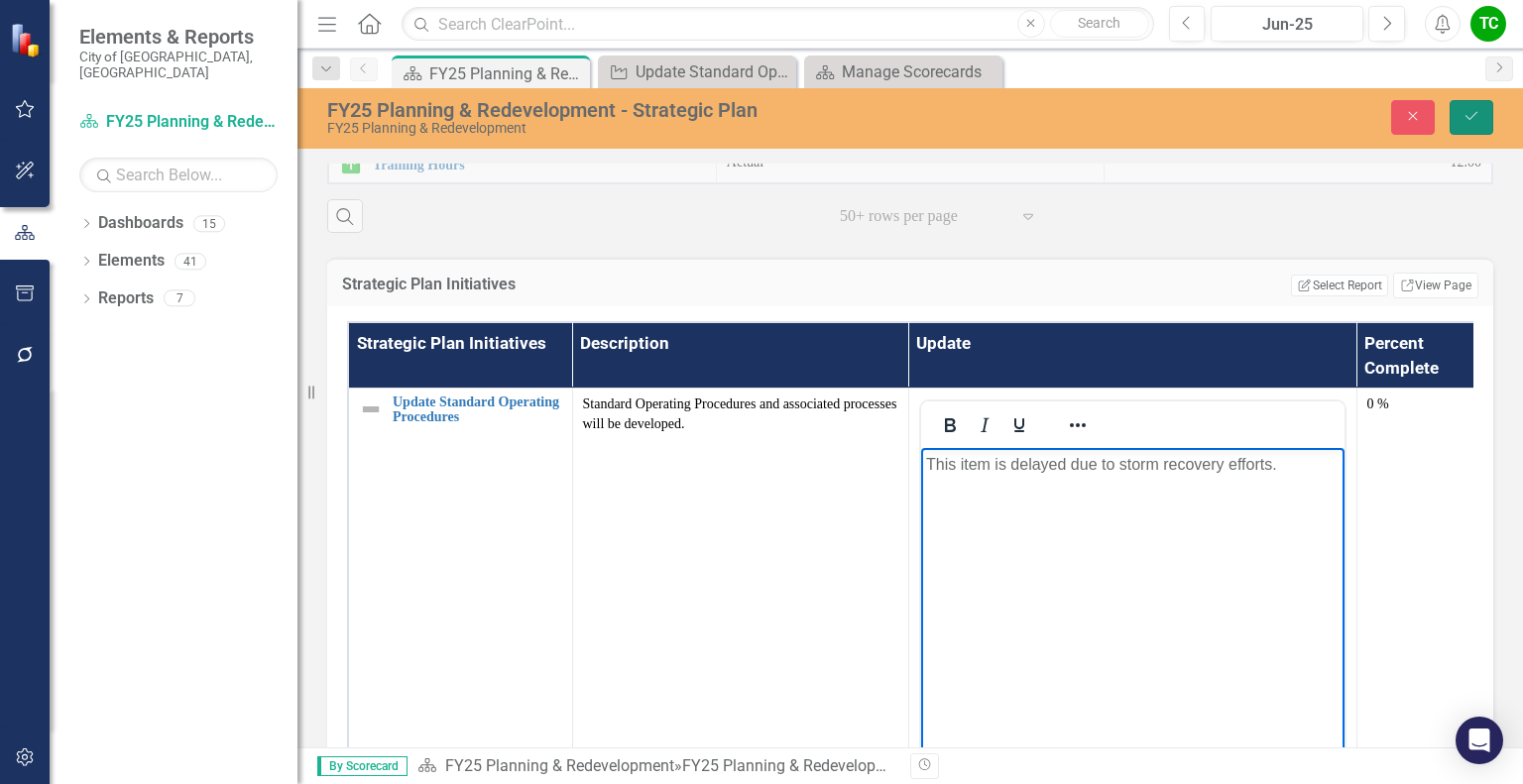 click on "Save" at bounding box center (1471, 117) 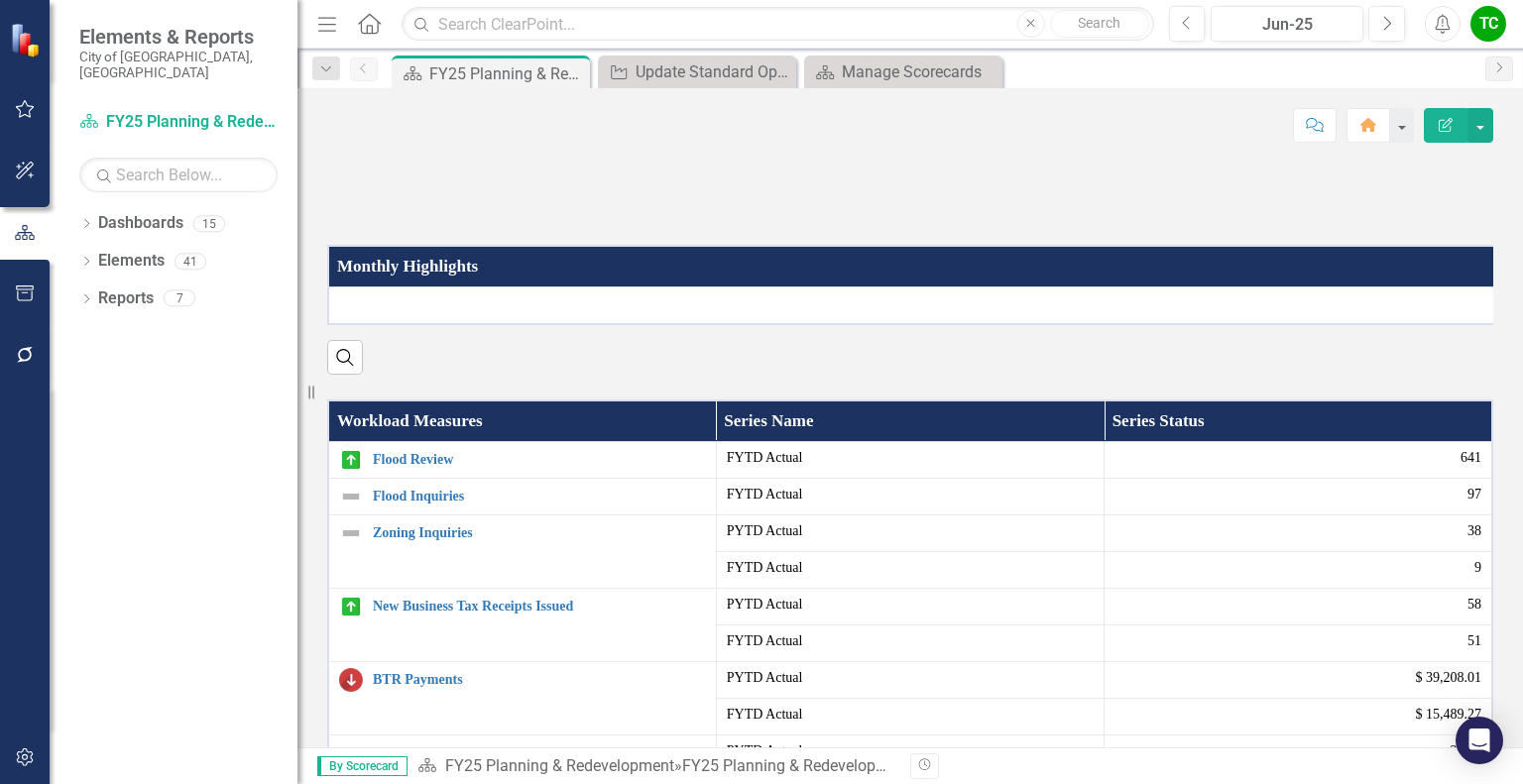 scroll, scrollTop: 297, scrollLeft: 0, axis: vertical 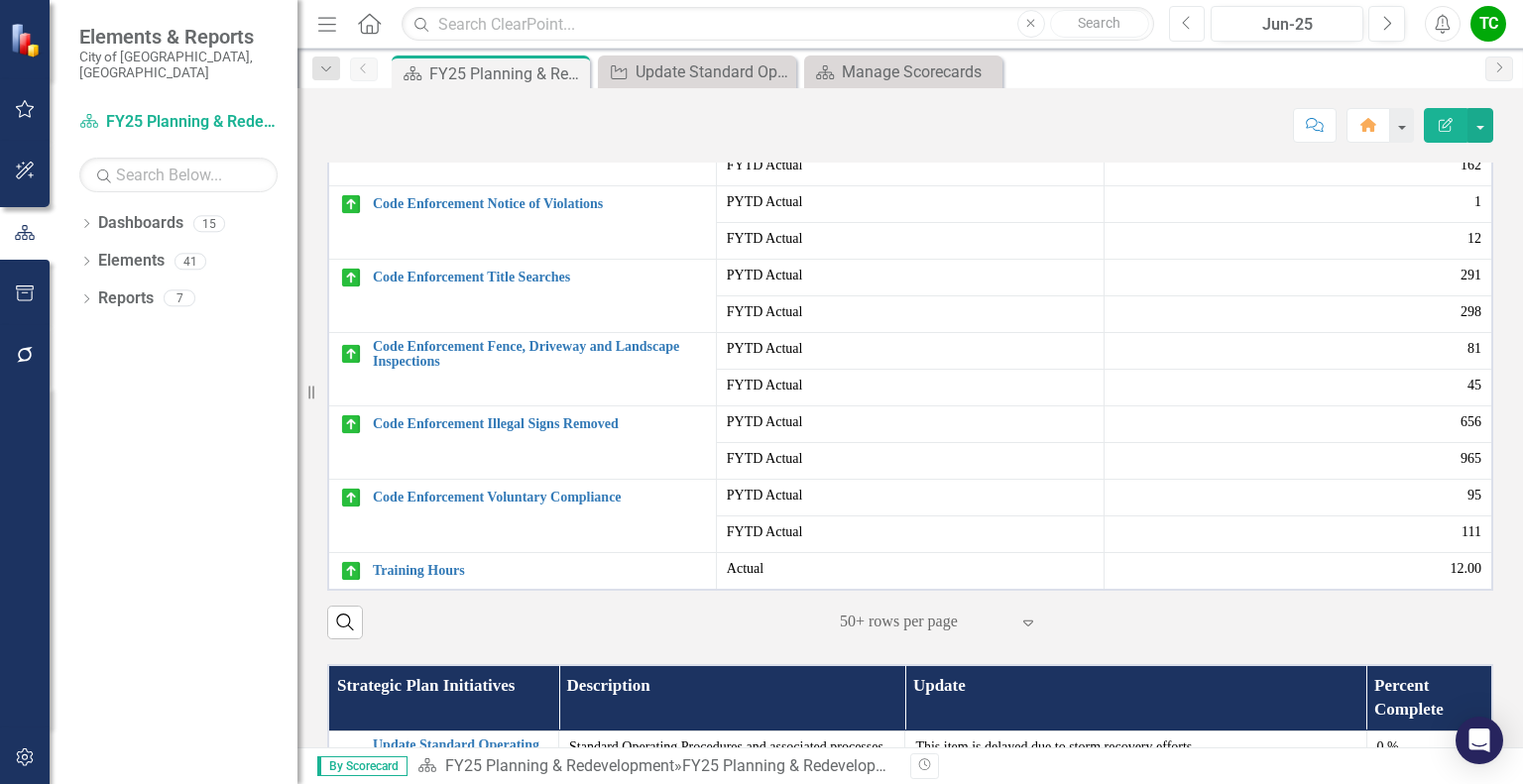click on "Previous" 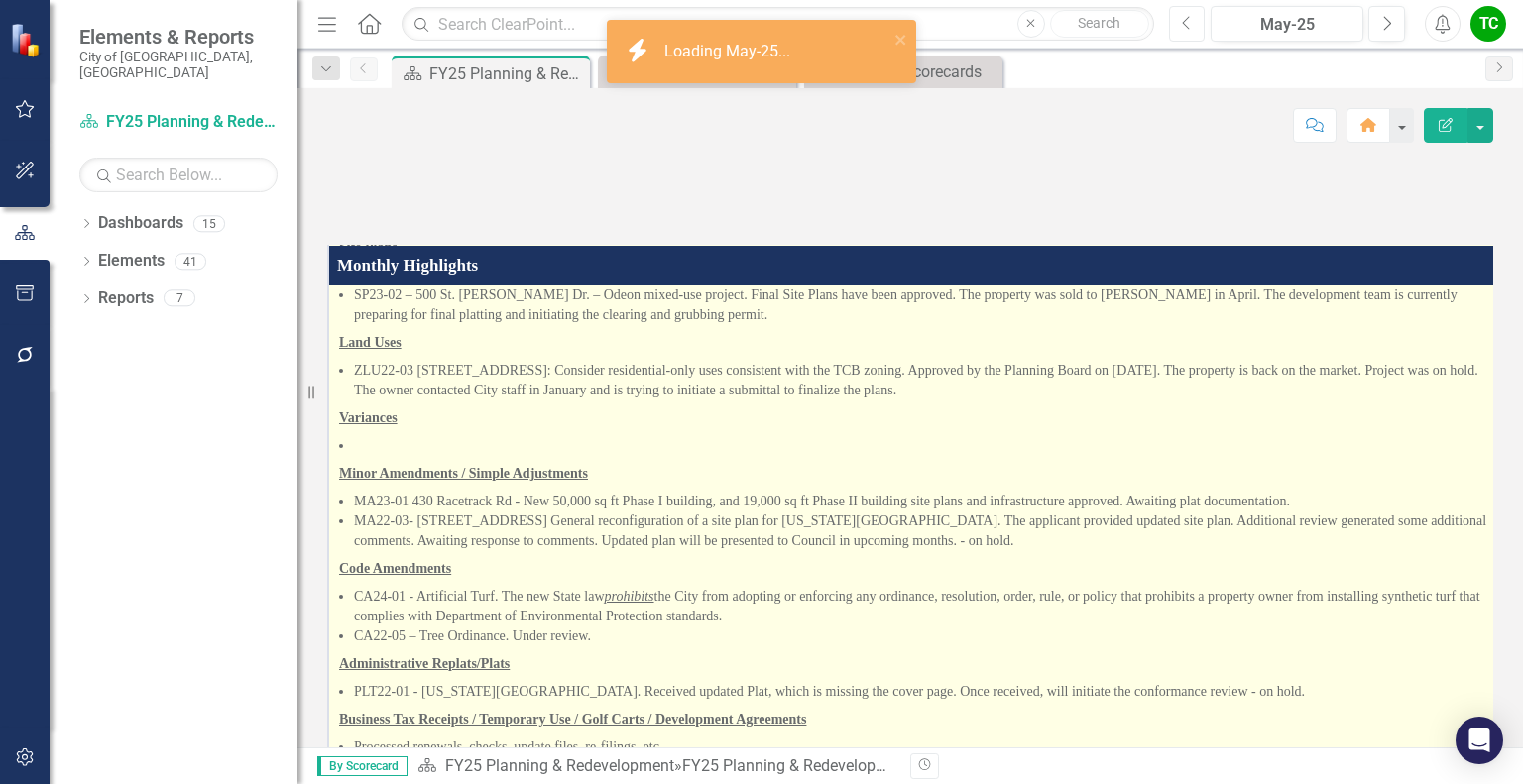 scroll, scrollTop: 892, scrollLeft: 0, axis: vertical 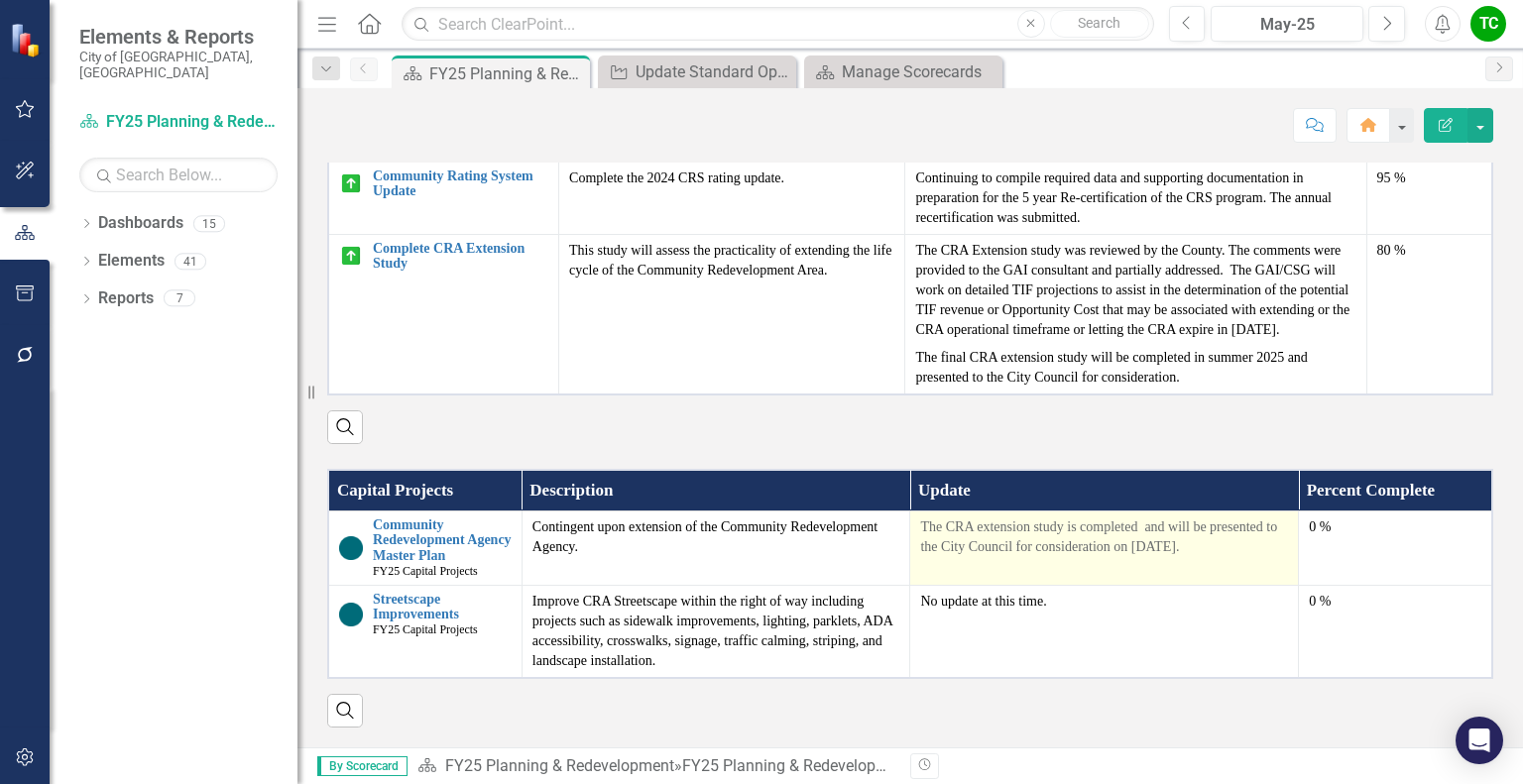 click on "The CRA extension study is completed  and will be presented to the City Council for consideration on [DATE]." at bounding box center [1104, 537] 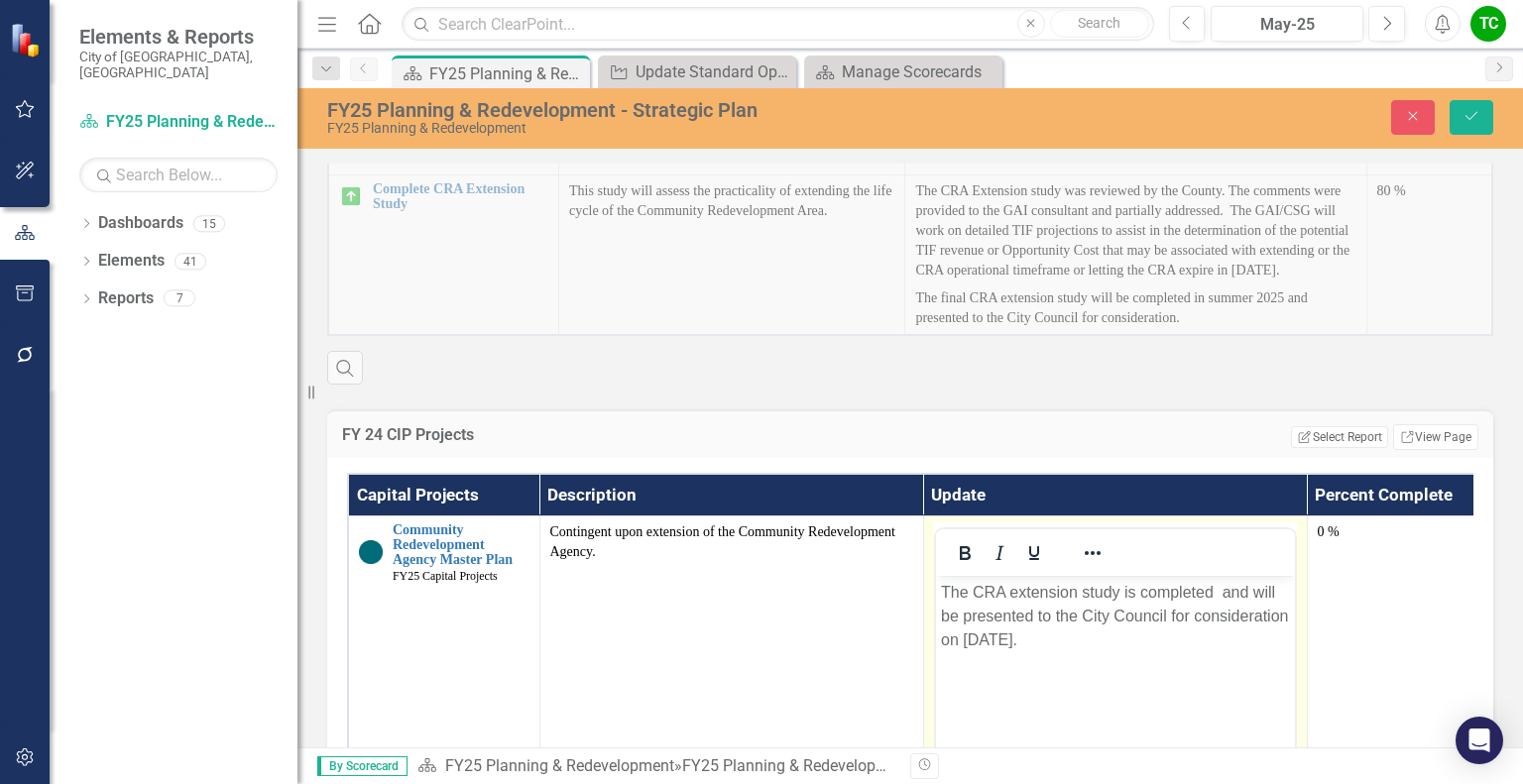 scroll, scrollTop: 0, scrollLeft: 0, axis: both 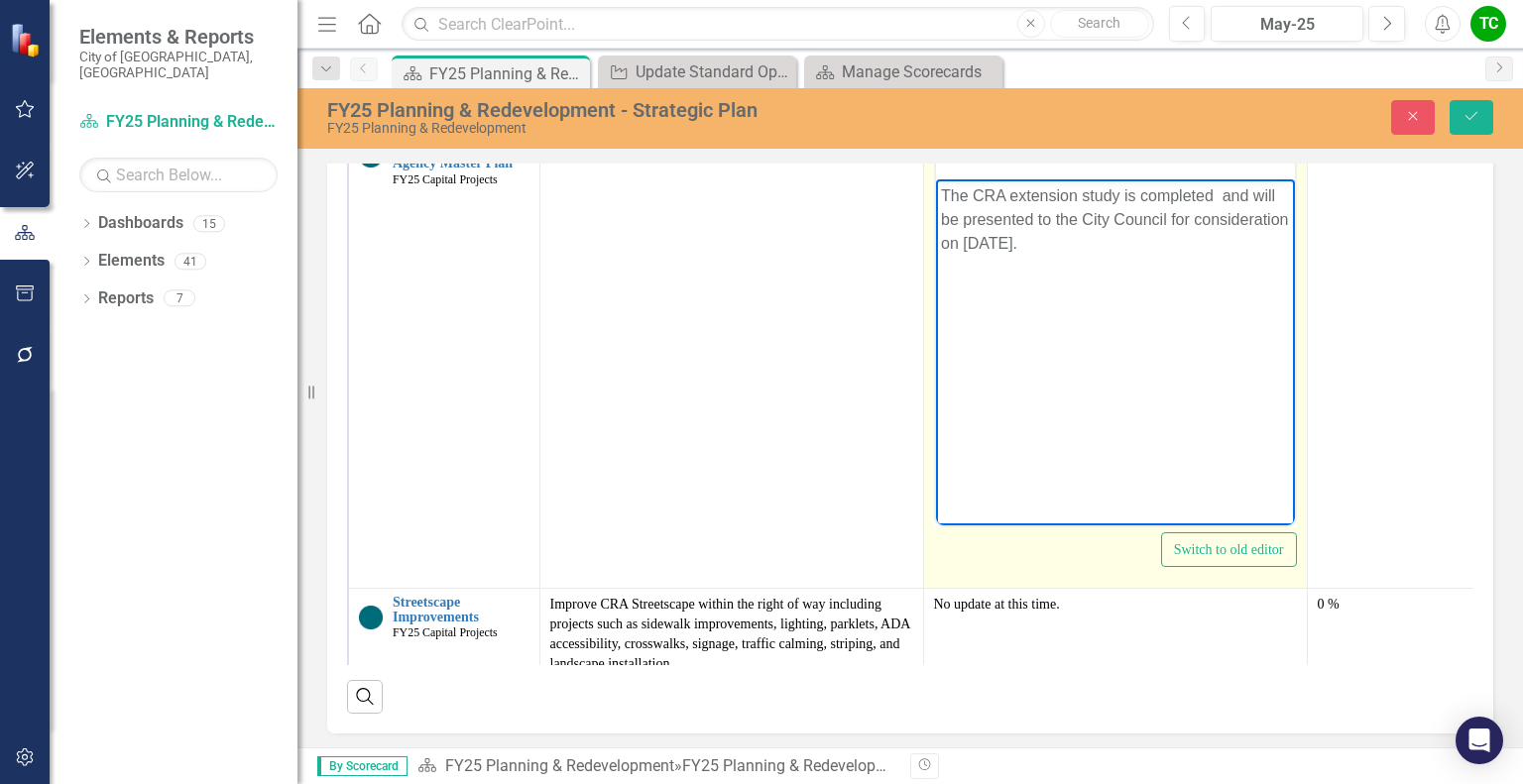 drag, startPoint x: 1033, startPoint y: 250, endPoint x: 941, endPoint y: 190, distance: 109.8362 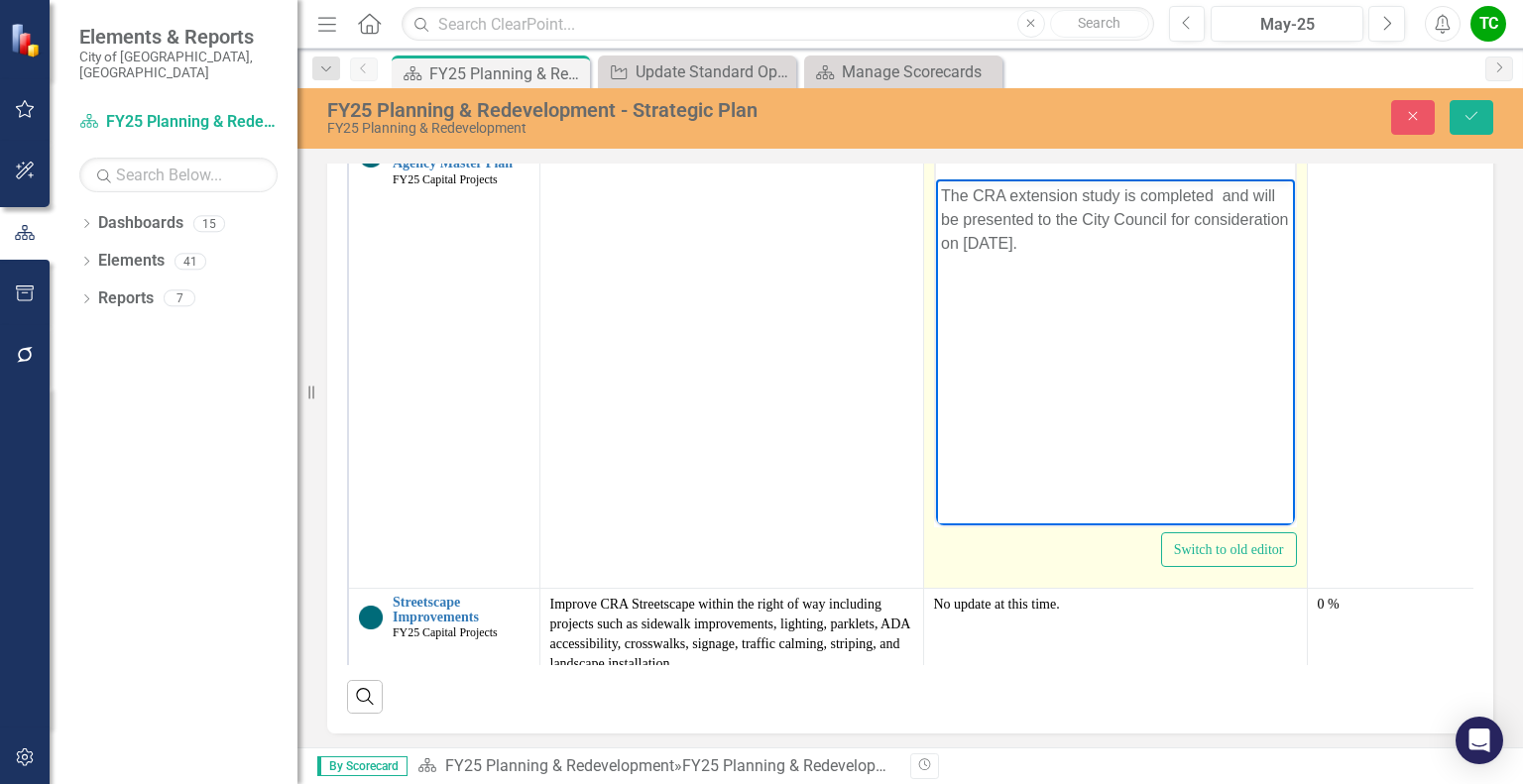 click on "The CRA extension study is completed  and will be presented to the City Council for consideration on [DATE]." at bounding box center (1114, 219) 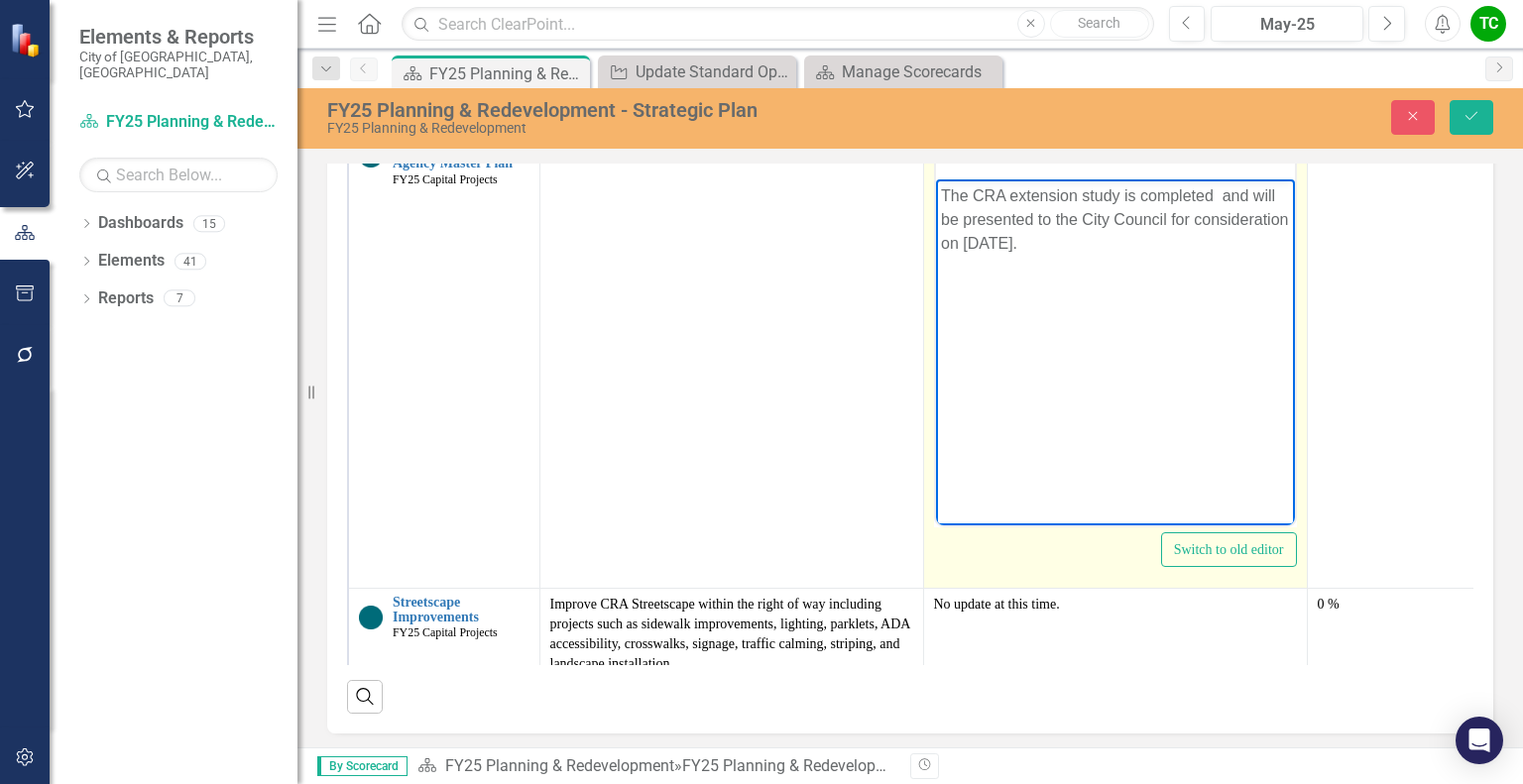 copy on "The CRA extension study is completed  and will be presented to the City Council for consideration on [DATE]." 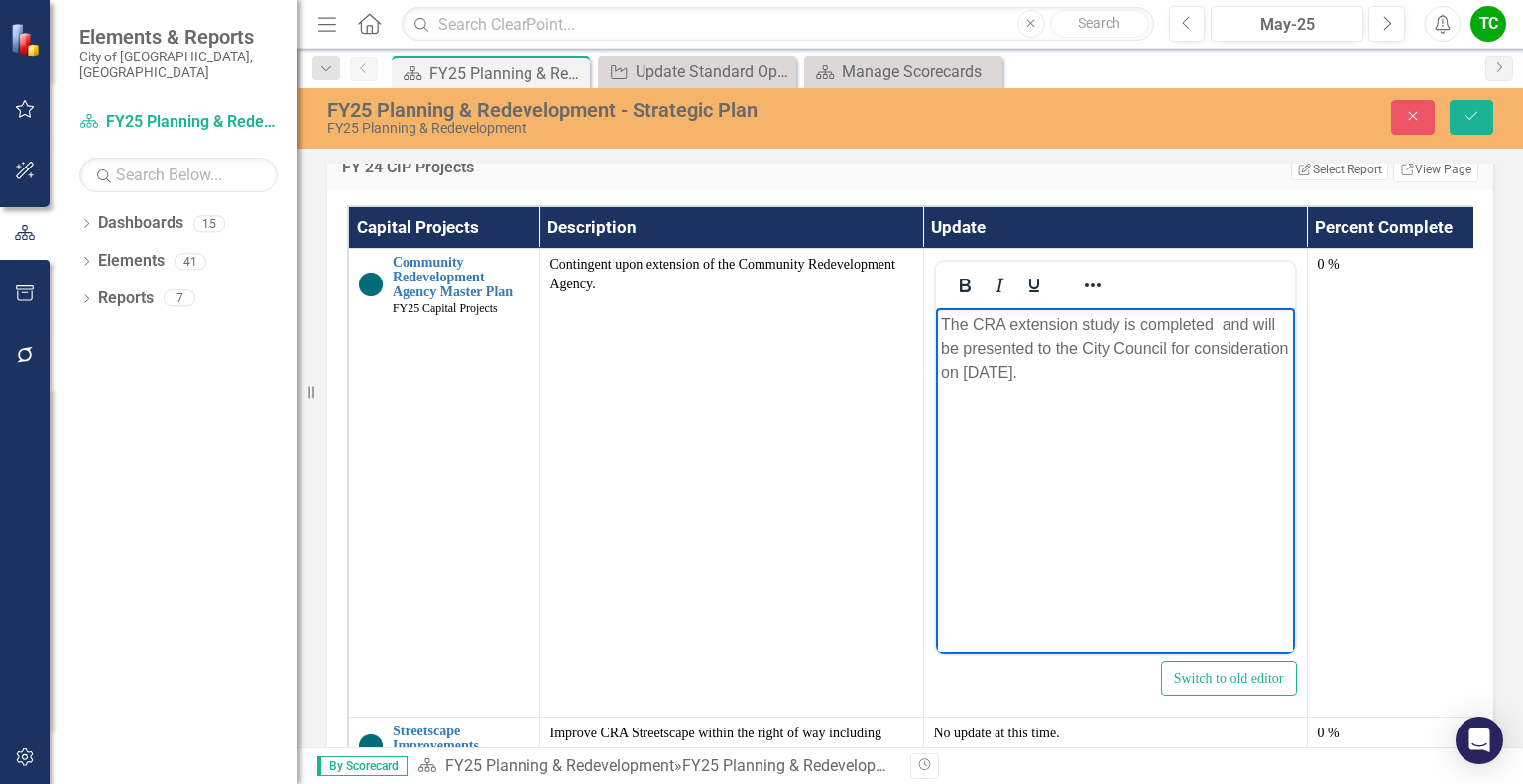 scroll, scrollTop: 1586, scrollLeft: 0, axis: vertical 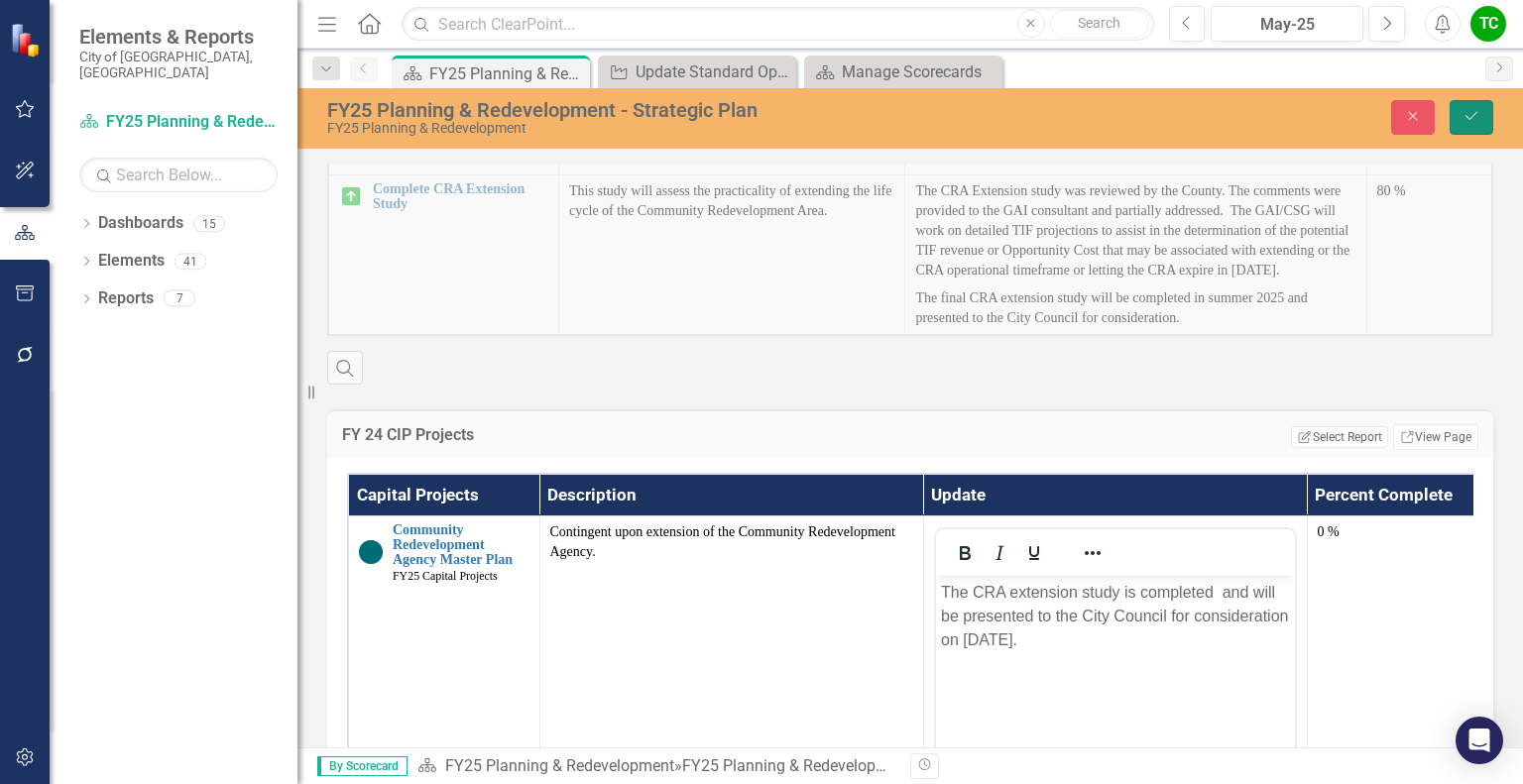 drag, startPoint x: 1471, startPoint y: 121, endPoint x: 1400, endPoint y: 87, distance: 78.721026 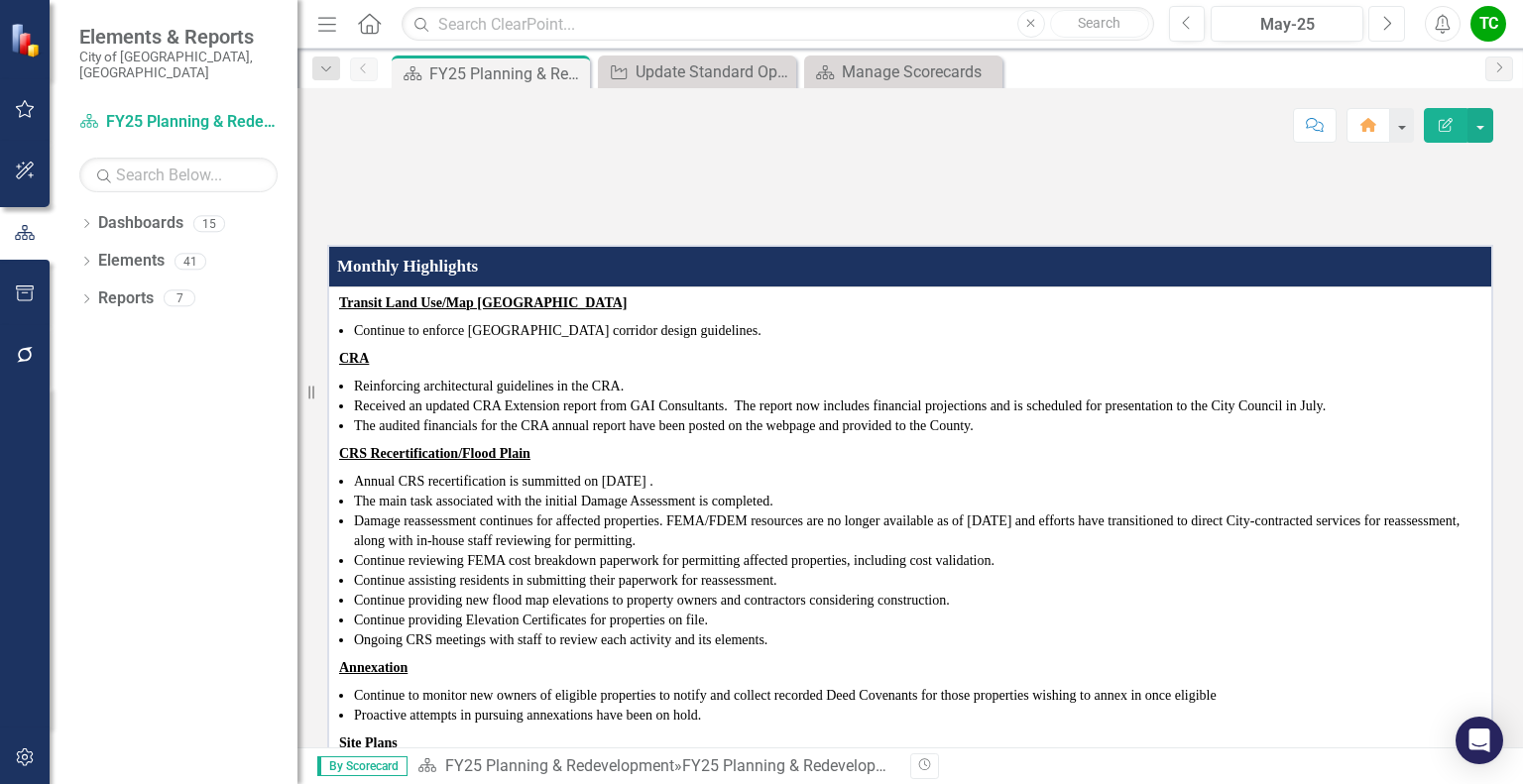 click on "Next" 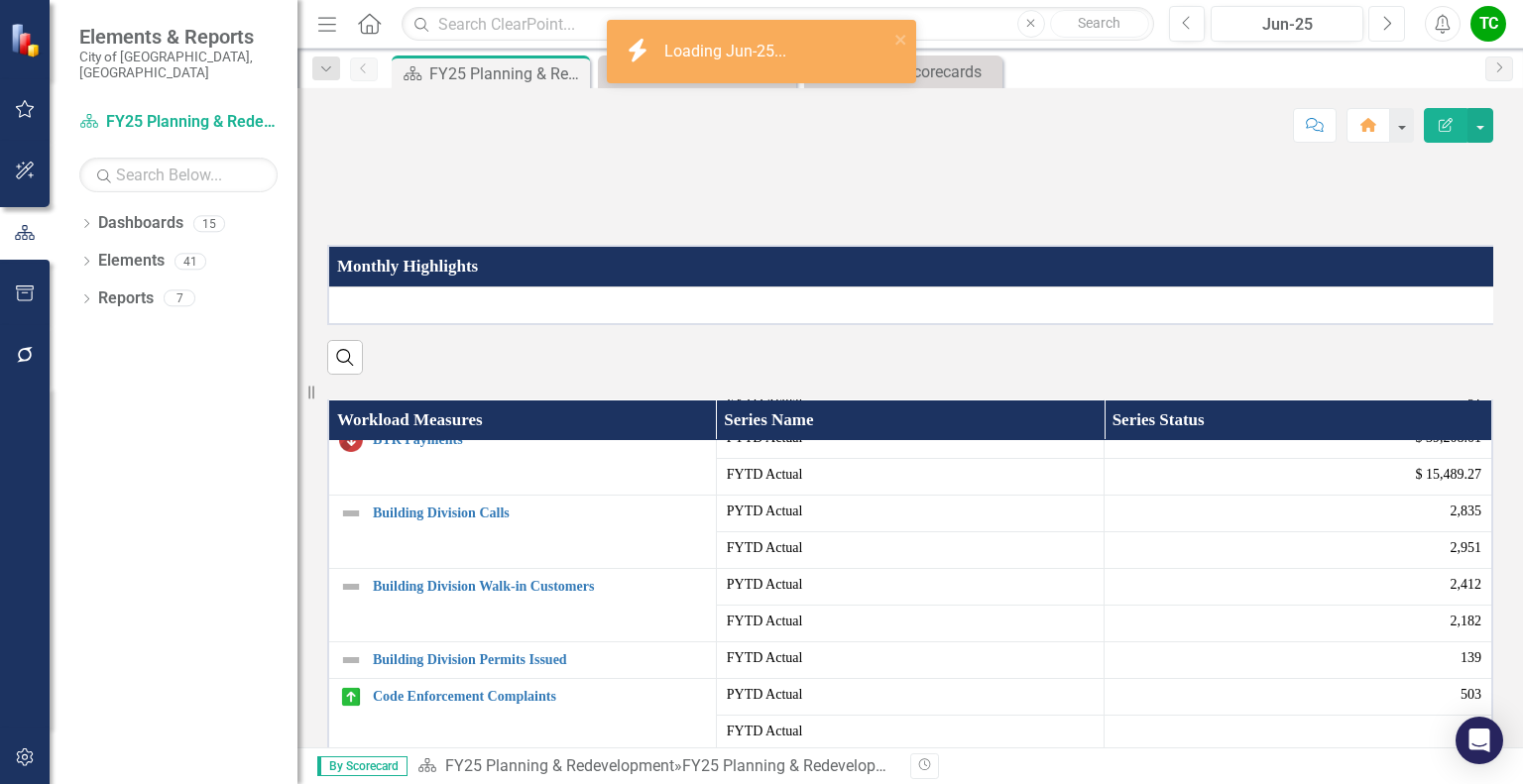 scroll, scrollTop: 496, scrollLeft: 0, axis: vertical 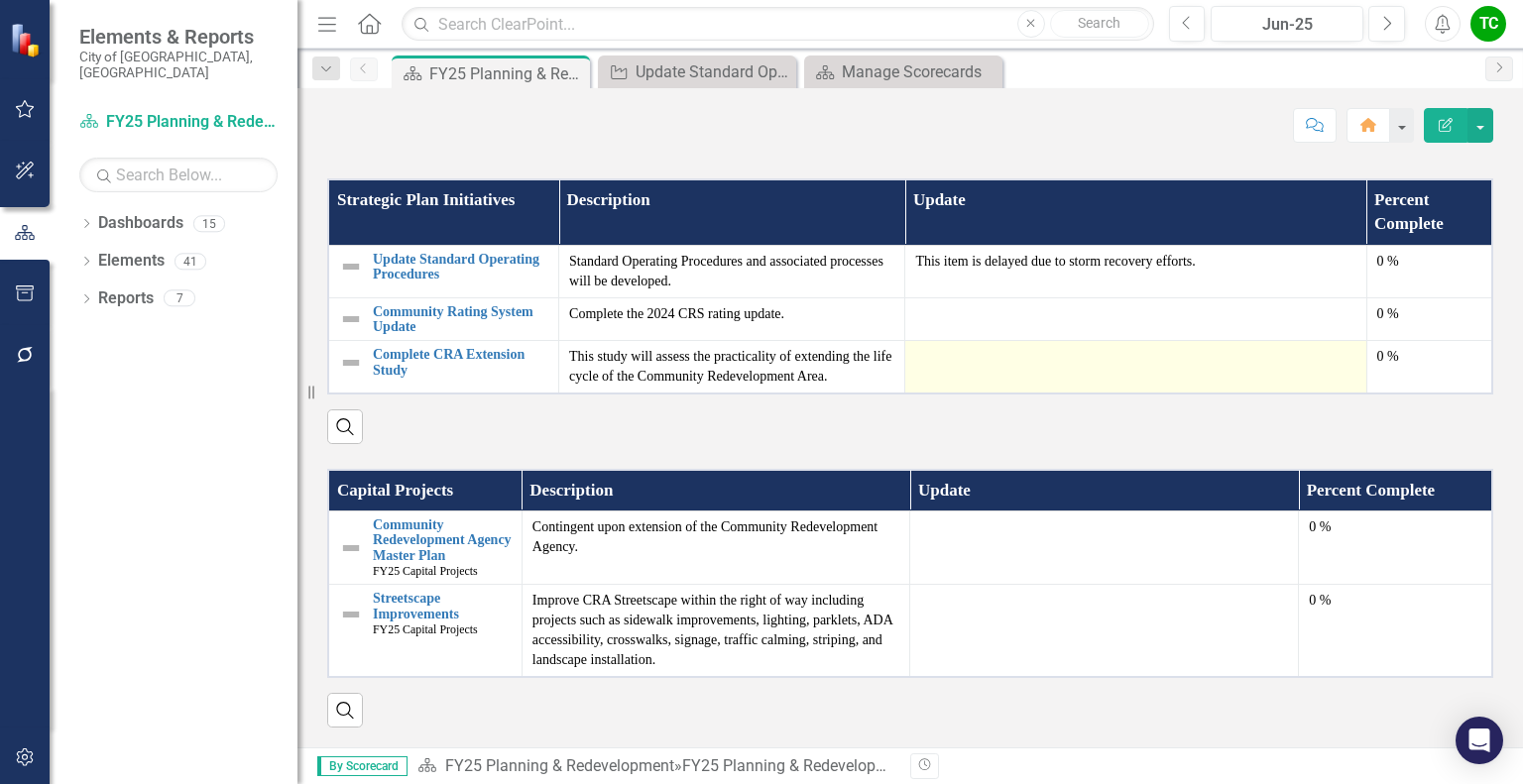 click at bounding box center (1135, 359) 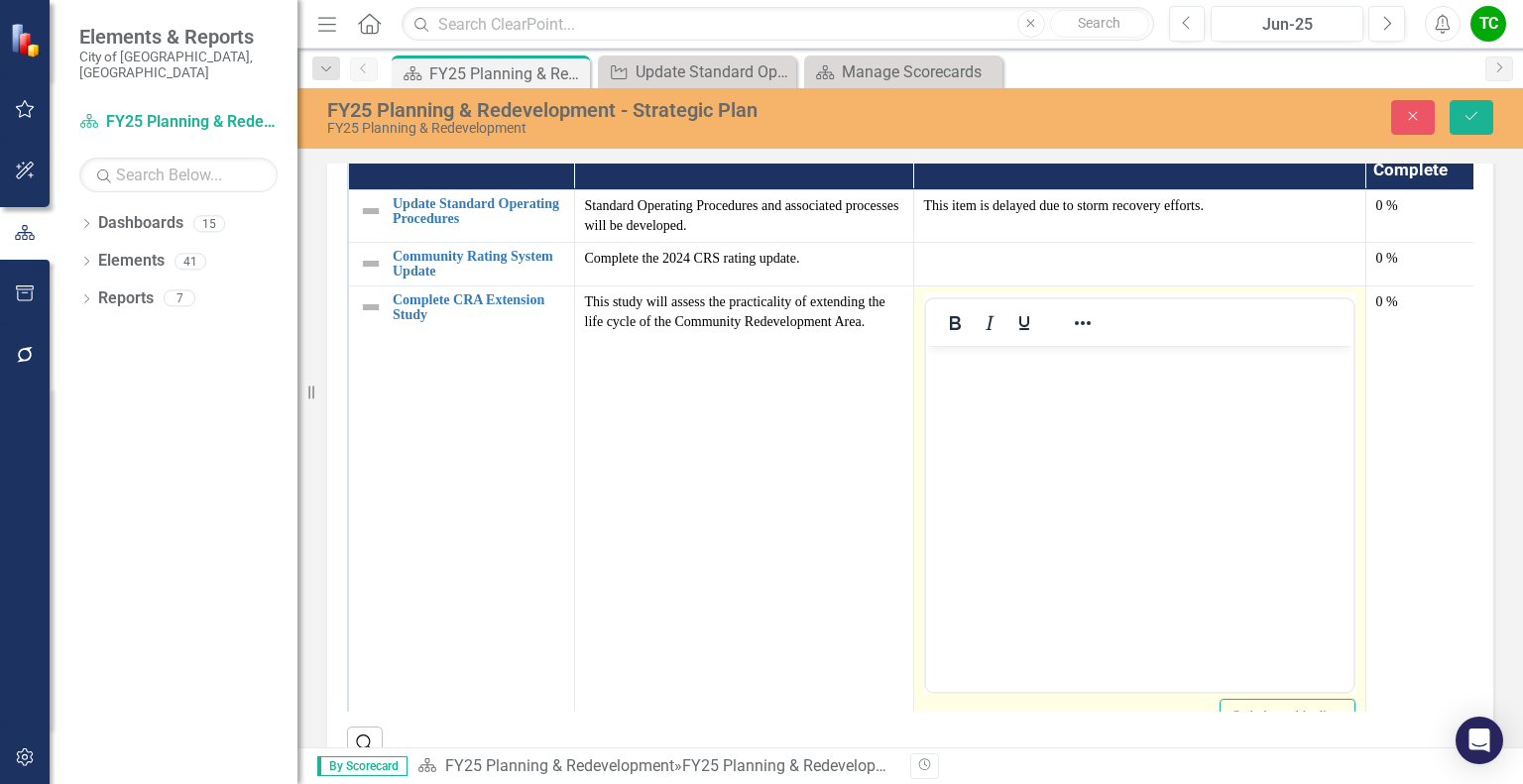 scroll, scrollTop: 0, scrollLeft: 0, axis: both 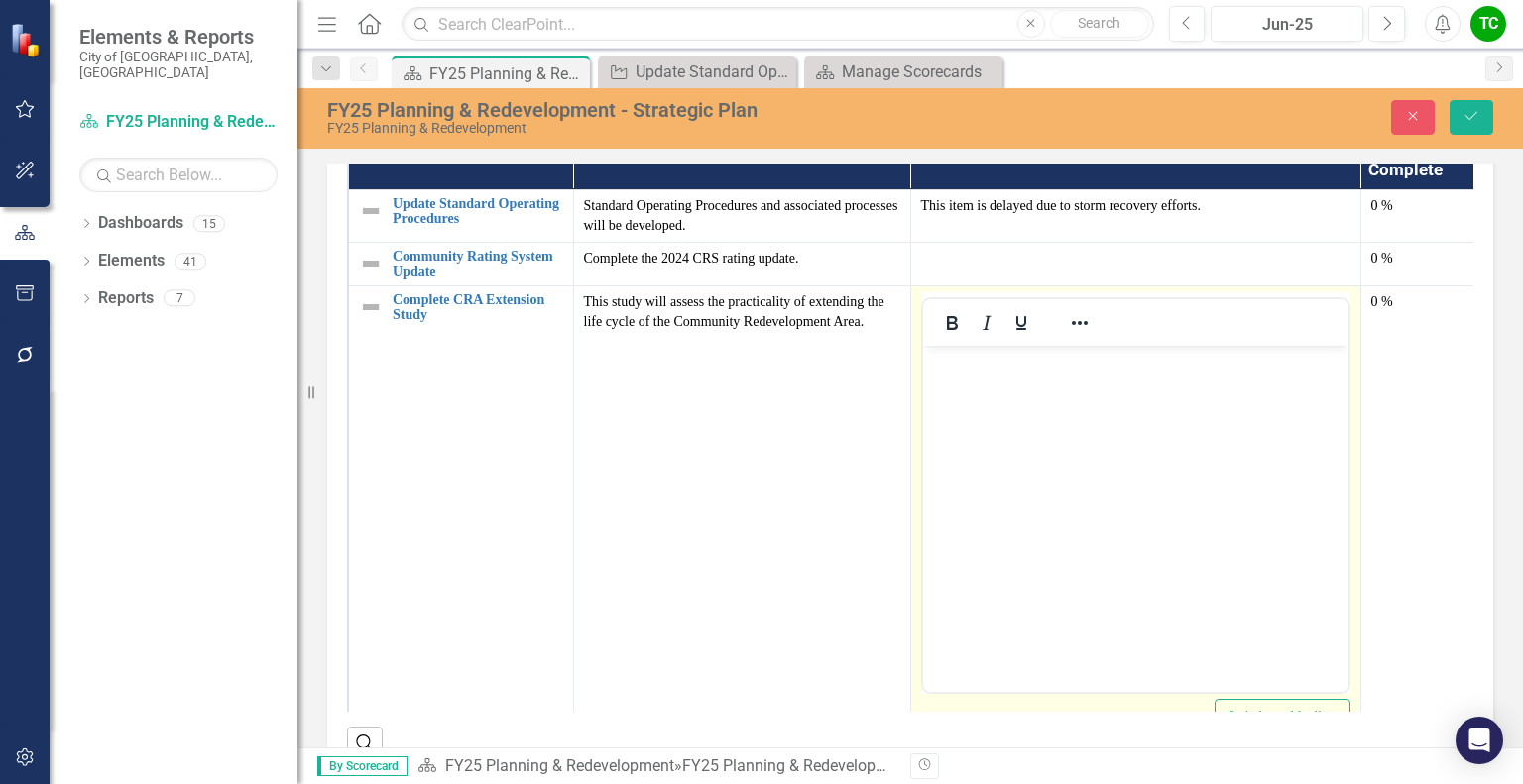 click at bounding box center [1134, 494] 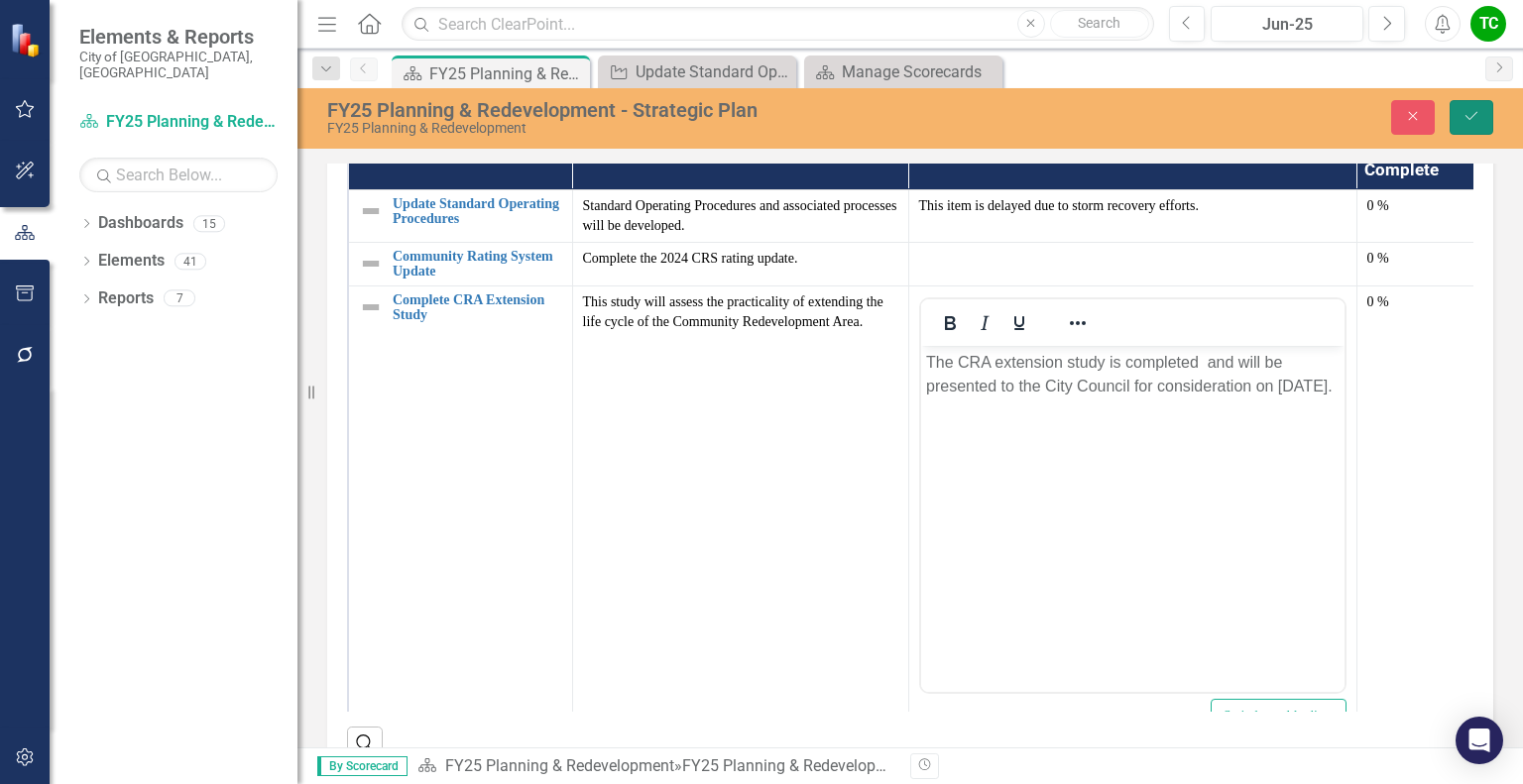 click on "Save" 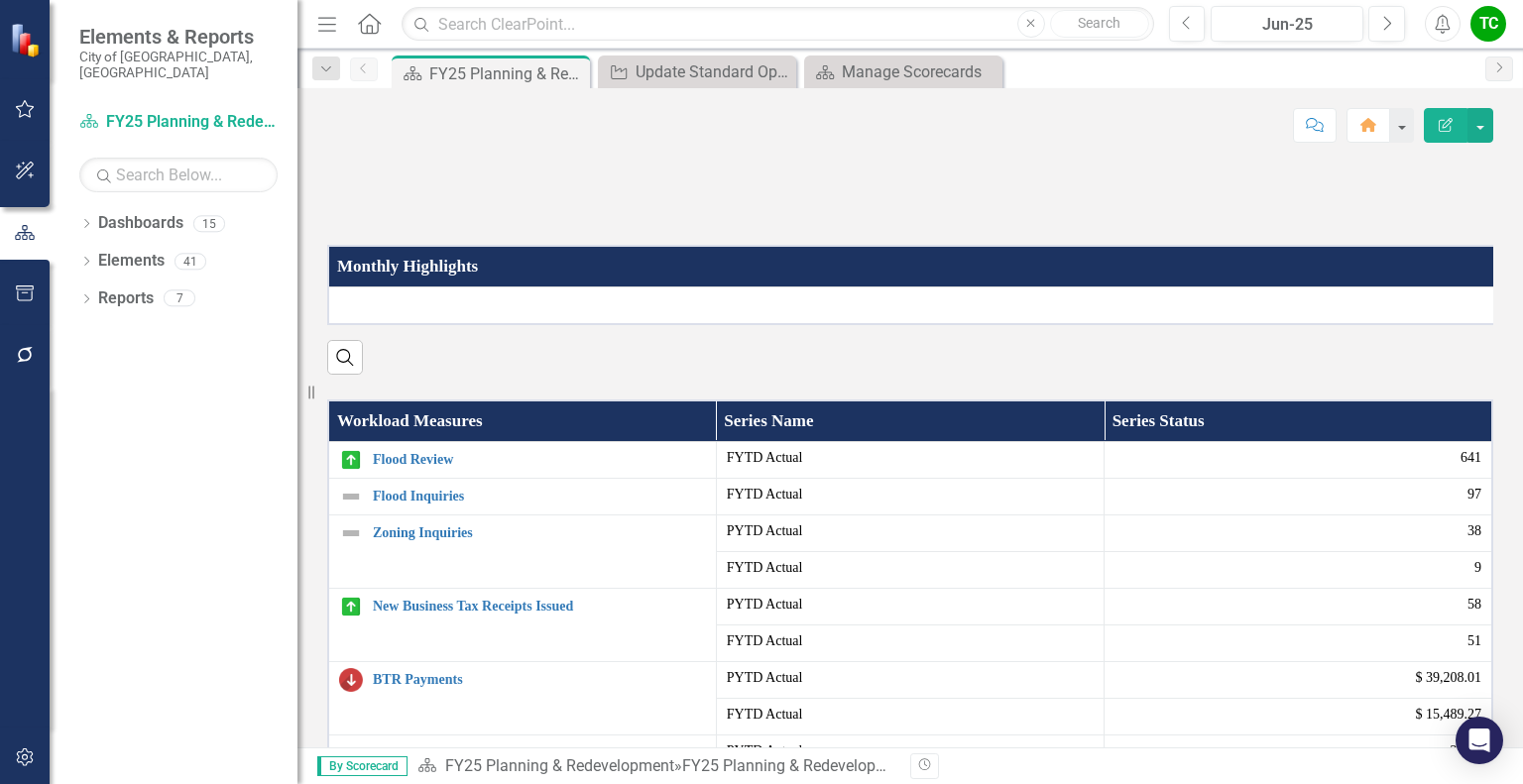 scroll, scrollTop: 496, scrollLeft: 0, axis: vertical 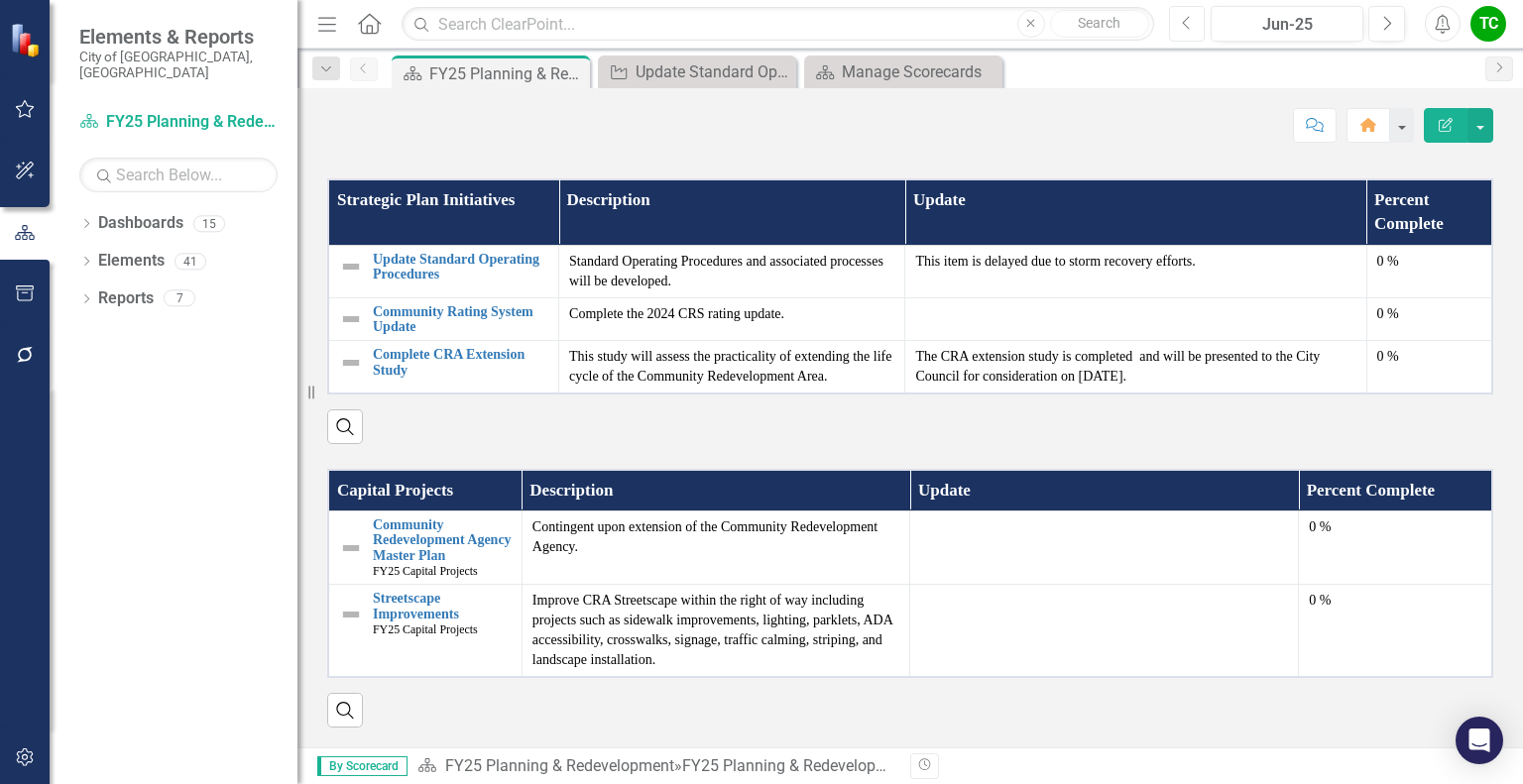click on "Previous" at bounding box center (1187, 24) 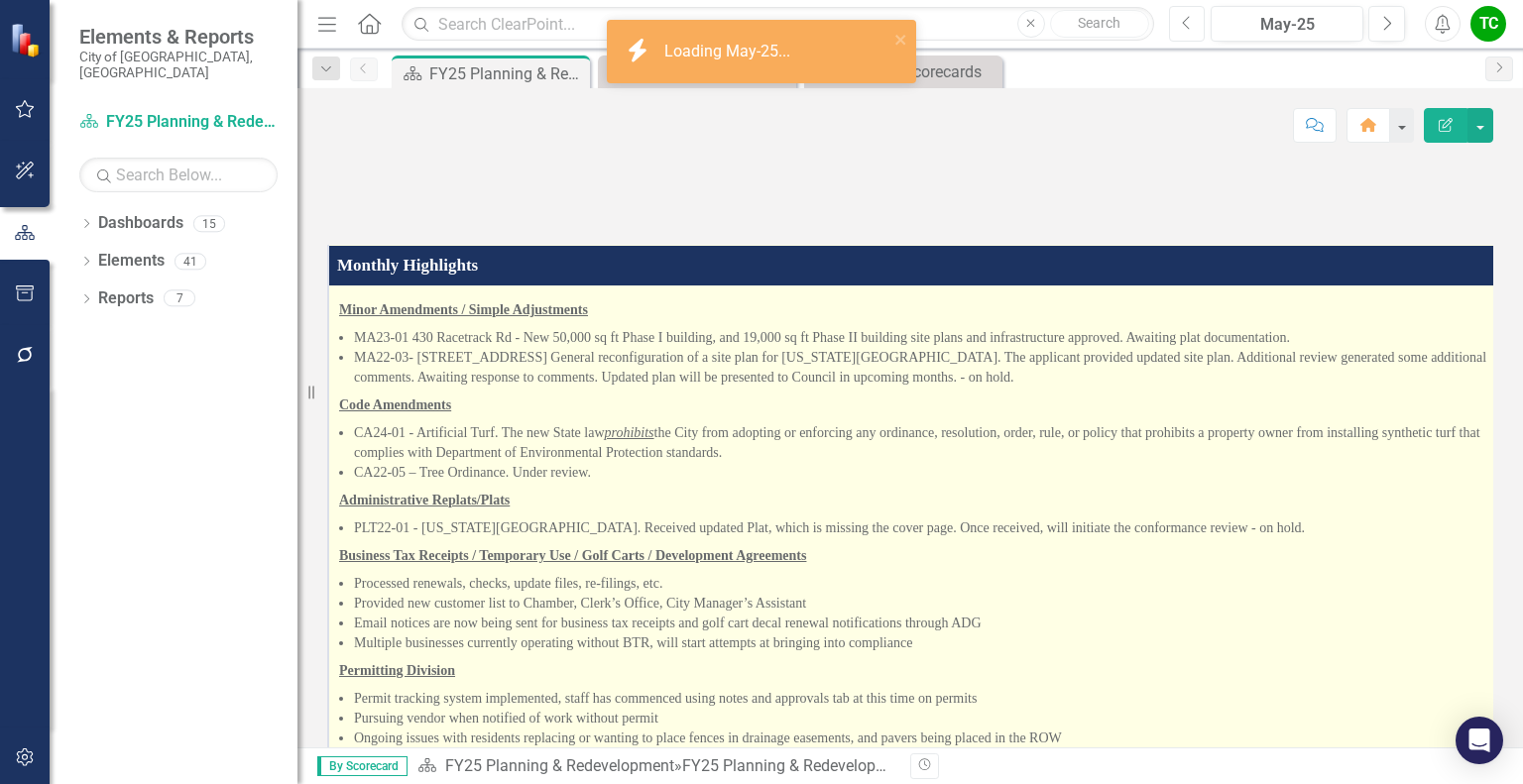 scroll, scrollTop: 892, scrollLeft: 0, axis: vertical 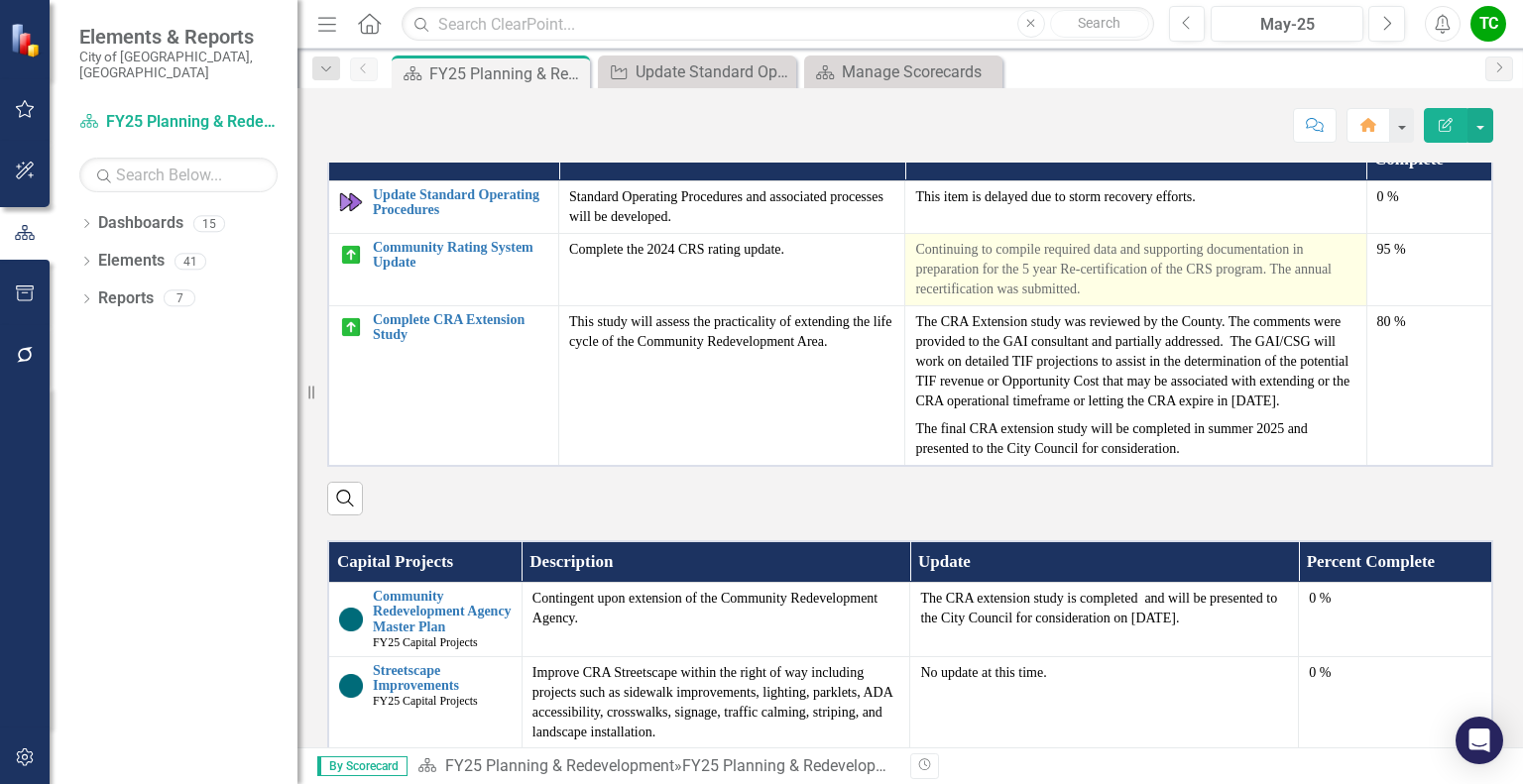click on "Continuing to compile required data and supporting documentation in preparation for the 5 year Re-certification of the CRS program. The annual recertification was submitted." at bounding box center [1135, 270] 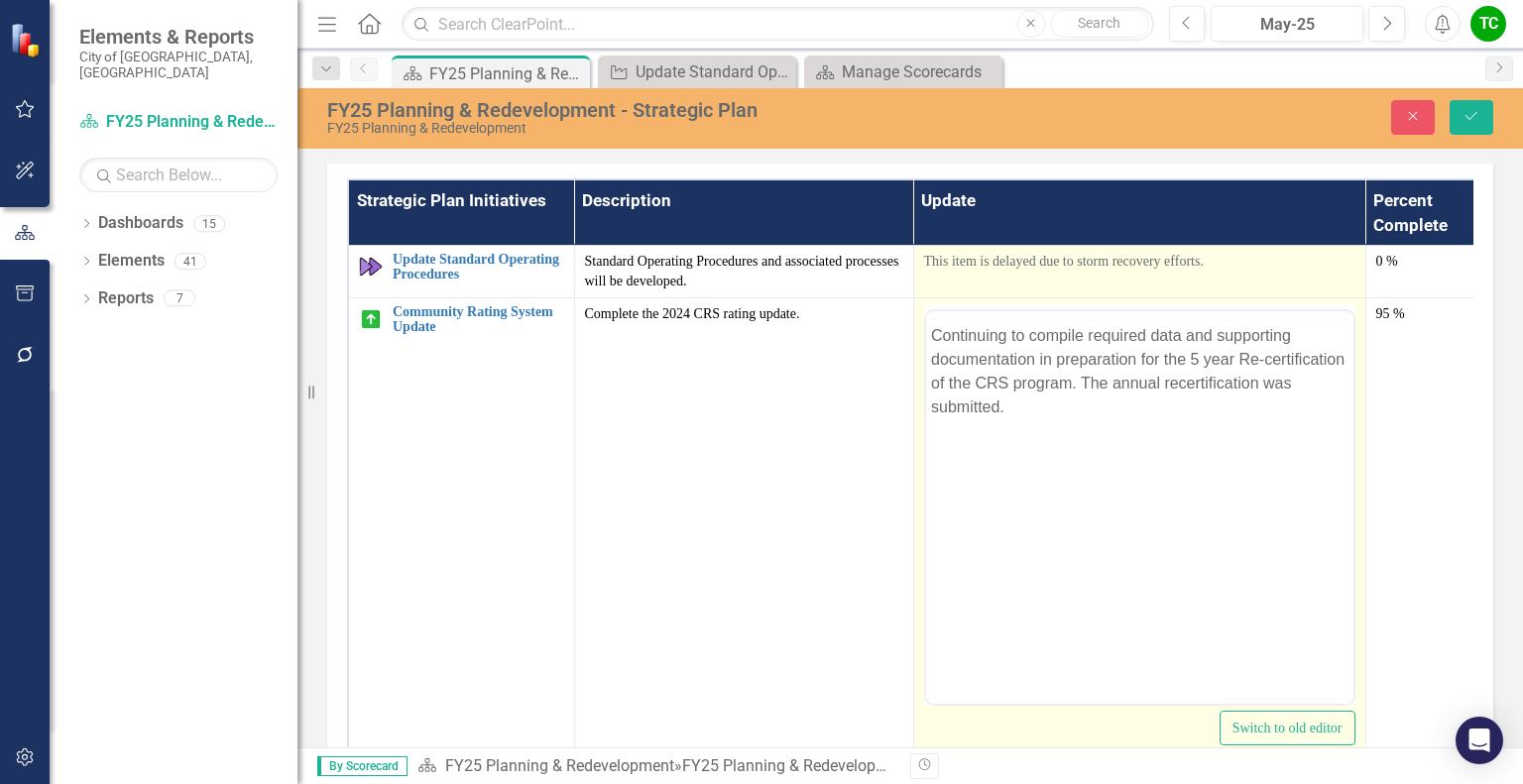 scroll, scrollTop: 0, scrollLeft: 0, axis: both 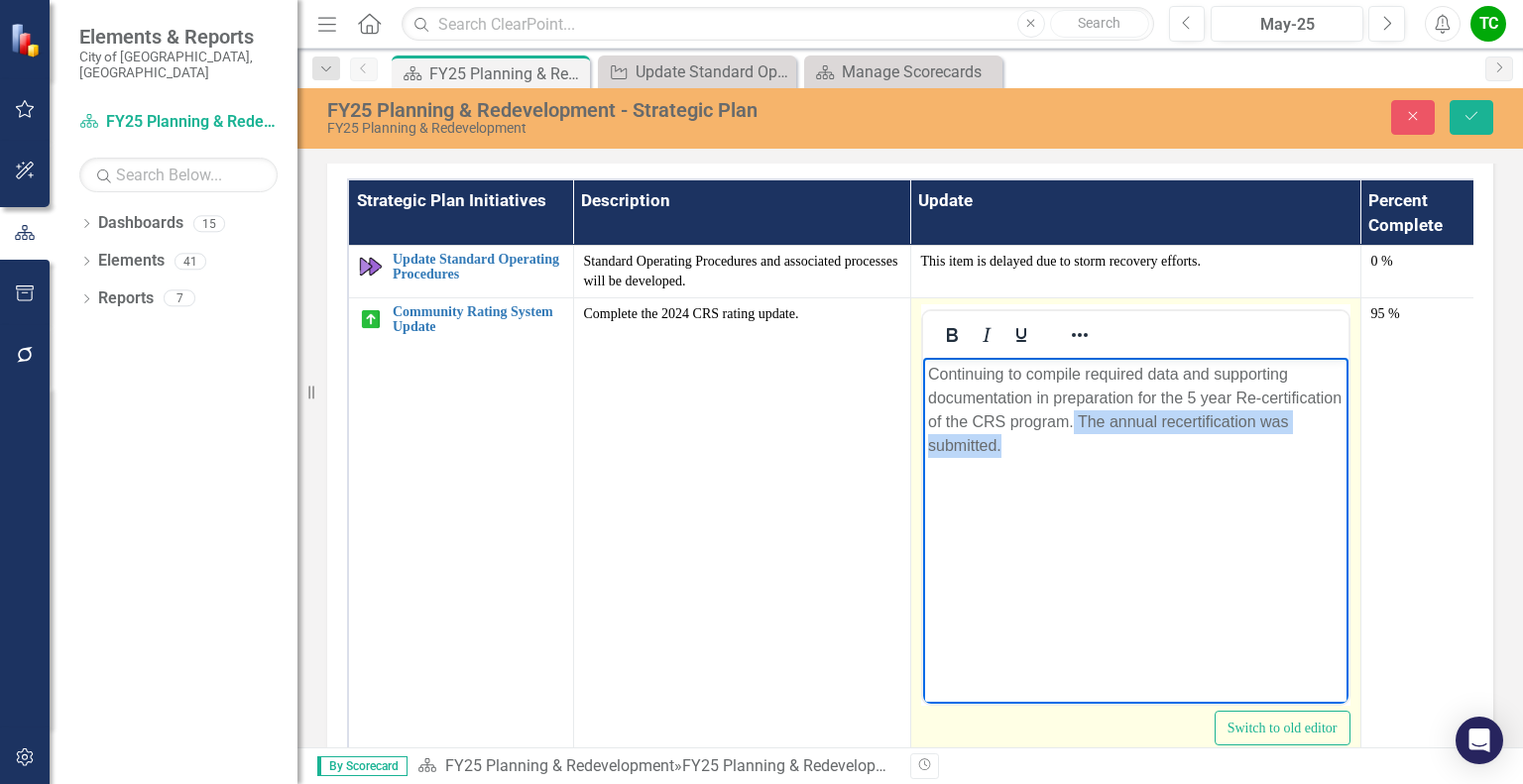 drag, startPoint x: 1010, startPoint y: 444, endPoint x: 1071, endPoint y: 419, distance: 65.9242 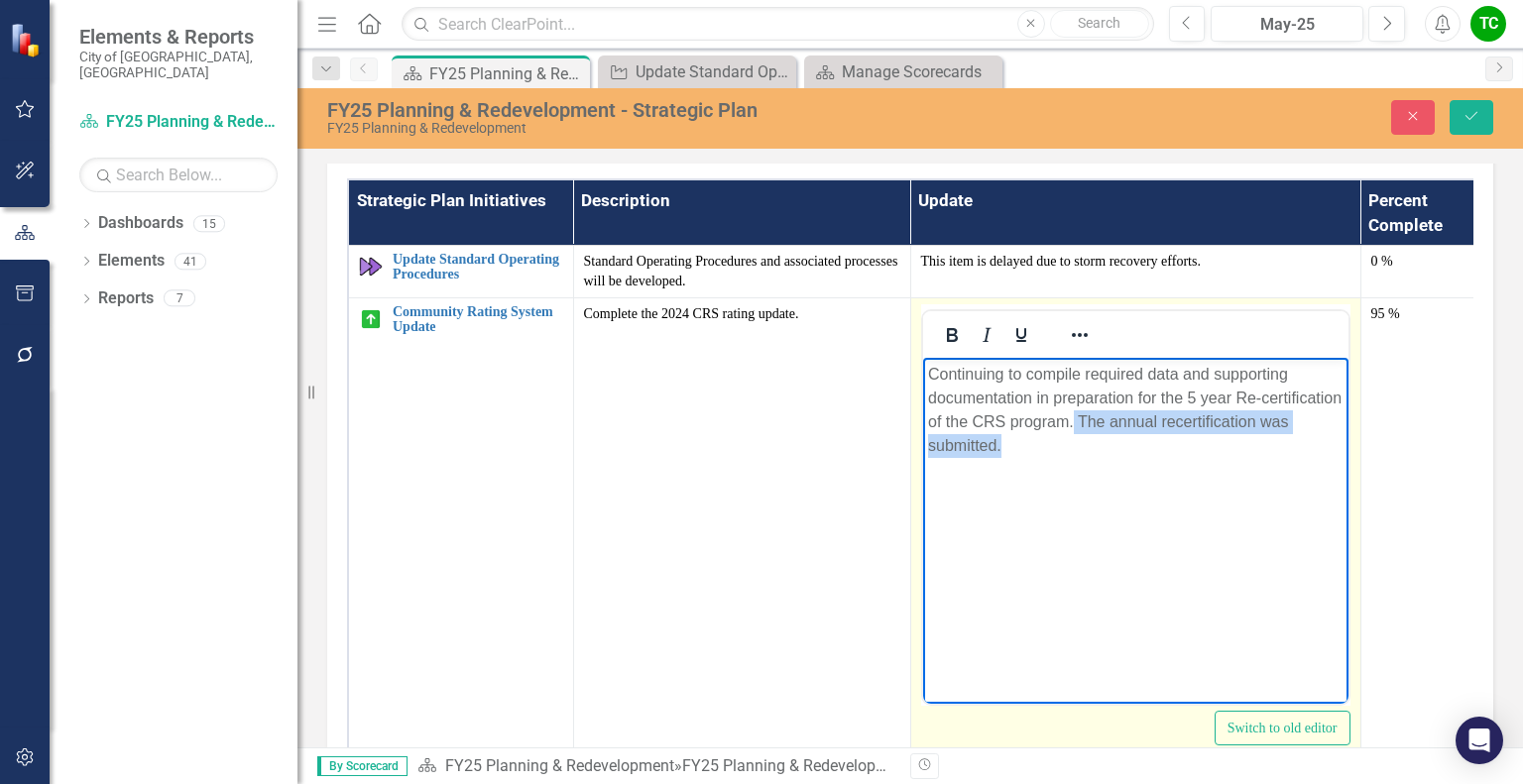 click on "Continuing to compile required data and supporting documentation in preparation for the 5 year Re-certification of the CRS program. The annual recertification was submitted." at bounding box center (1134, 410) 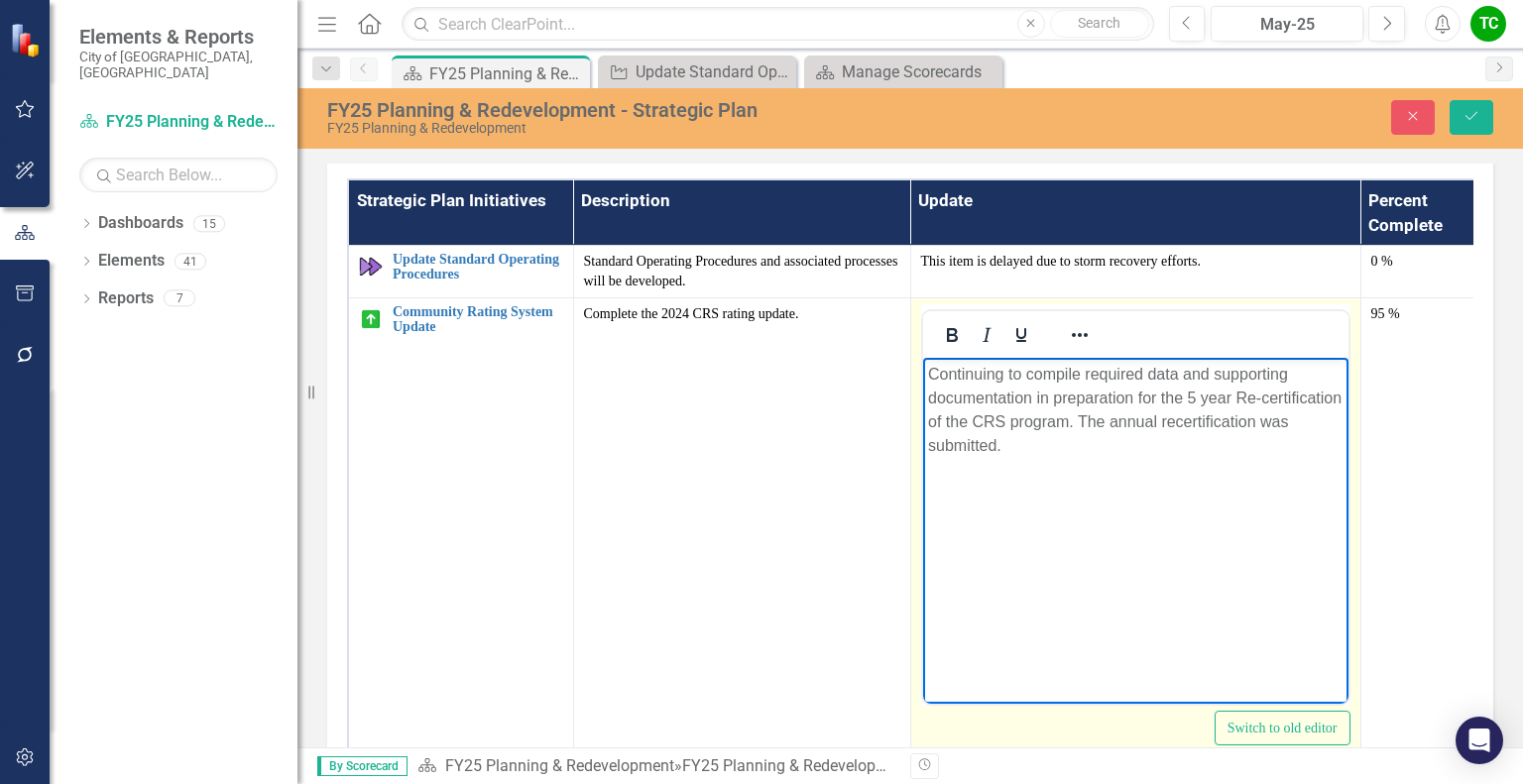 drag, startPoint x: 1103, startPoint y: 406, endPoint x: 1005, endPoint y: 458, distance: 110.94143 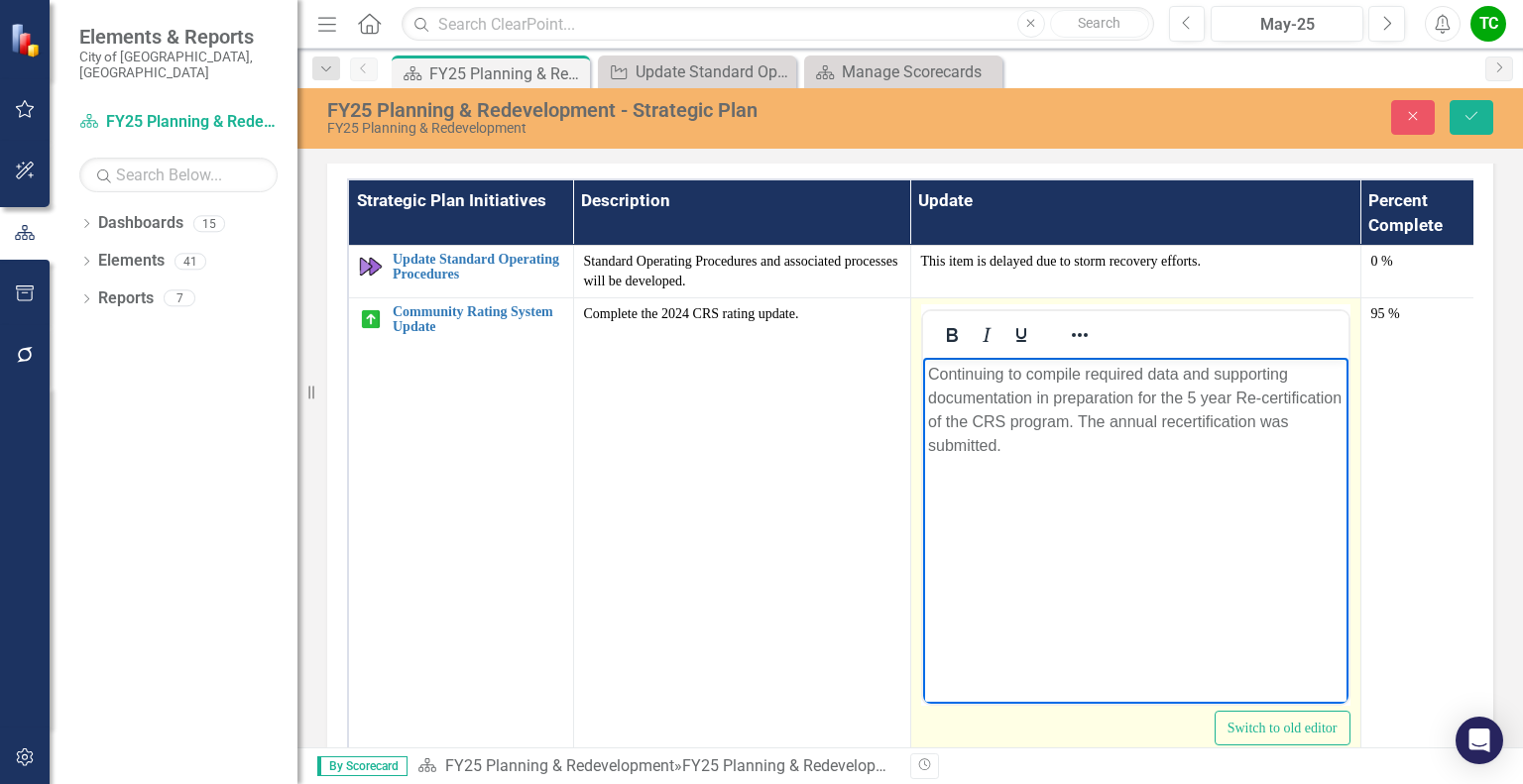 click on "Continuing to compile required data and supporting documentation in preparation for the 5 year Re-certification of the CRS program. The annual recertification was submitted." at bounding box center [1134, 506] 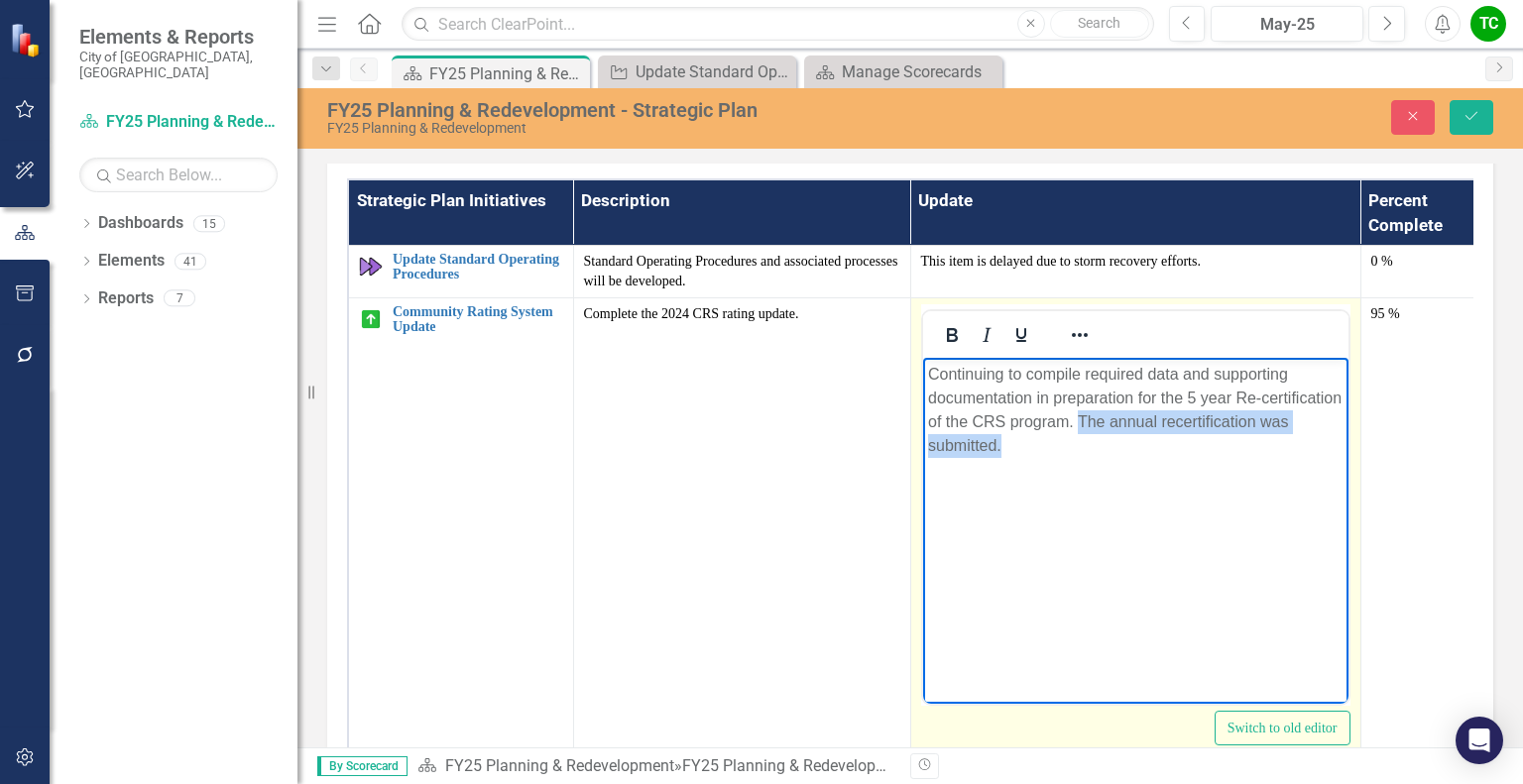 drag, startPoint x: 1008, startPoint y: 446, endPoint x: 1078, endPoint y: 424, distance: 73.37575 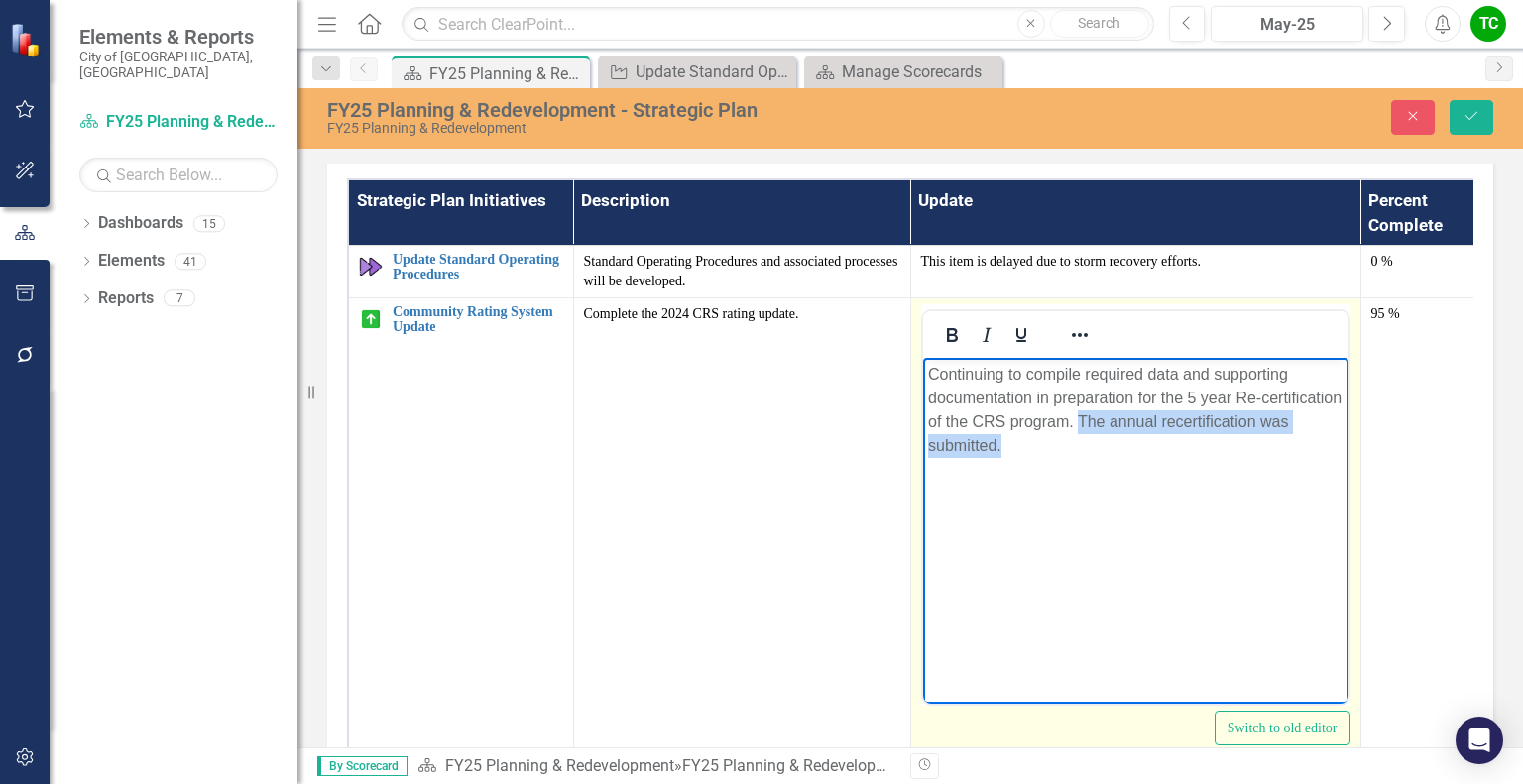 click on "Continuing to compile required data and supporting documentation in preparation for the 5 year Re-certification of the CRS program. The annual recertification was submitted." at bounding box center (1134, 410) 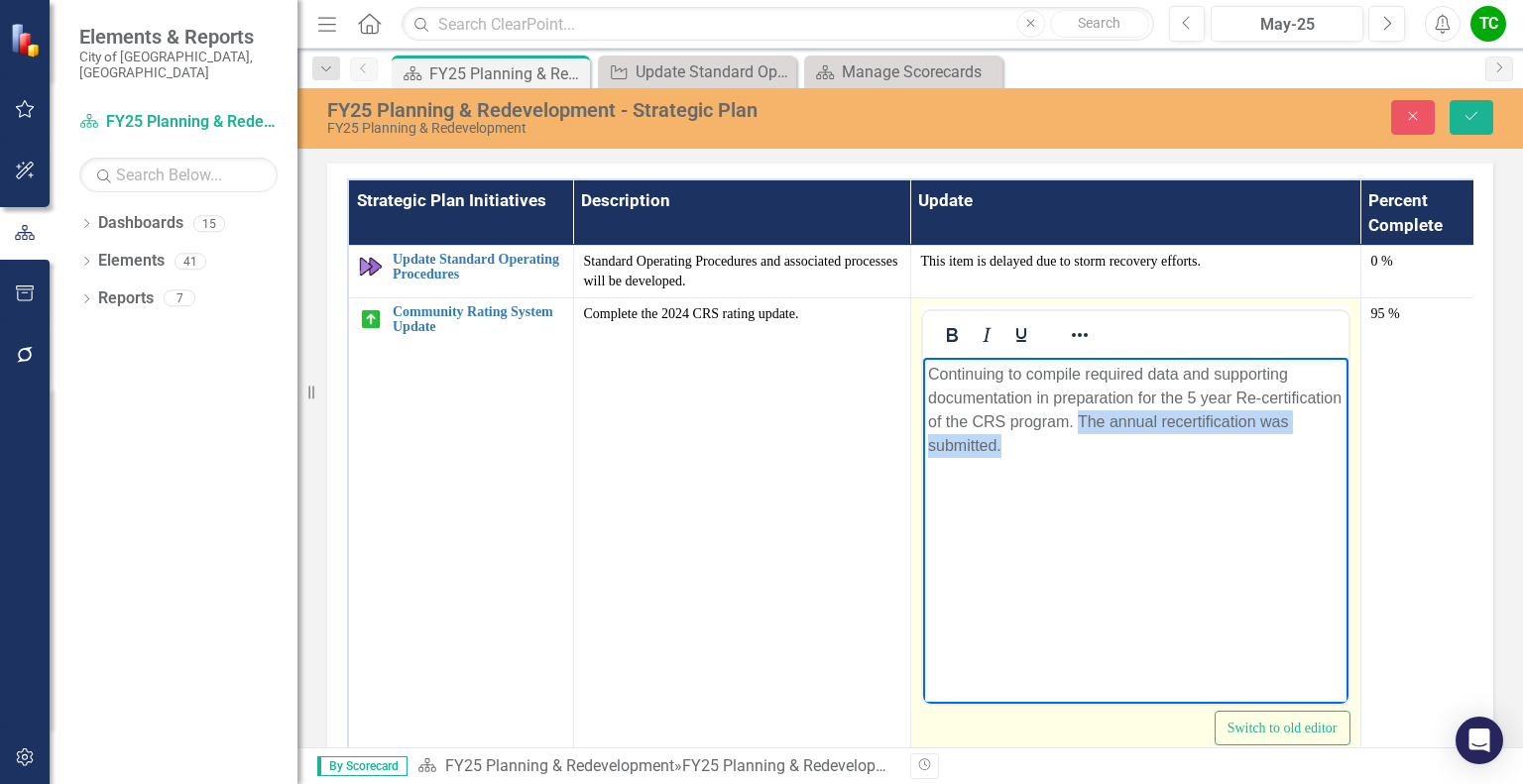 copy on "The annual recertification was submitted." 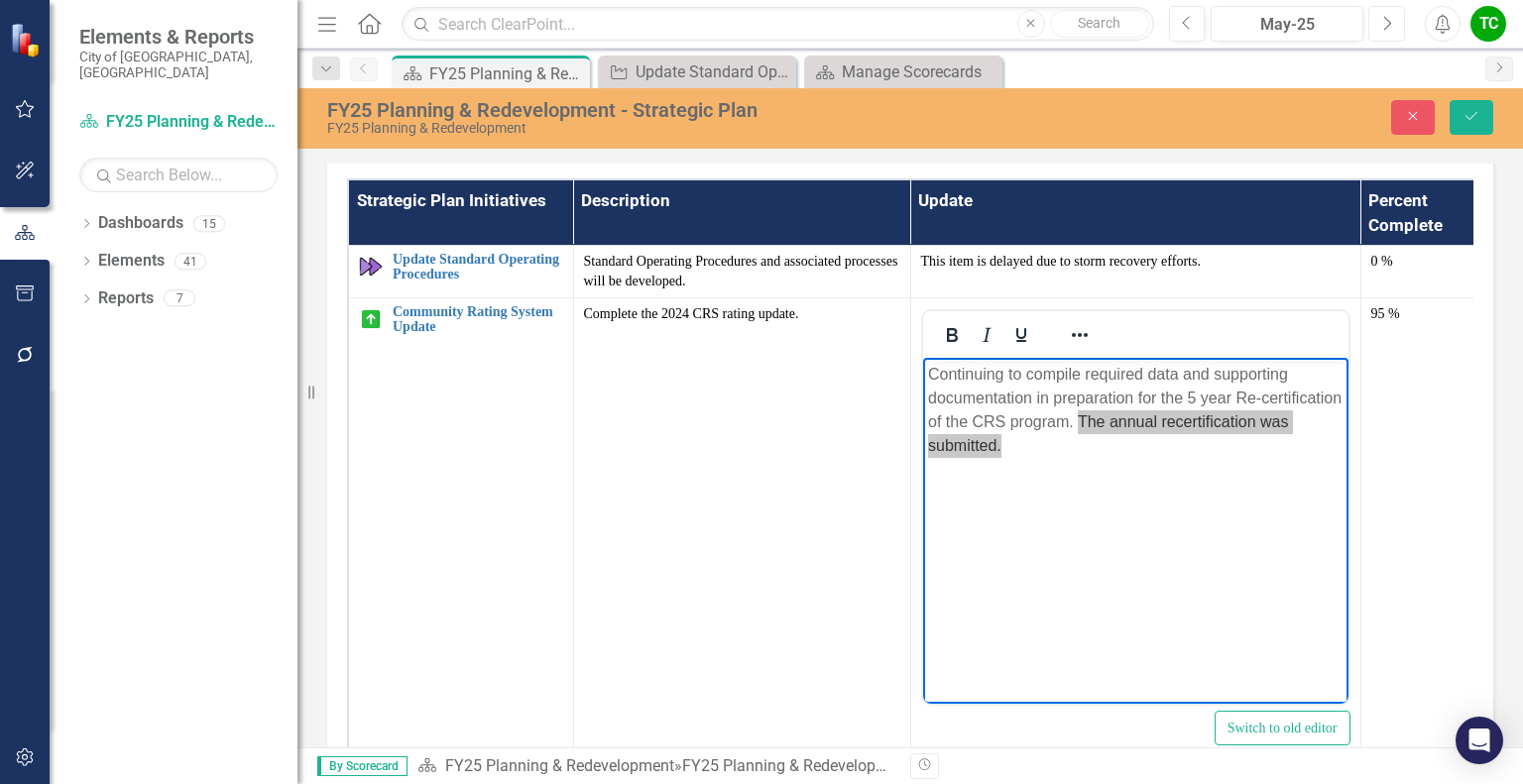 click on "Next" at bounding box center (1386, 24) 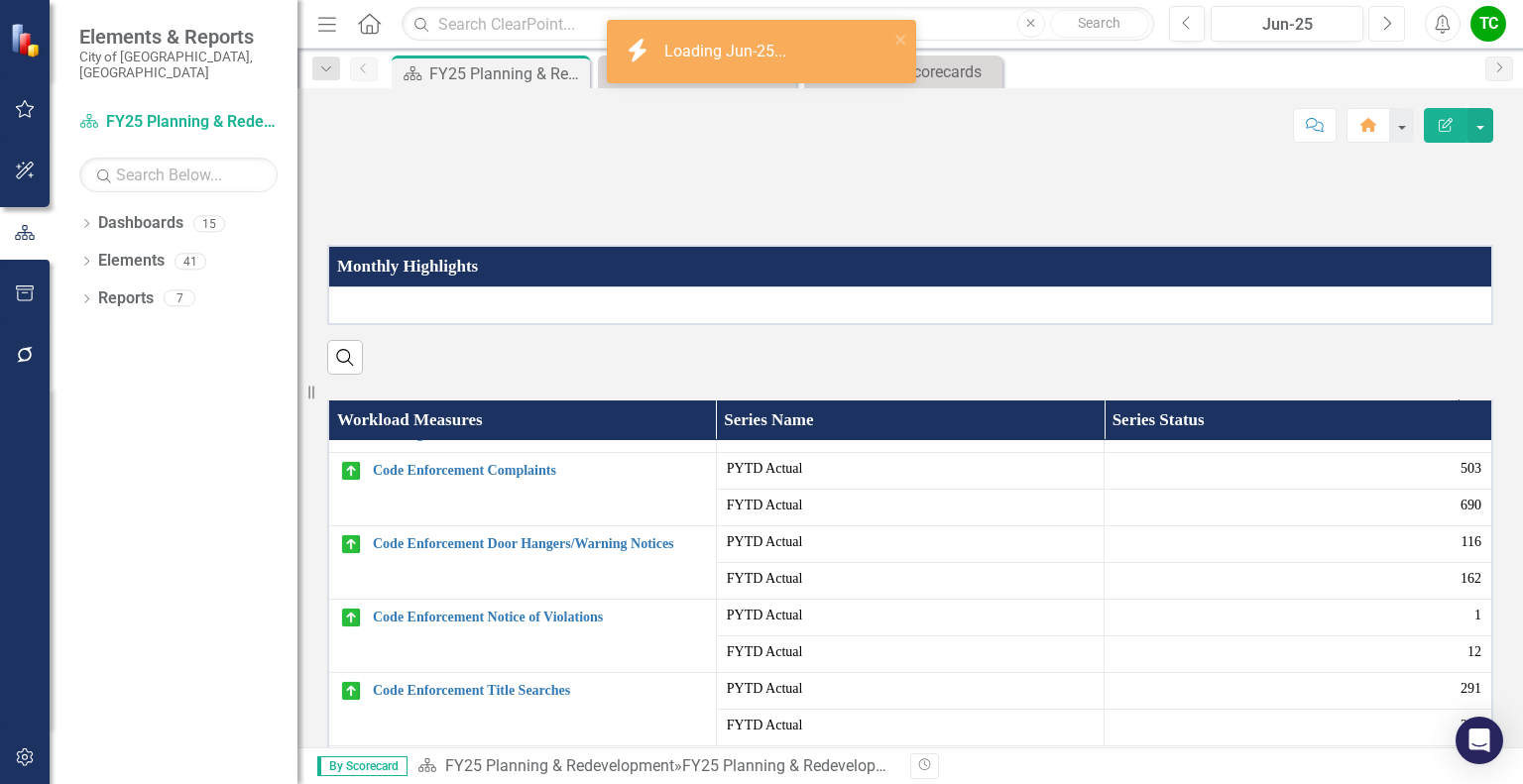 scroll, scrollTop: 496, scrollLeft: 0, axis: vertical 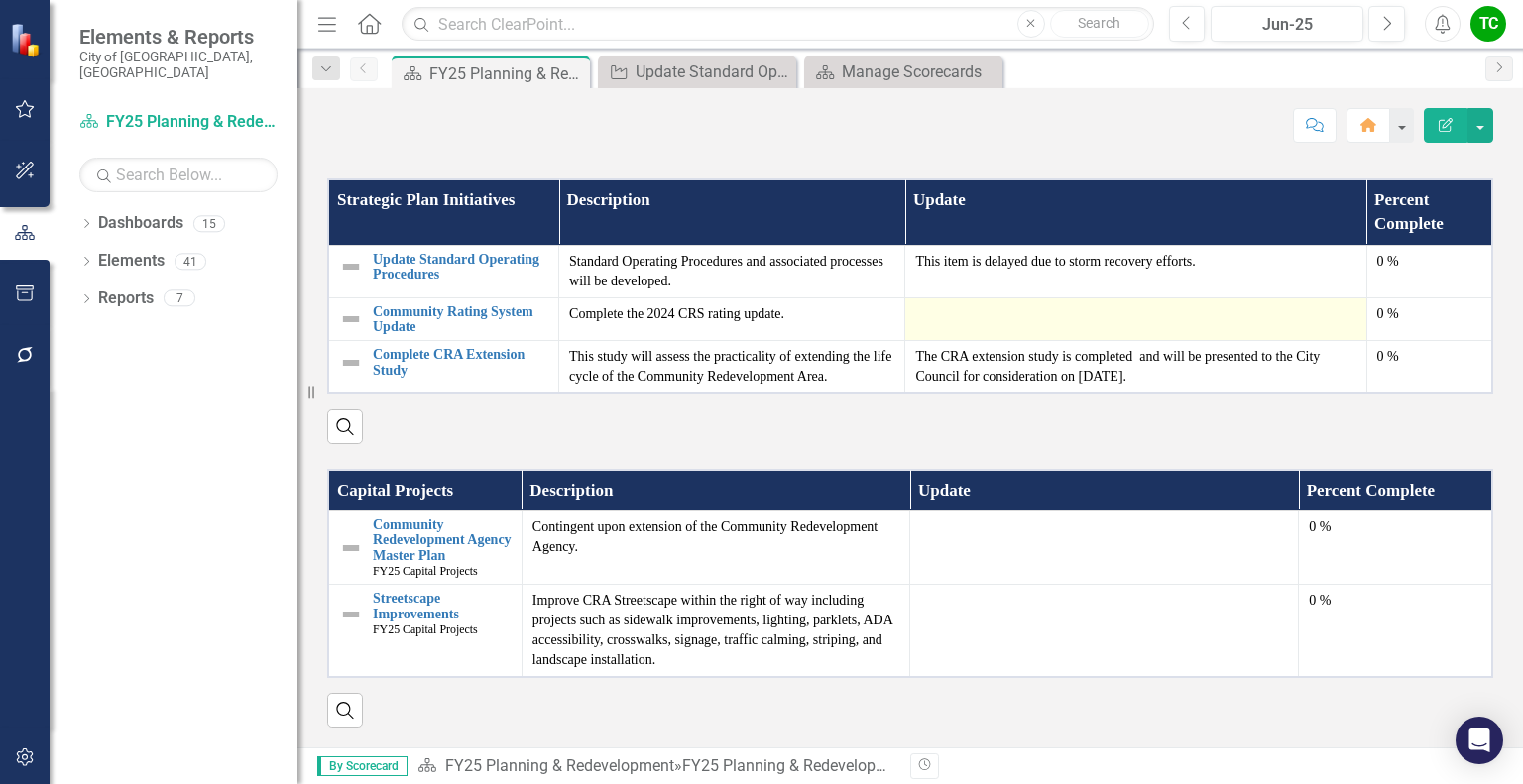 click at bounding box center (1135, 316) 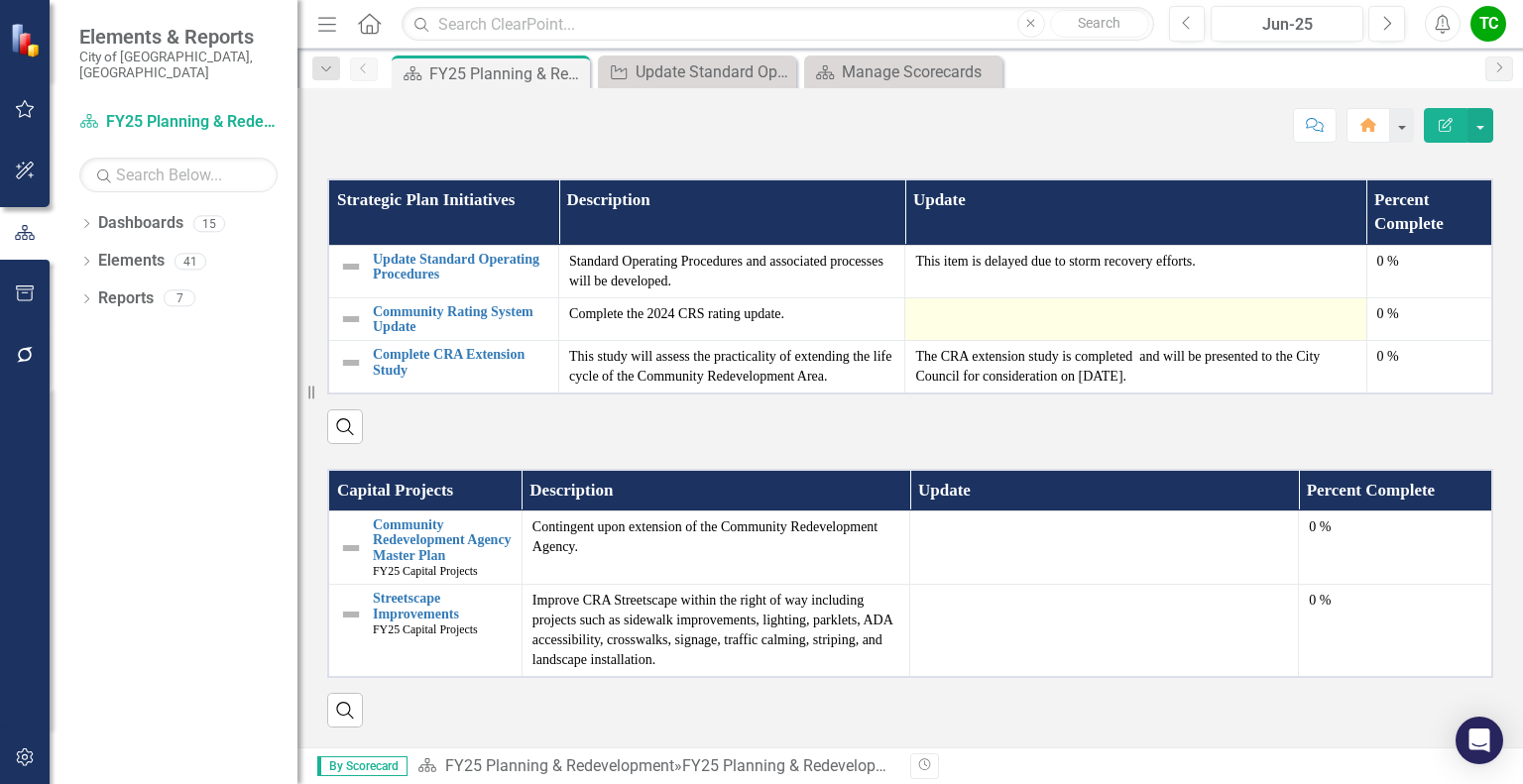 click at bounding box center [1135, 316] 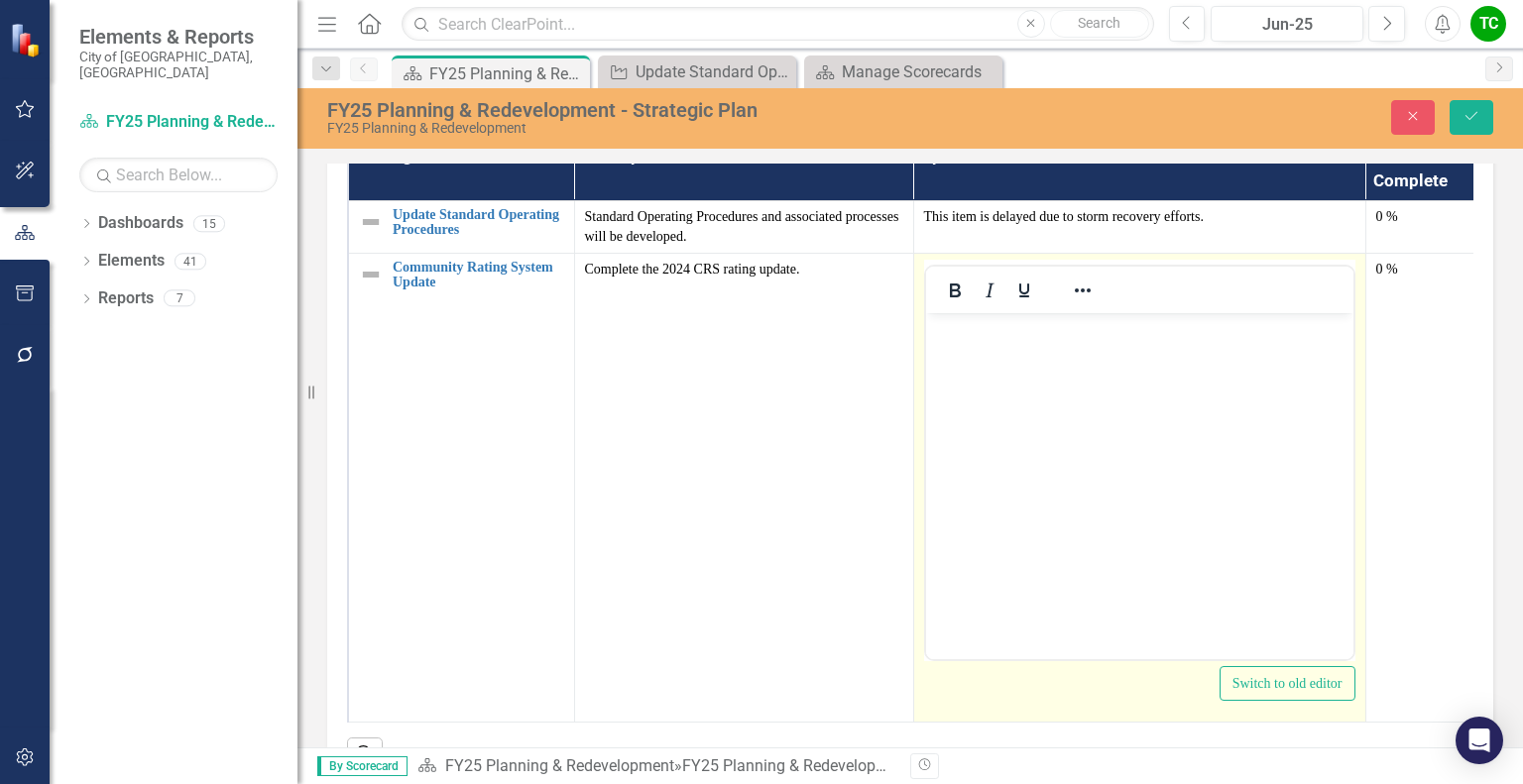 scroll, scrollTop: 0, scrollLeft: 0, axis: both 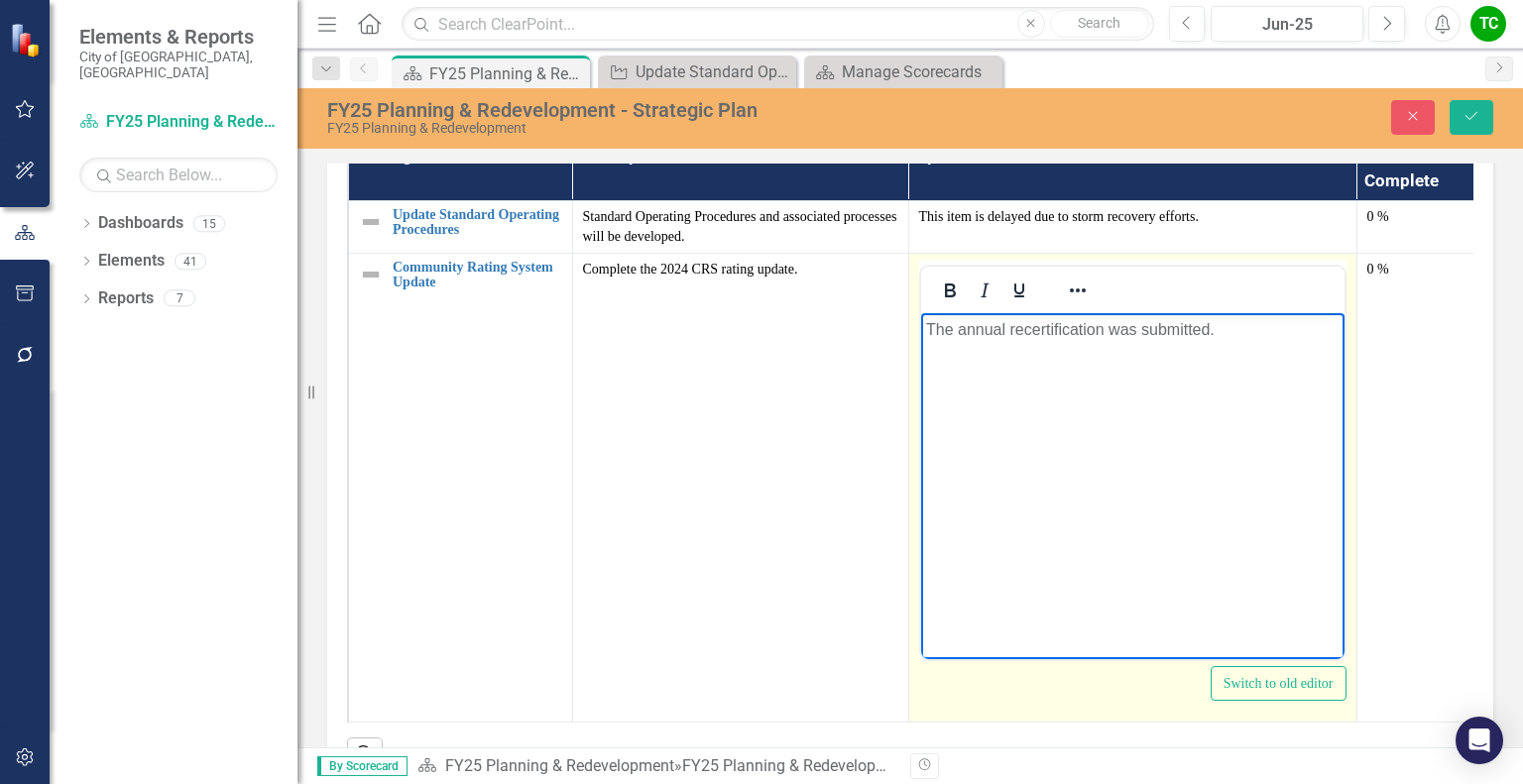 click on "The annual recertification was submitted." at bounding box center [1131, 330] 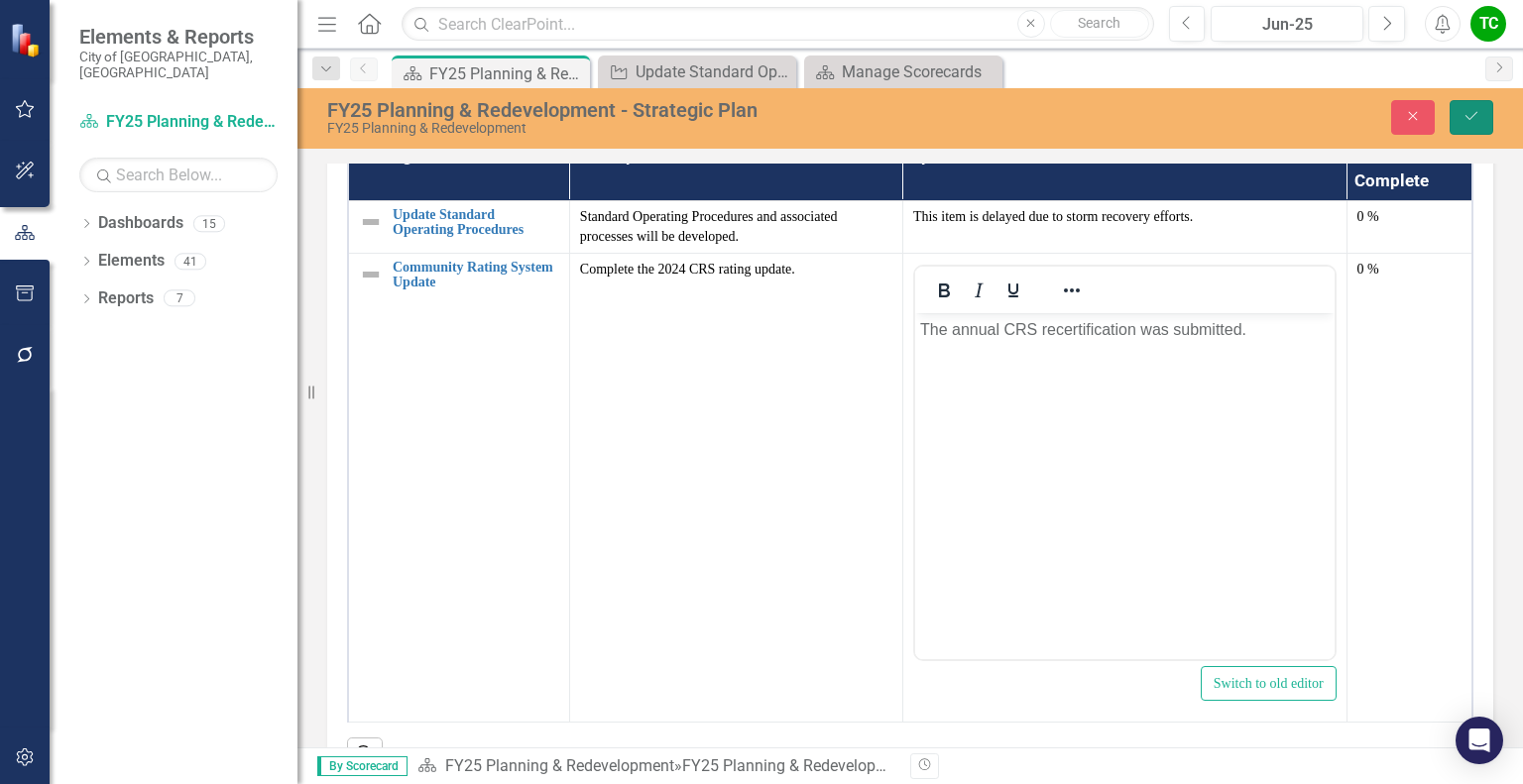 click on "Save" 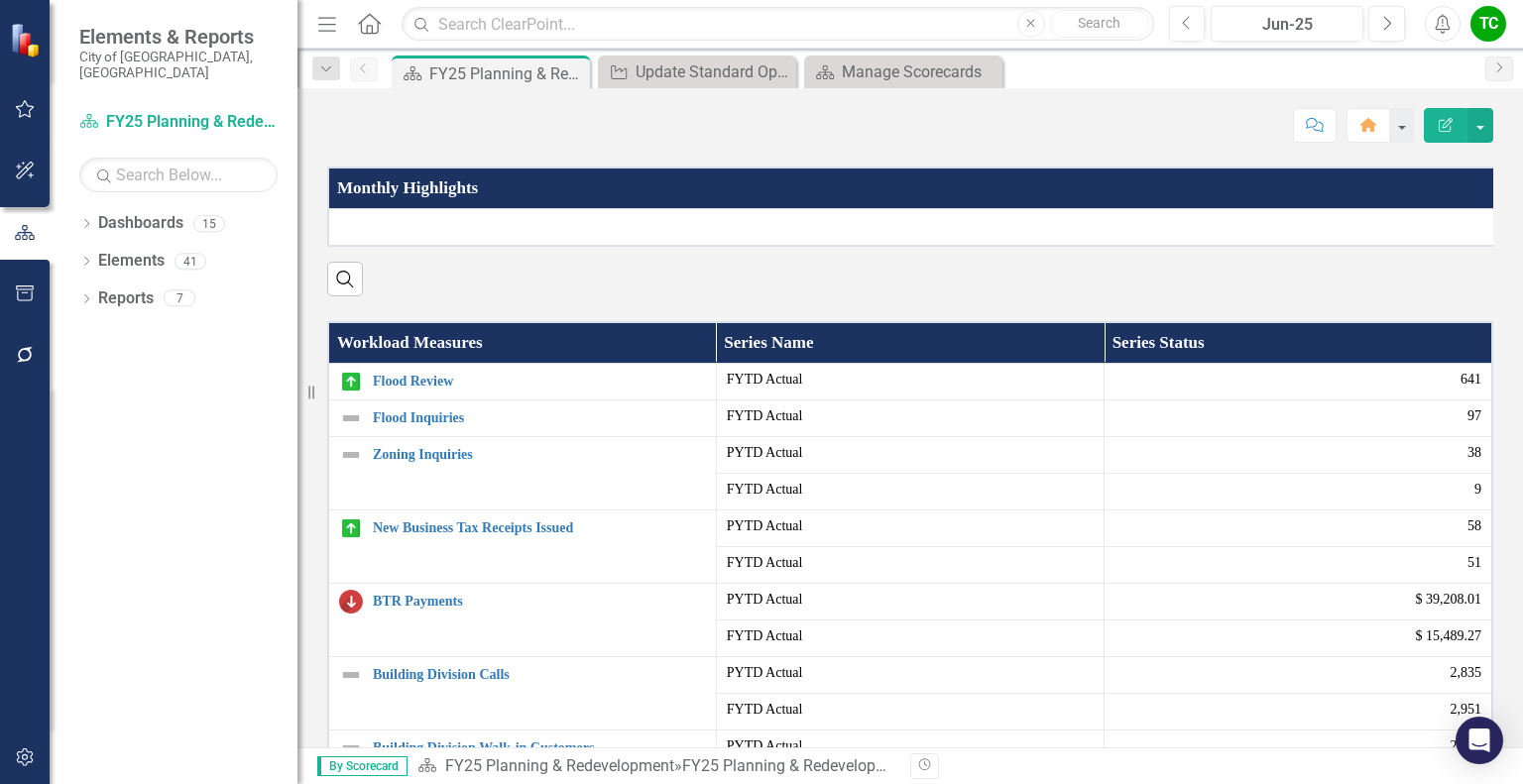 scroll, scrollTop: 396, scrollLeft: 0, axis: vertical 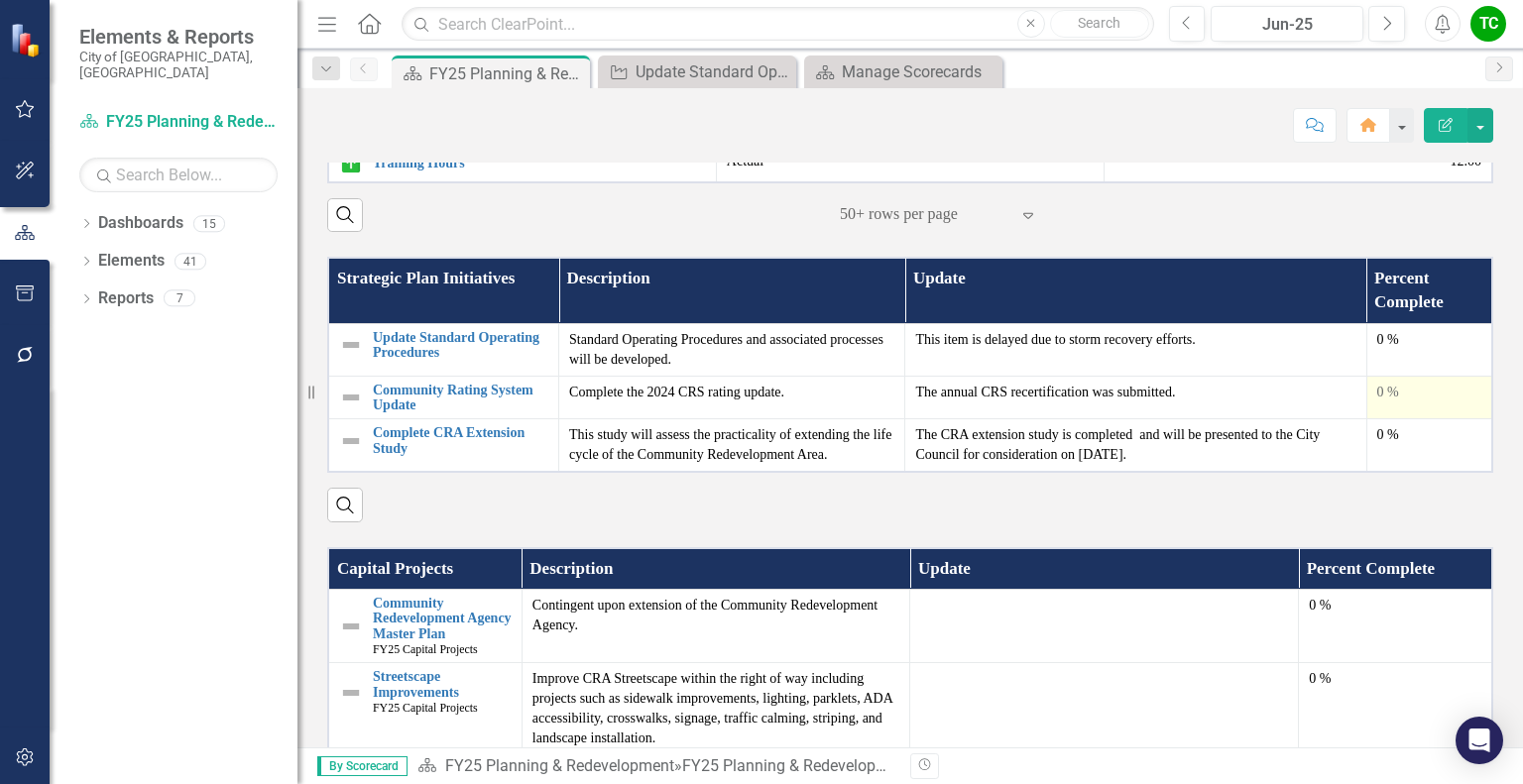 click on "0 %" at bounding box center [1429, 392] 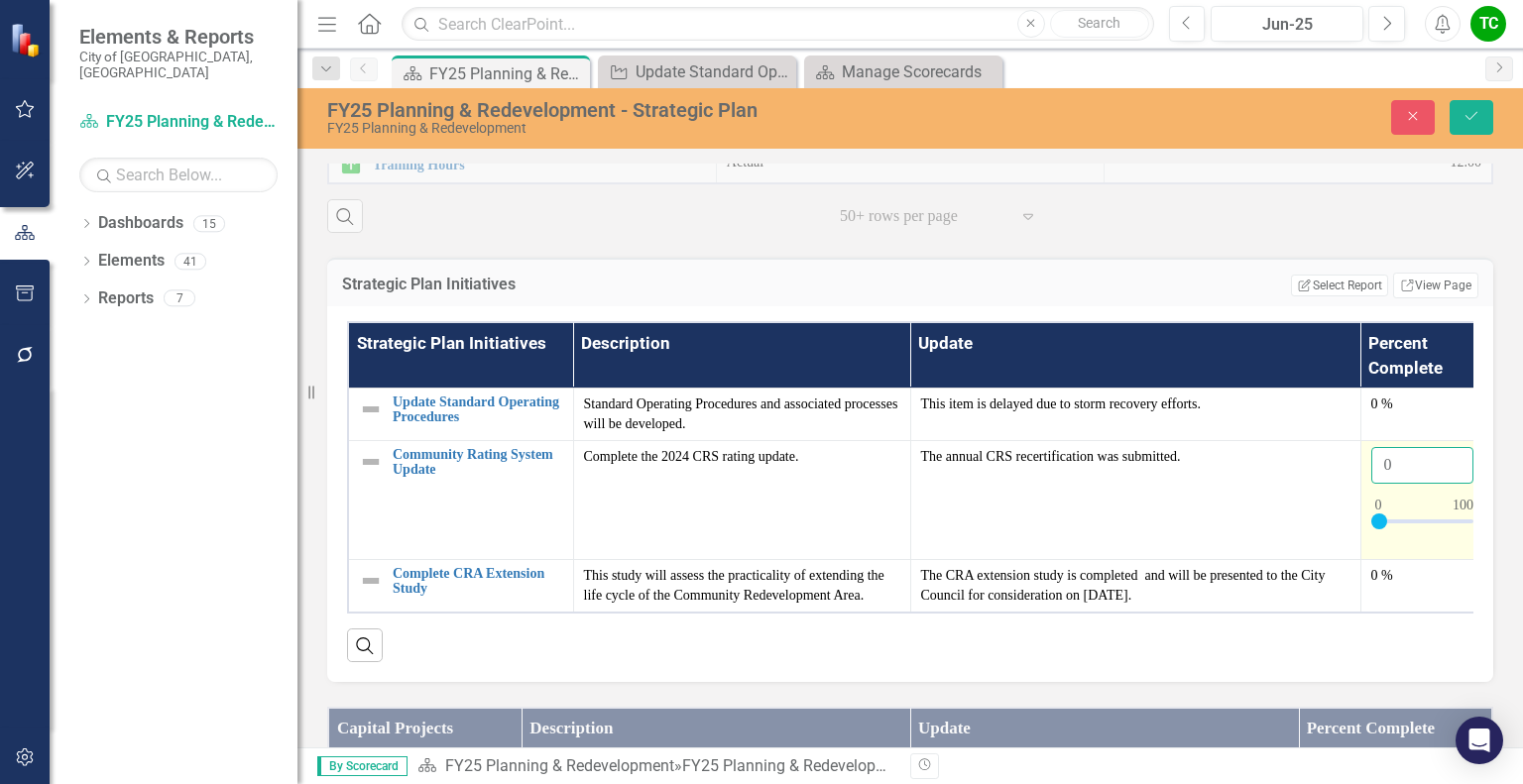drag, startPoint x: 1402, startPoint y: 586, endPoint x: 1369, endPoint y: 590, distance: 33.24154 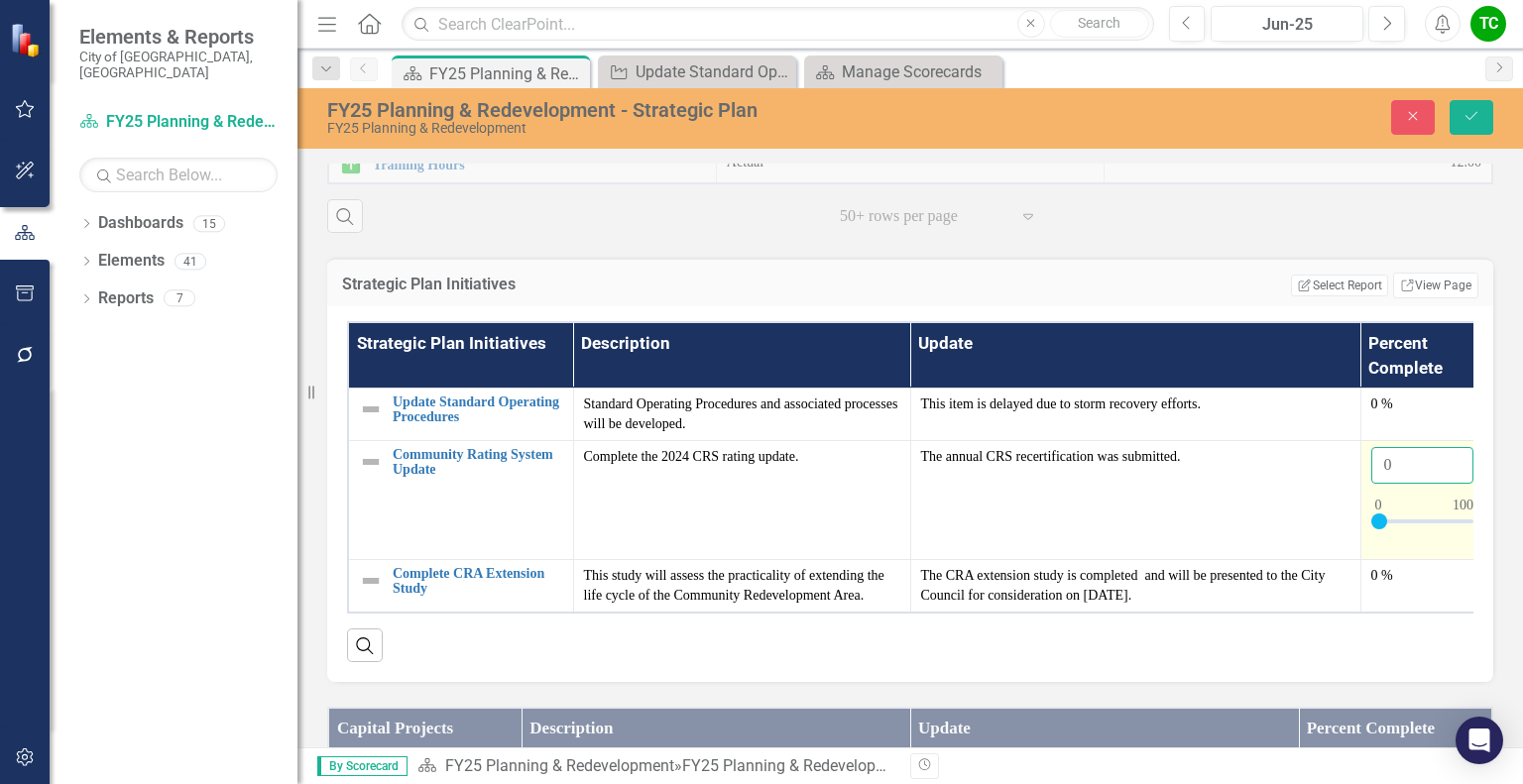 click on "0" at bounding box center (1423, 465) 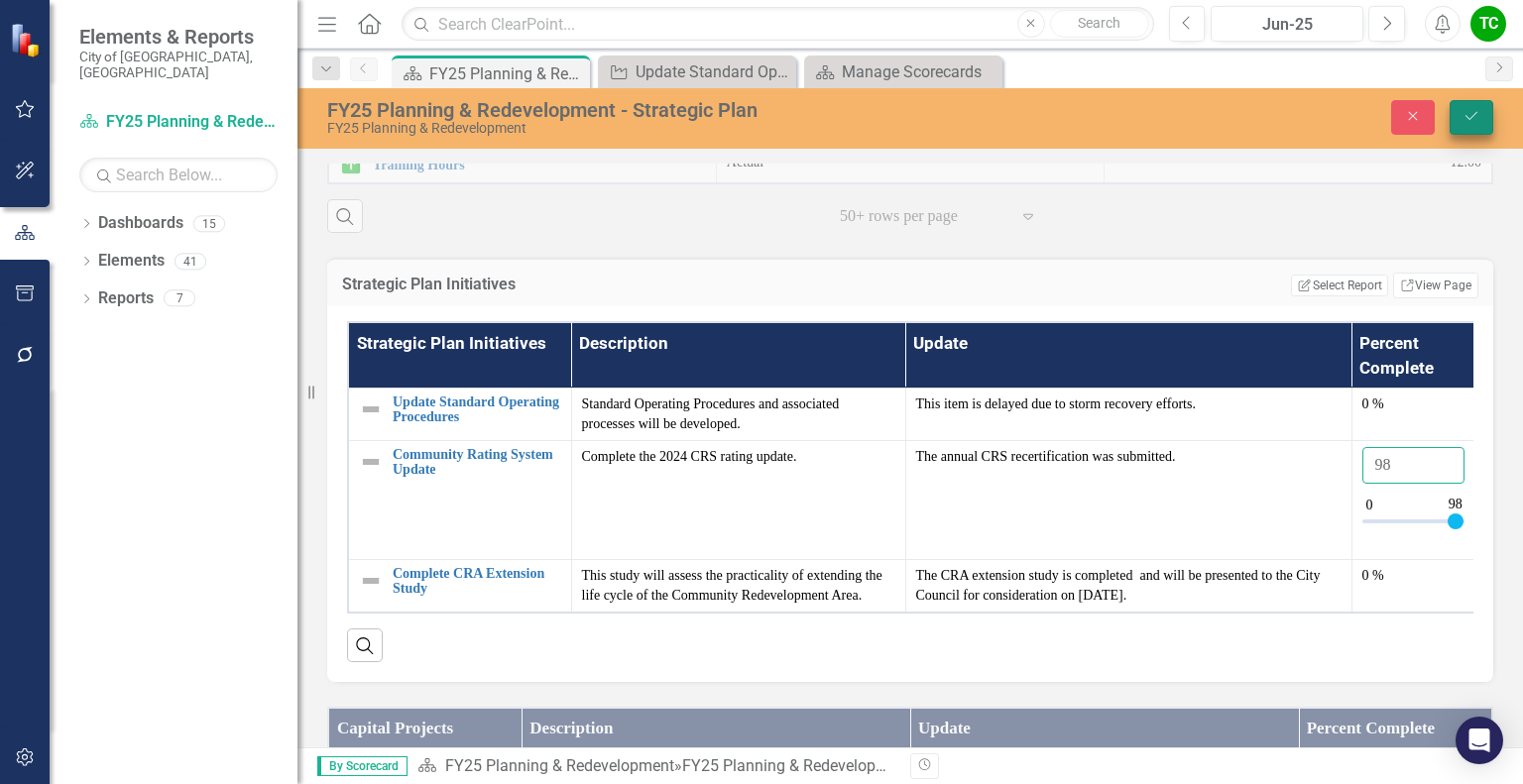 type on "98" 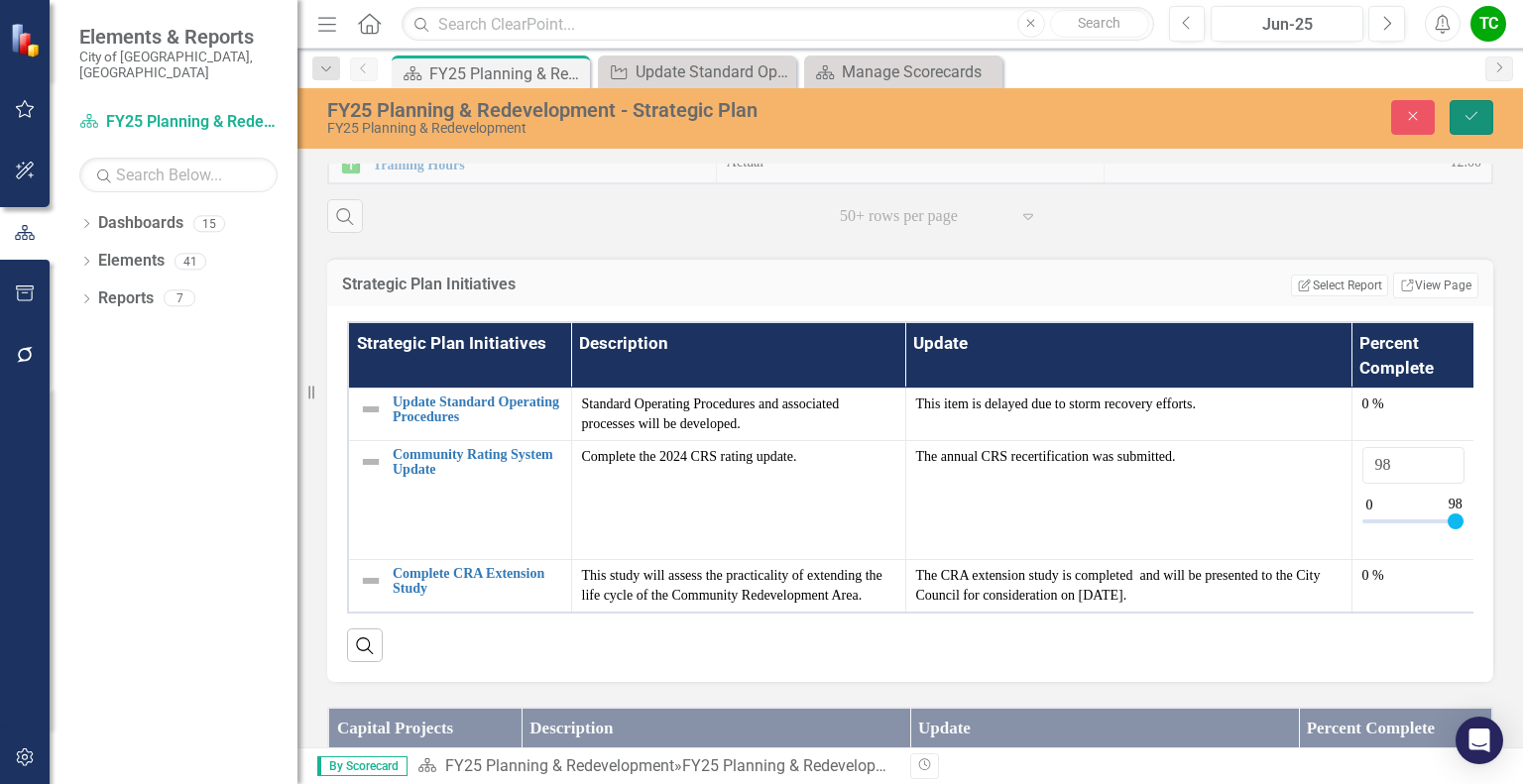 click on "Save" 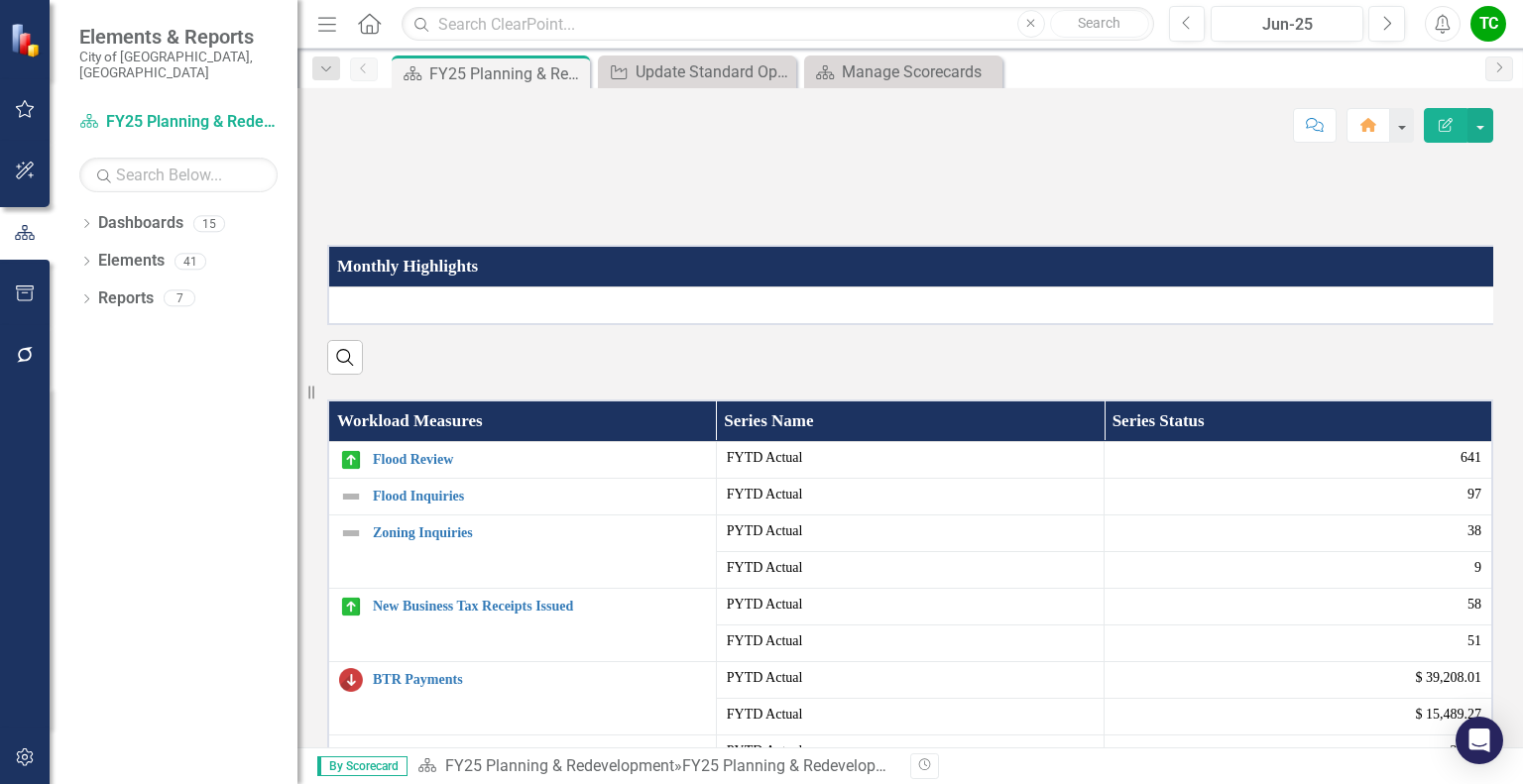 scroll, scrollTop: 297, scrollLeft: 0, axis: vertical 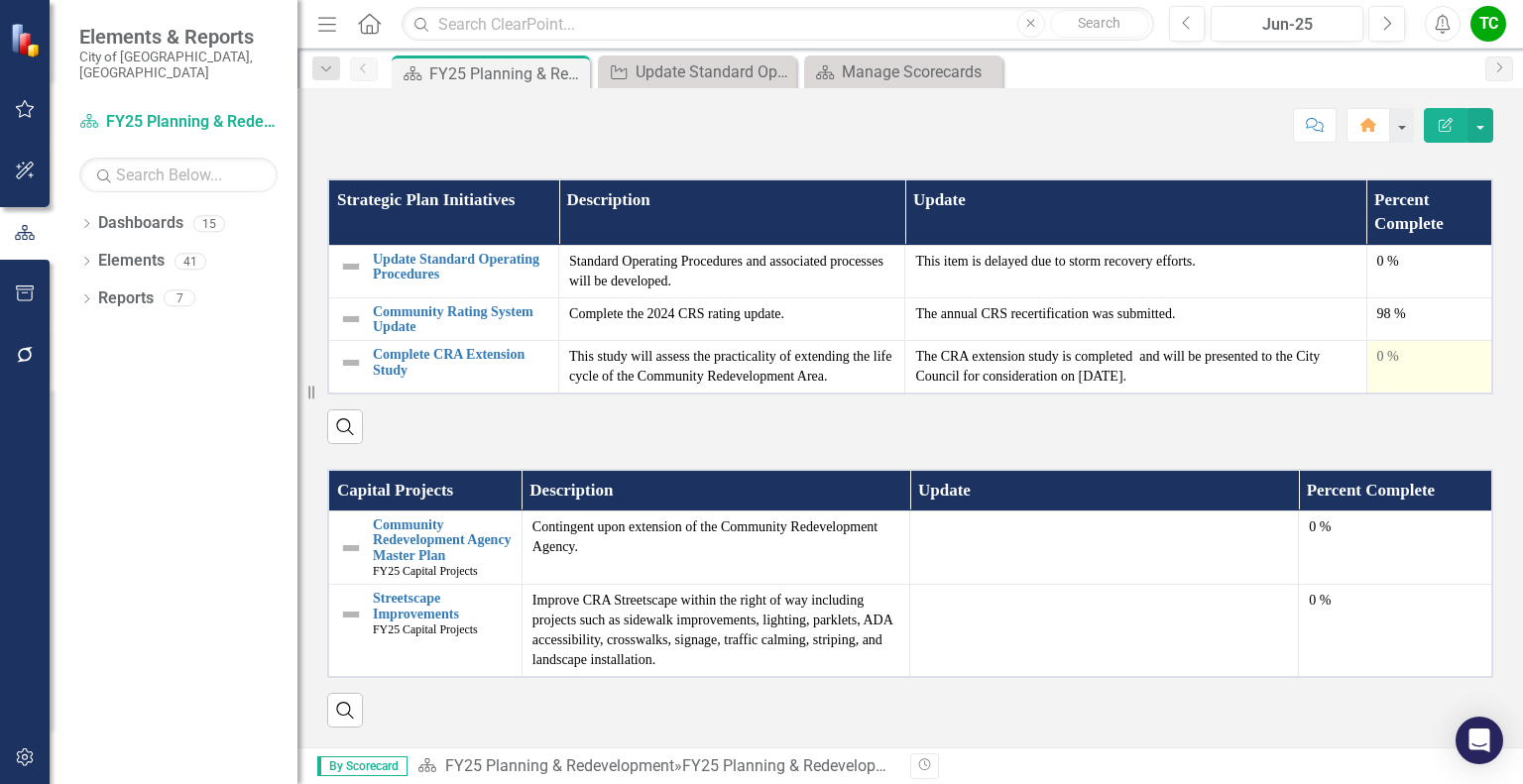 click on "0 %" at bounding box center [1429, 357] 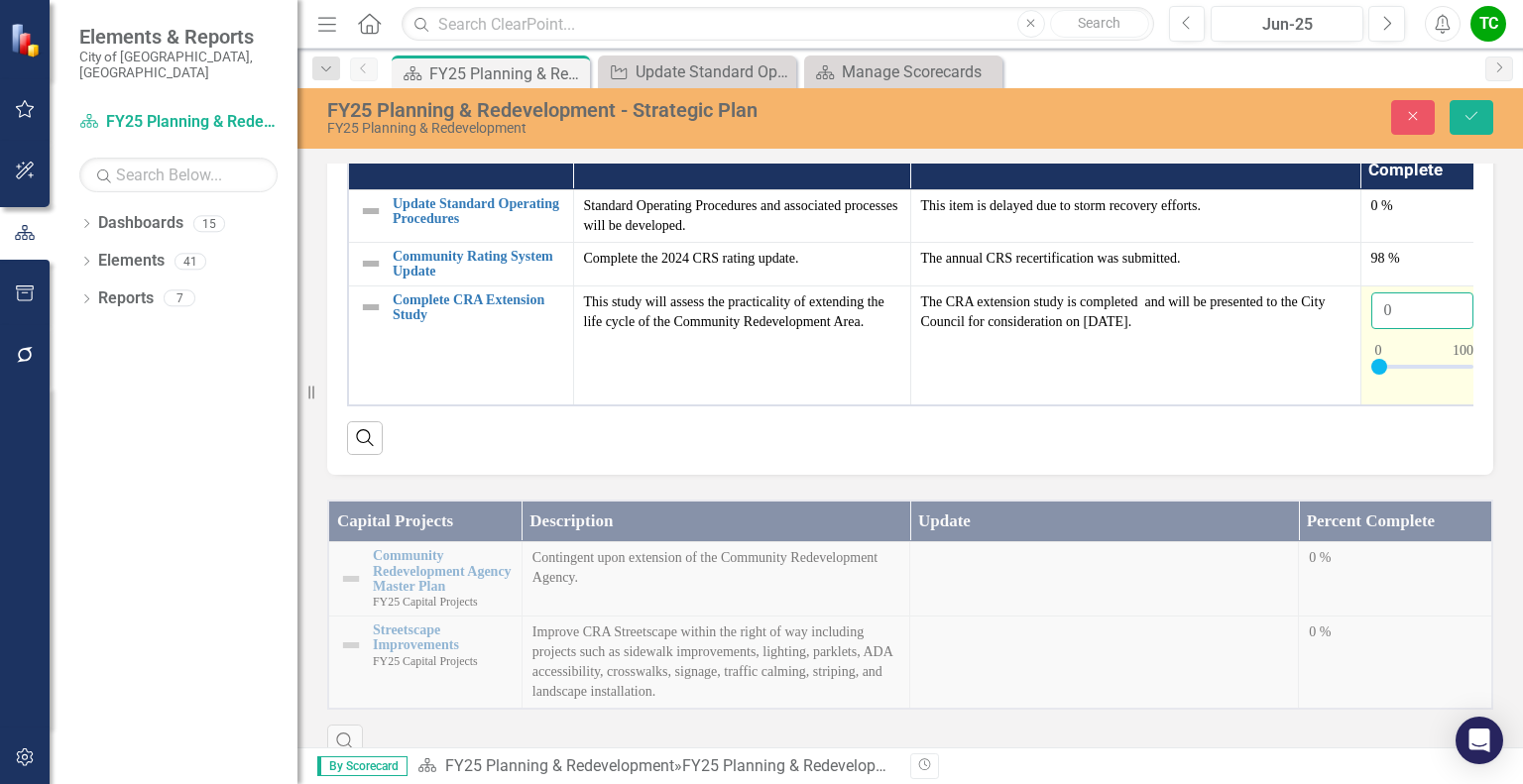 drag, startPoint x: 1410, startPoint y: 431, endPoint x: 1364, endPoint y: 436, distance: 46.270941 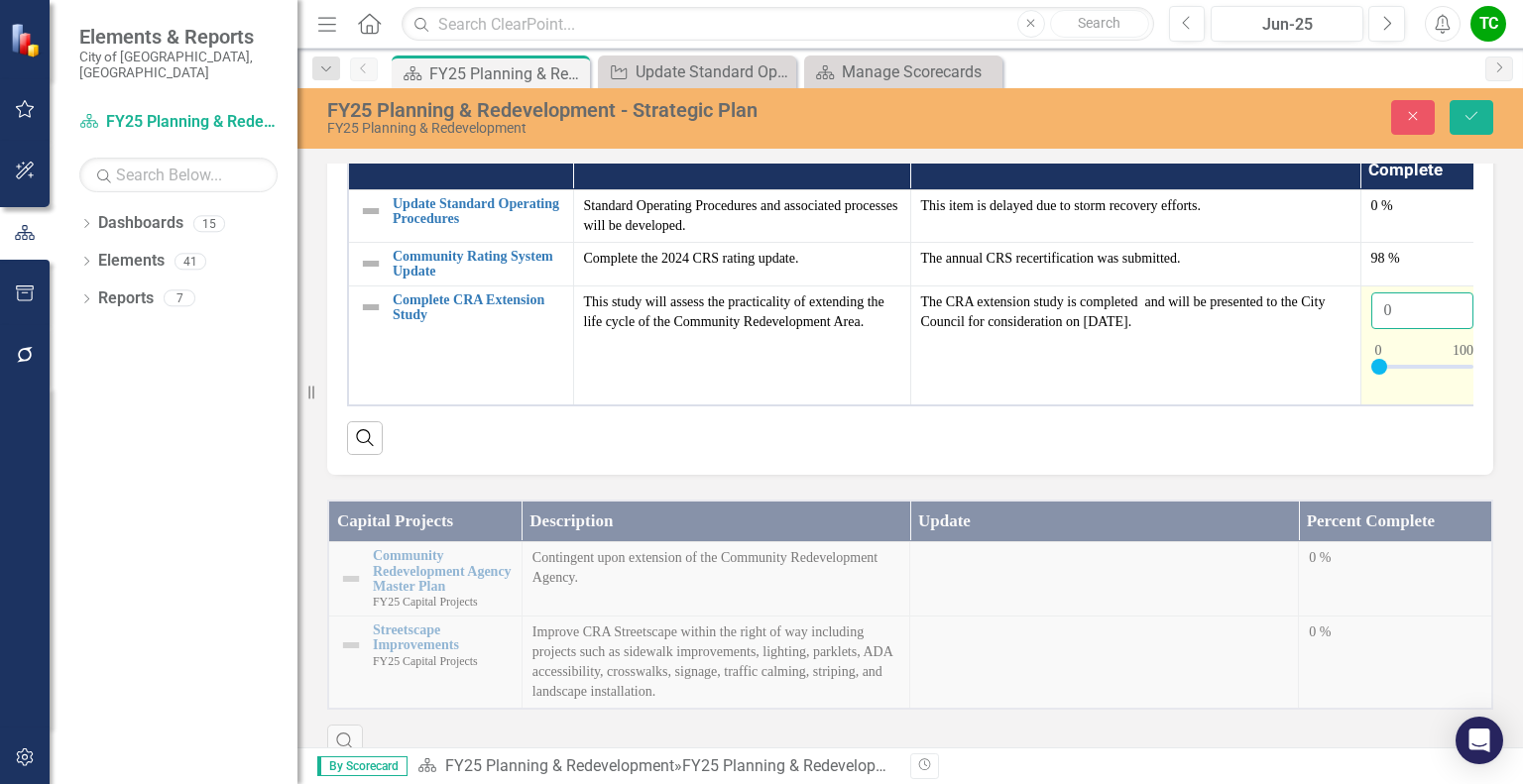 click on "0" at bounding box center [1422, 345] 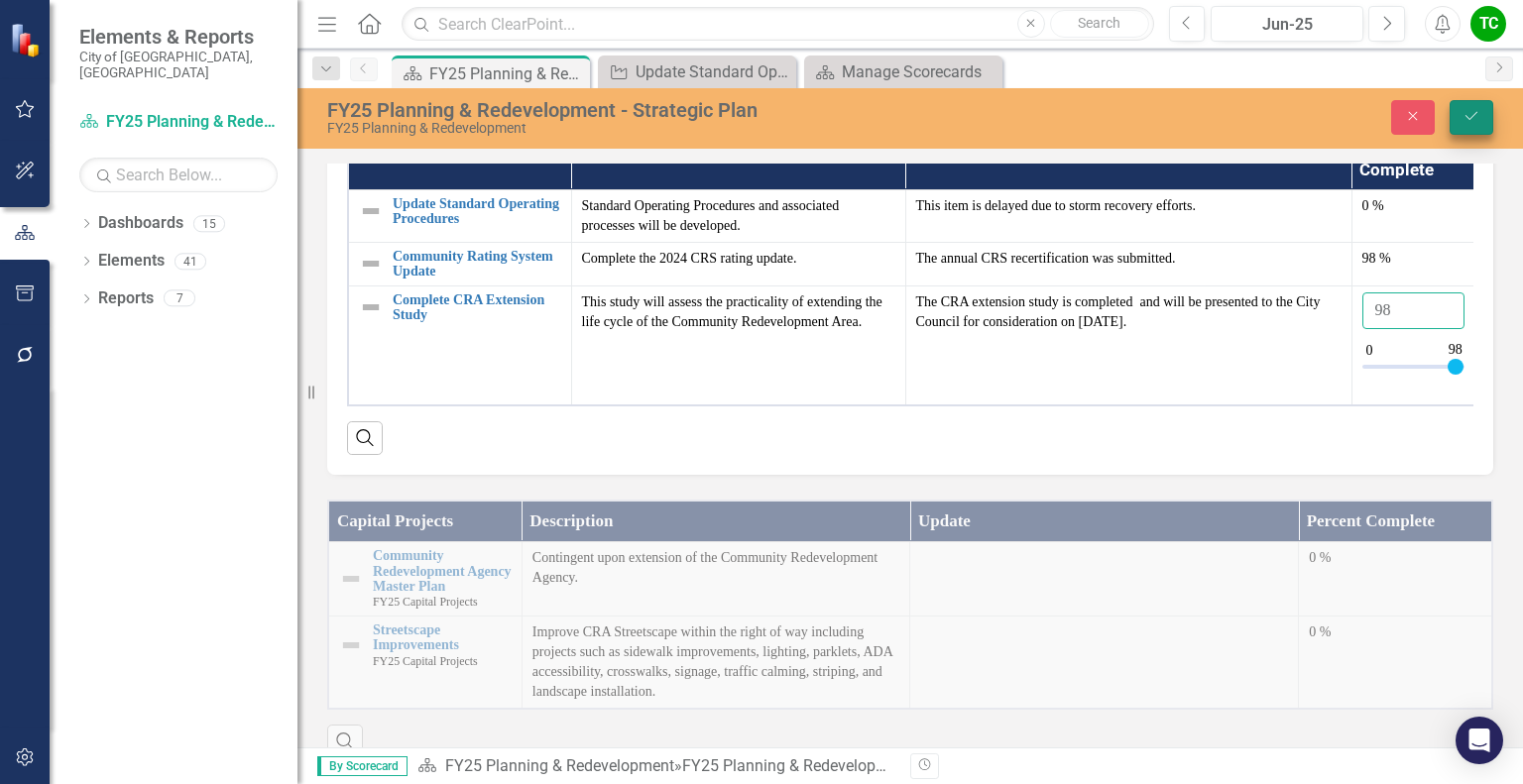 type on "98" 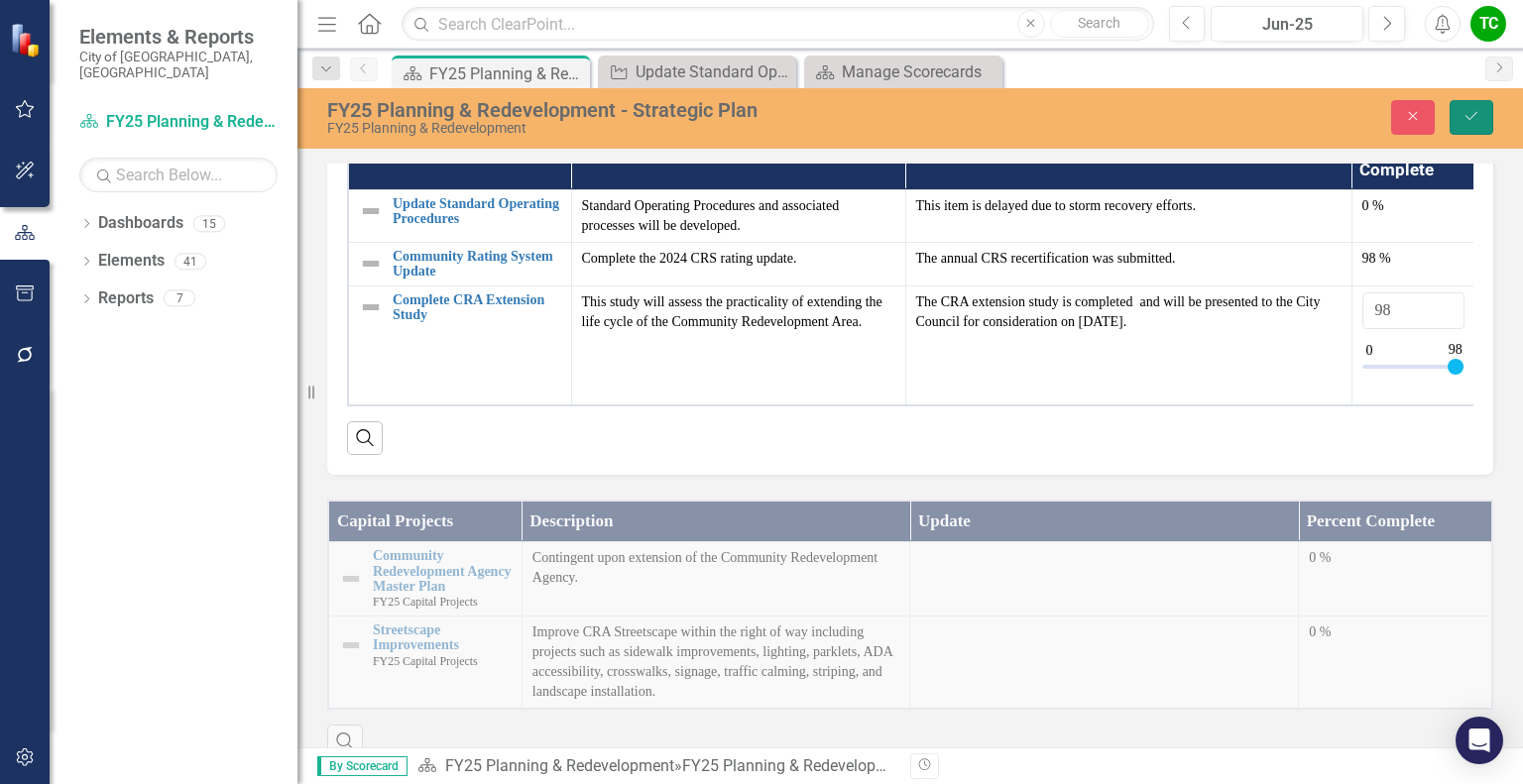 click on "Save" 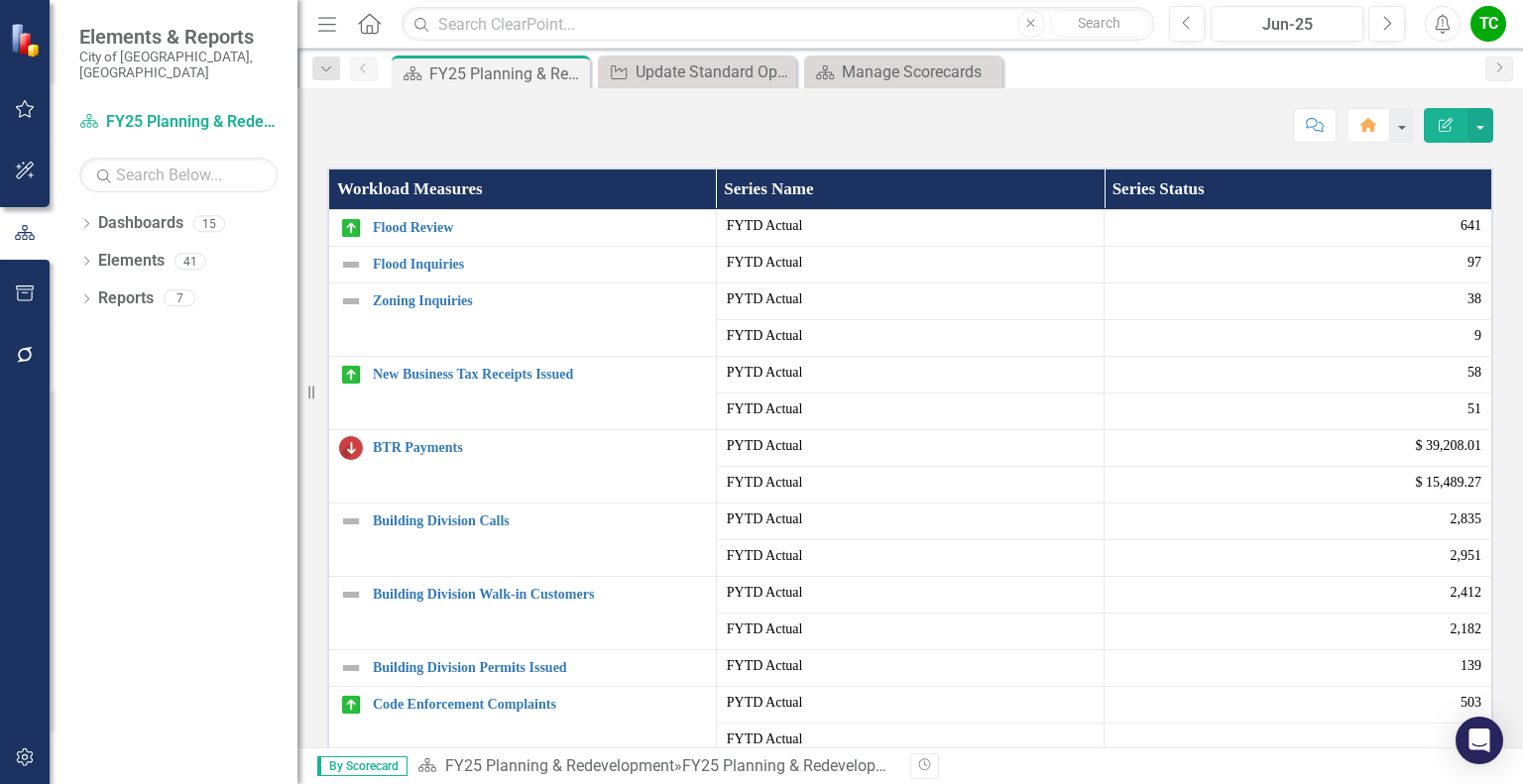 scroll, scrollTop: 297, scrollLeft: 0, axis: vertical 